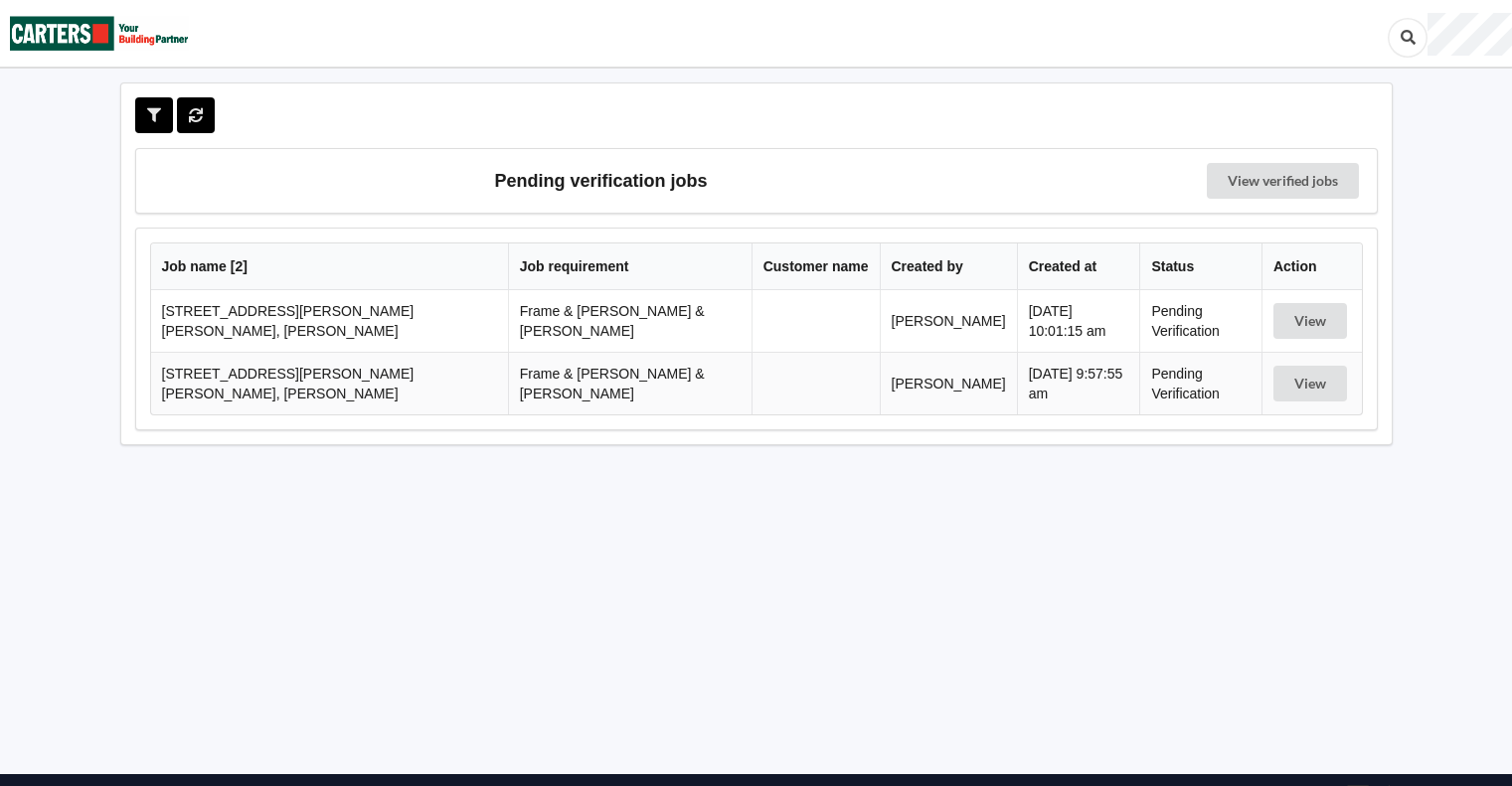 scroll, scrollTop: 0, scrollLeft: 0, axis: both 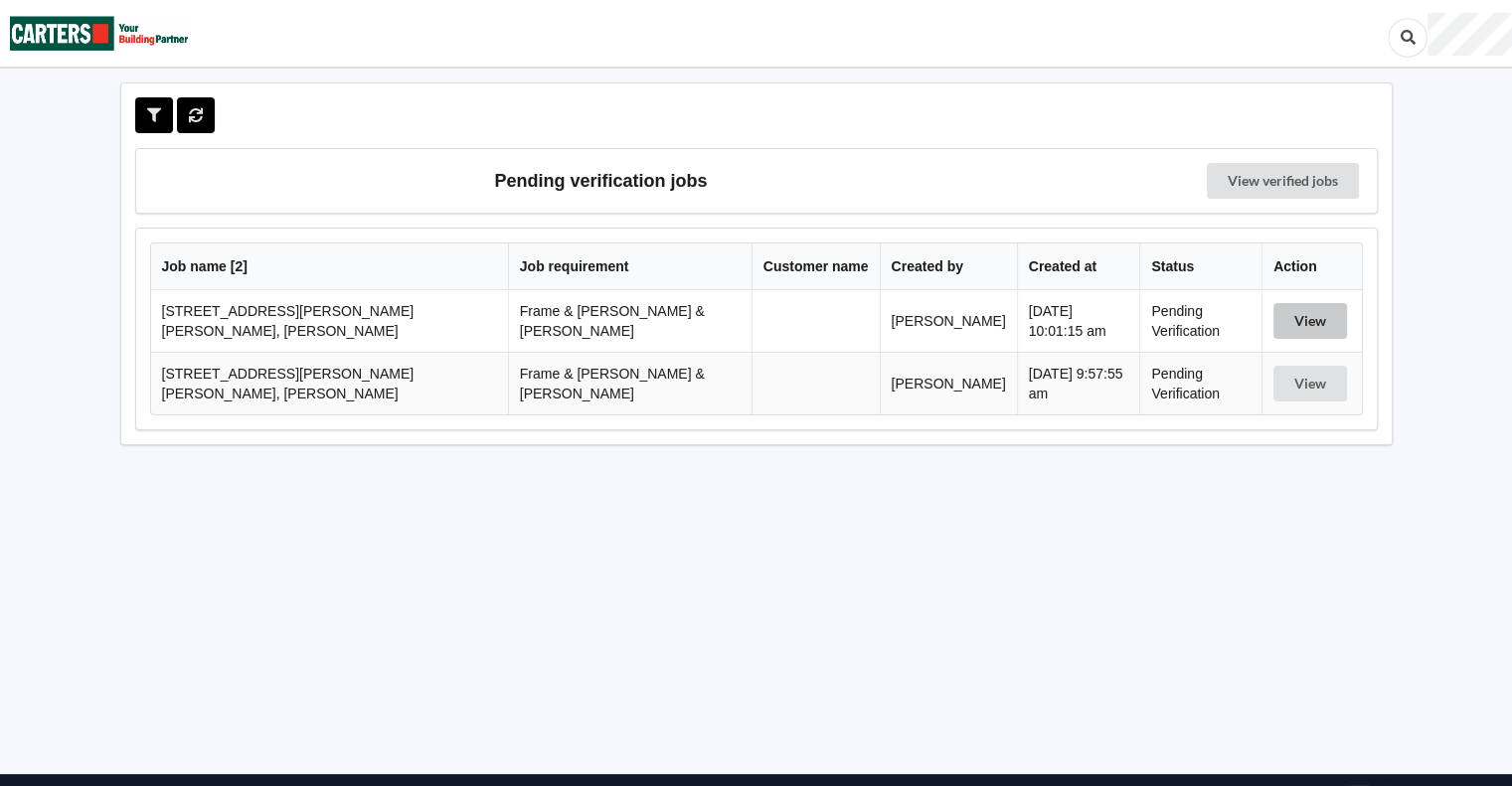 click on "View" at bounding box center [1310, 321] 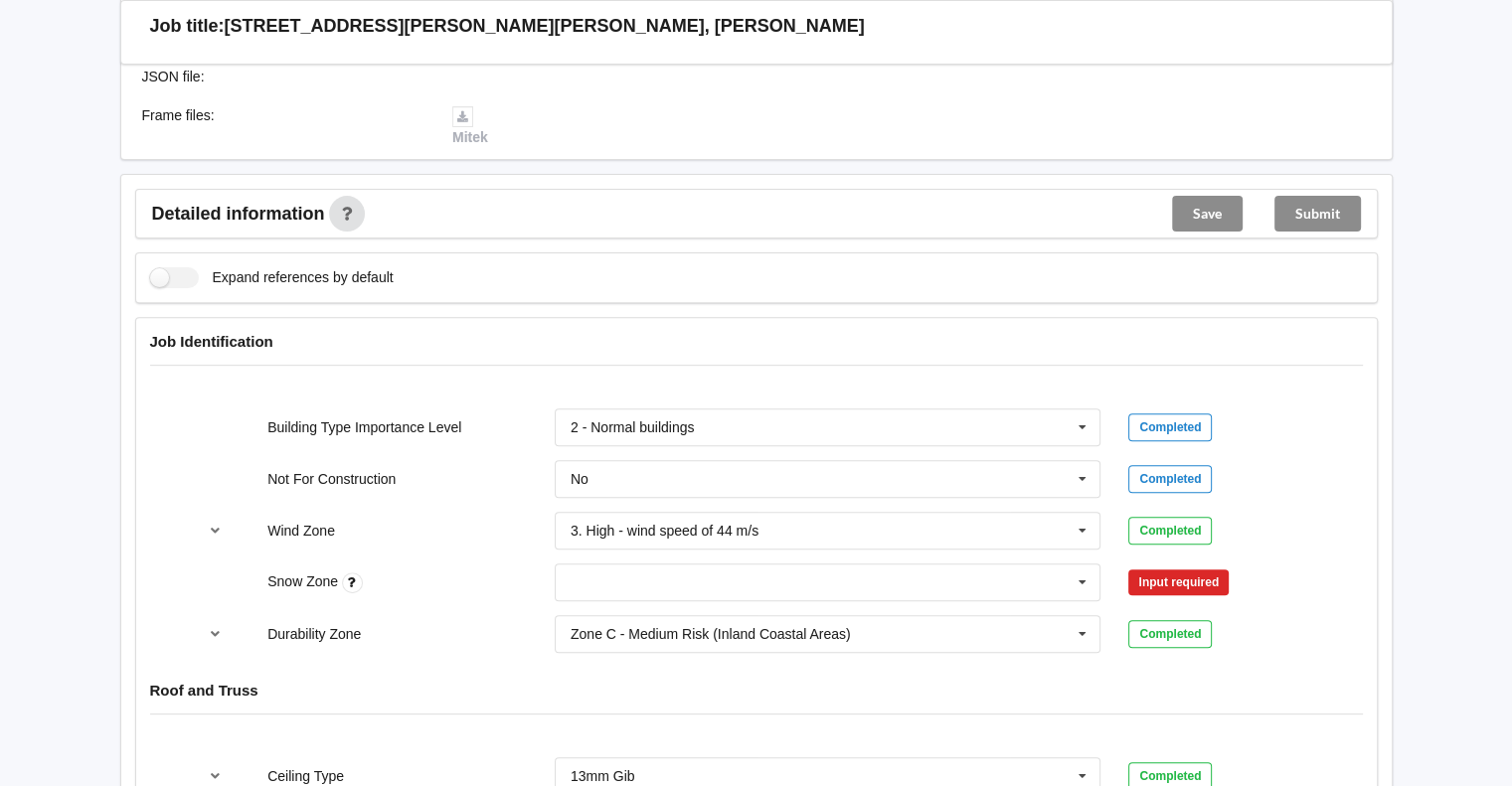 scroll, scrollTop: 662, scrollLeft: 0, axis: vertical 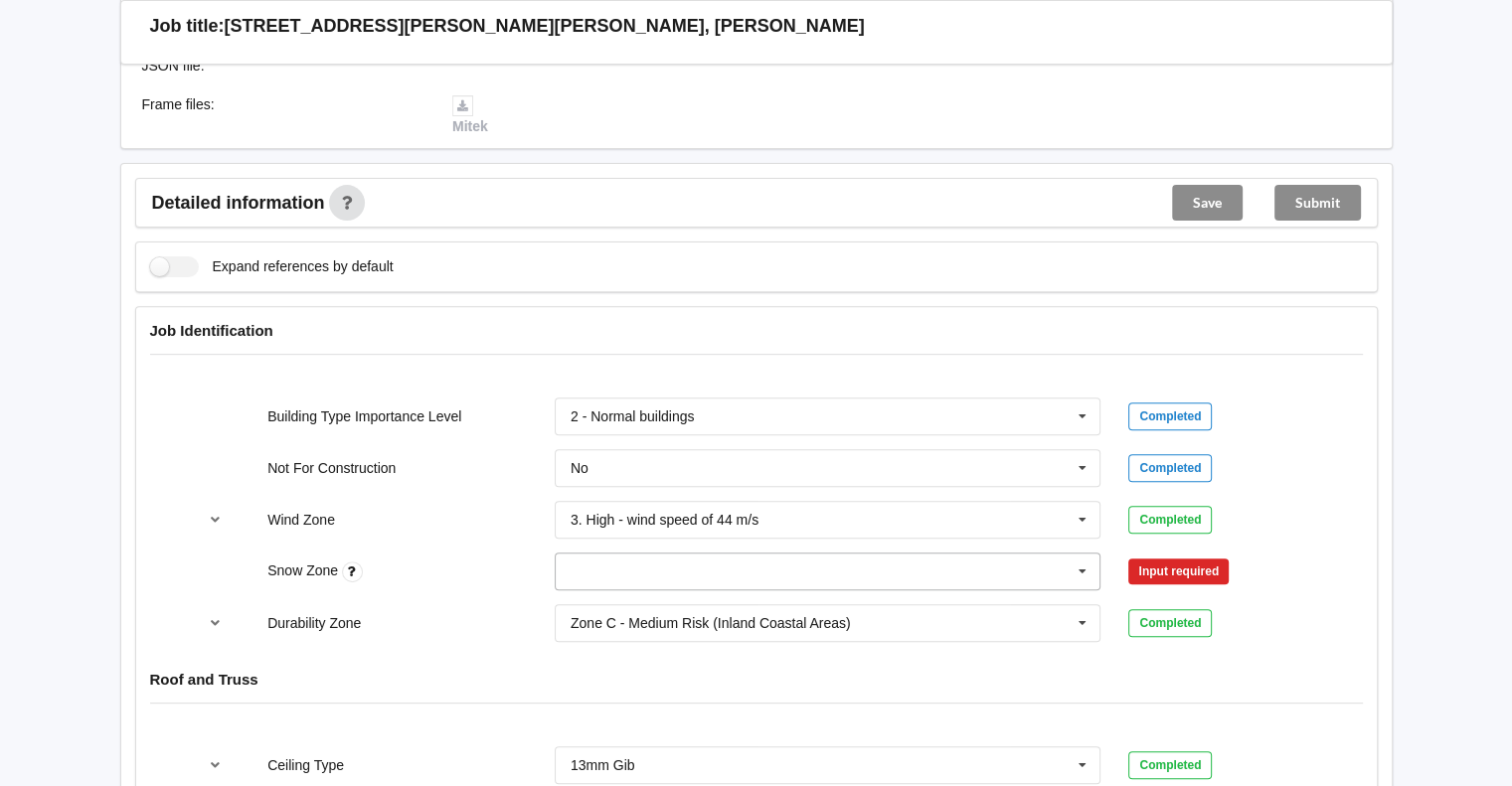 click at bounding box center (1083, 571) 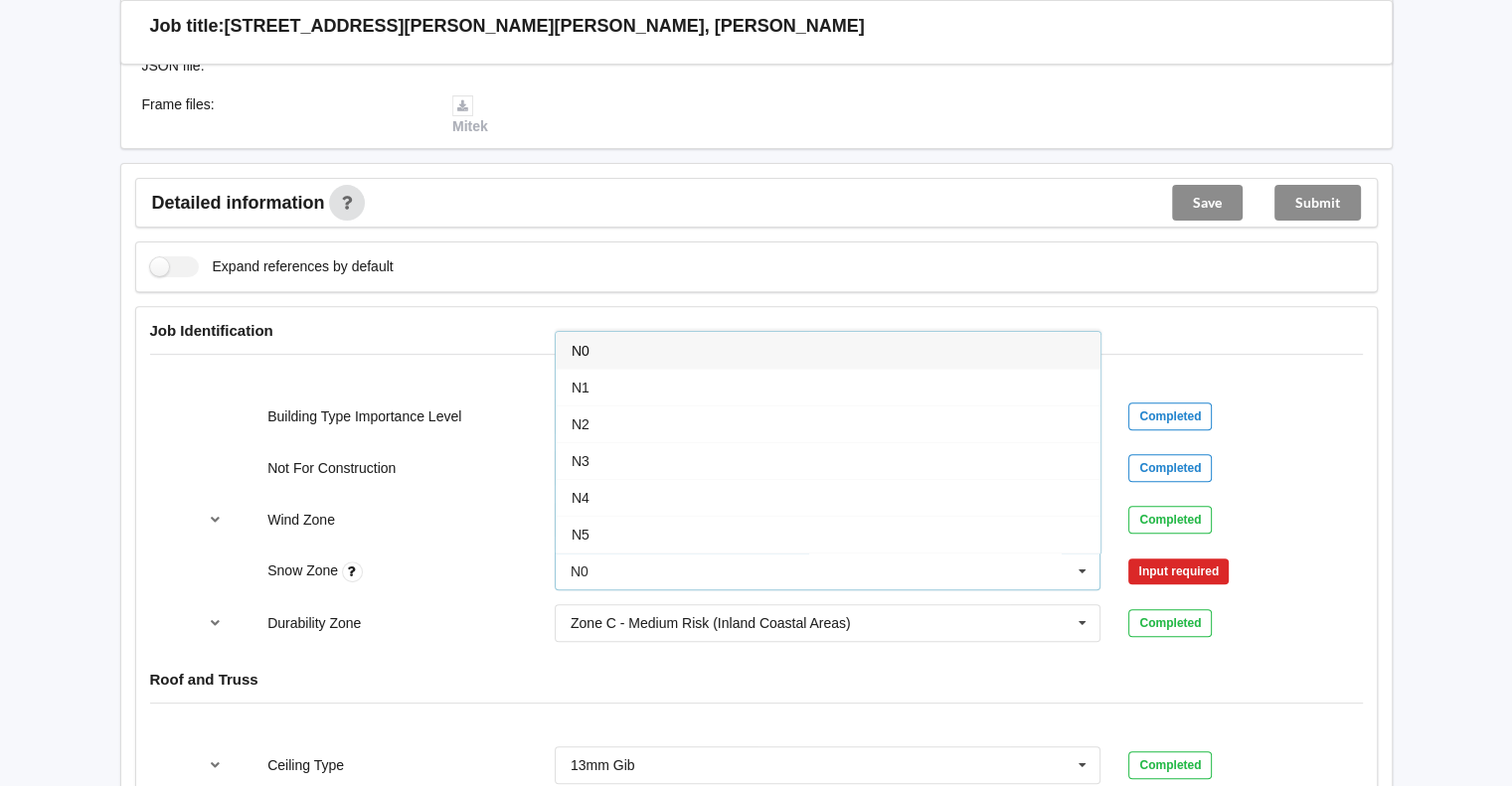 click on "N0" at bounding box center (828, 350) 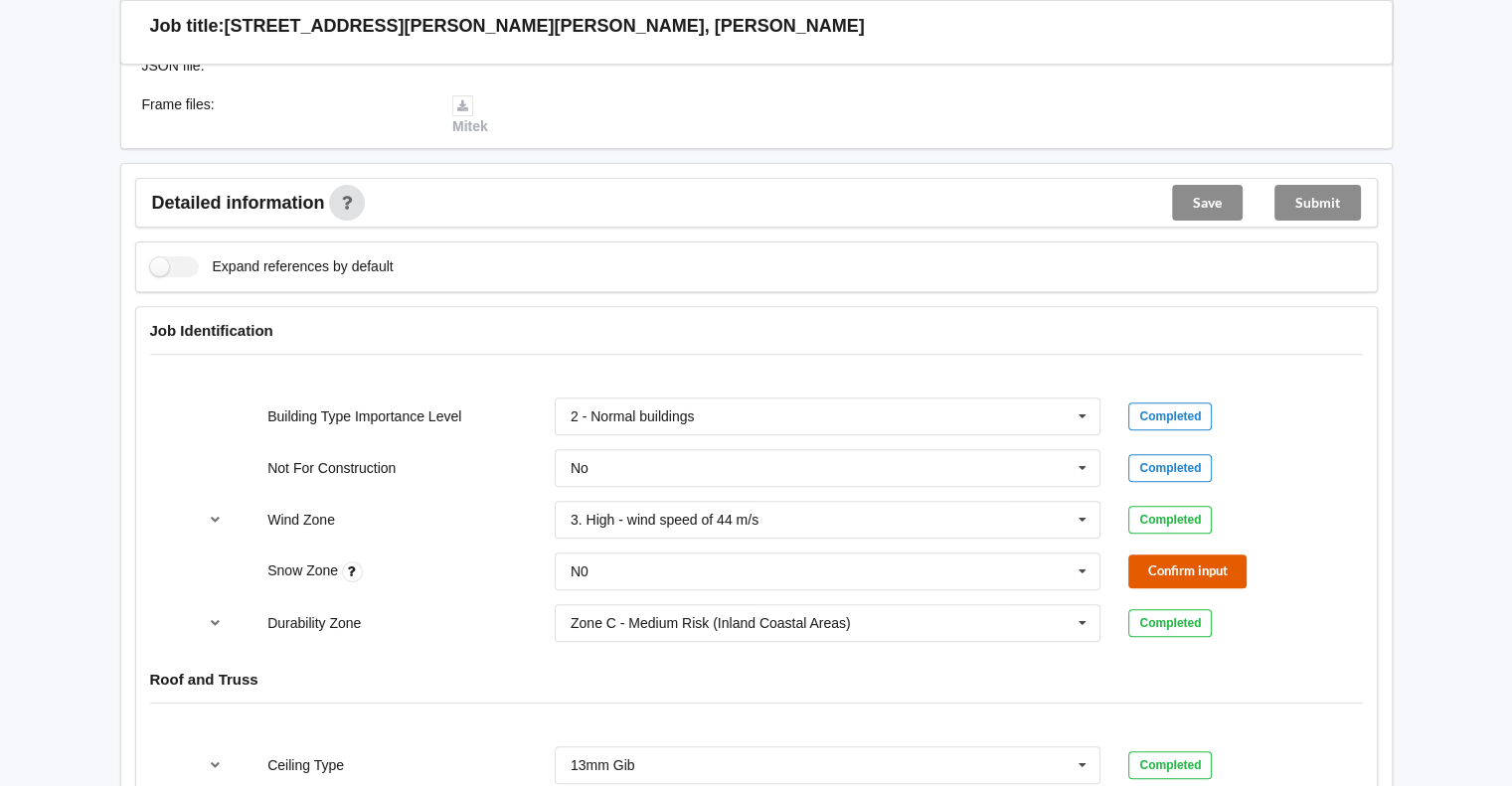 click on "Confirm input" at bounding box center (1187, 570) 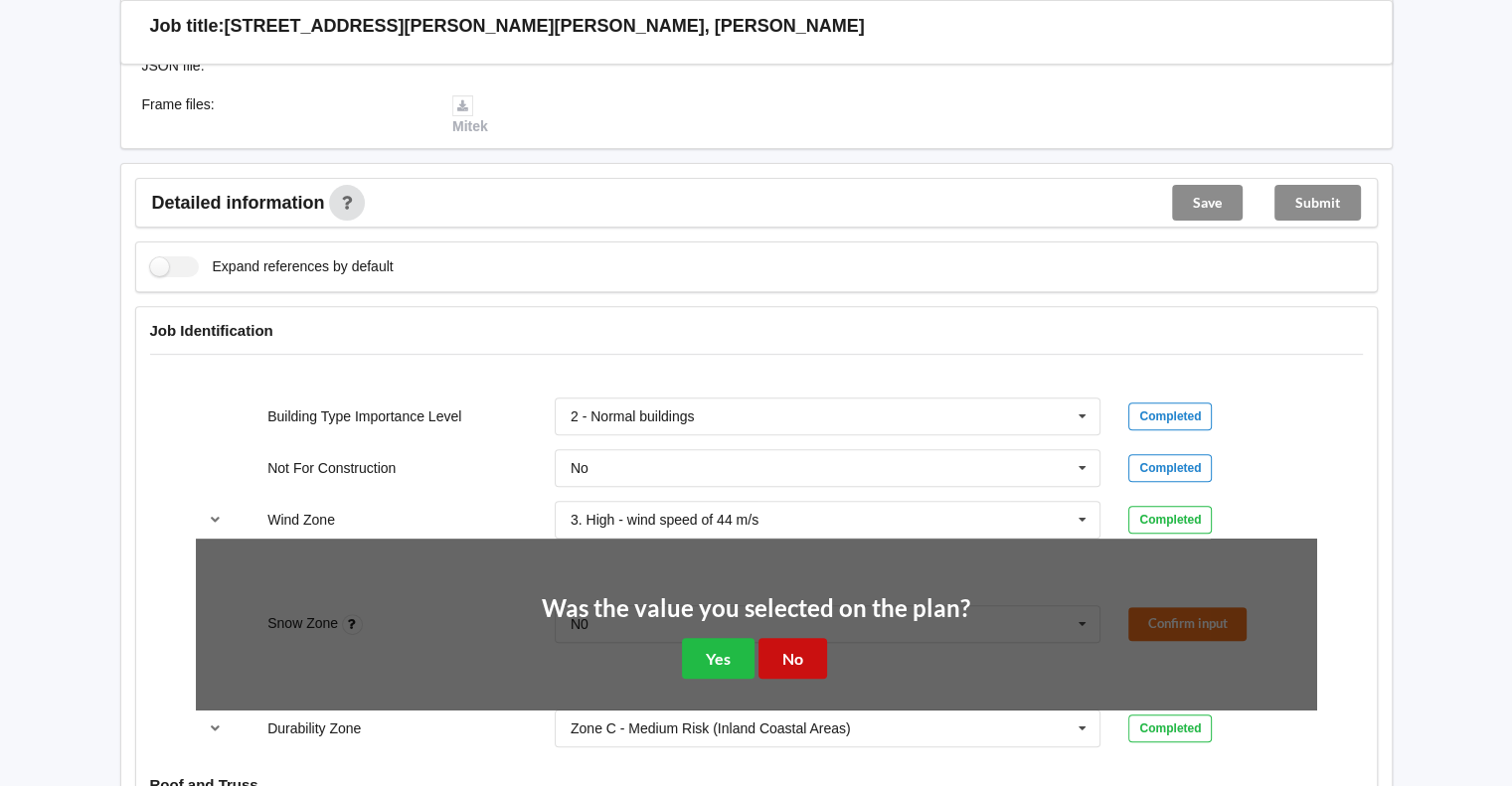 click on "No" at bounding box center (792, 658) 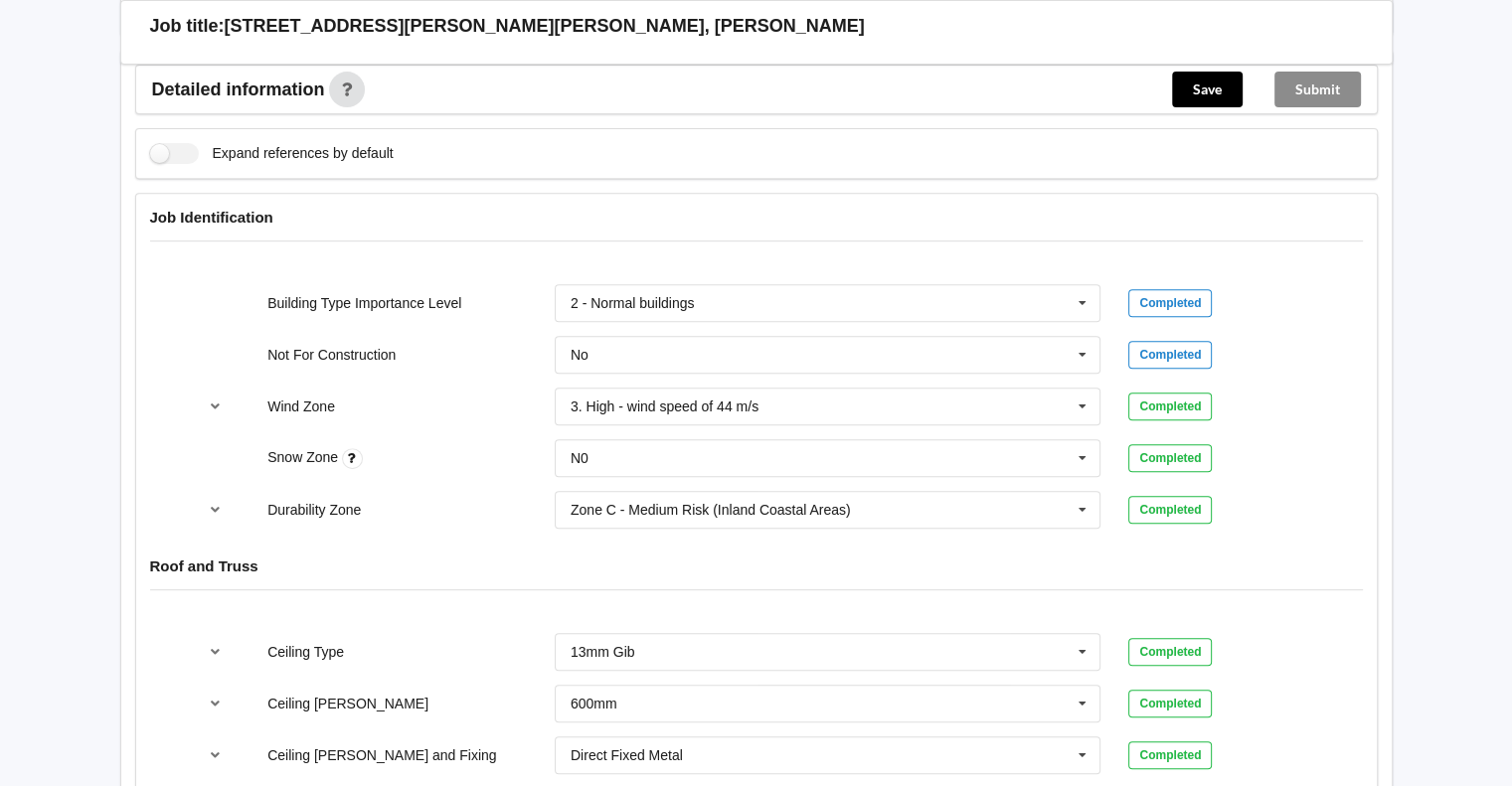 scroll, scrollTop: 994, scrollLeft: 0, axis: vertical 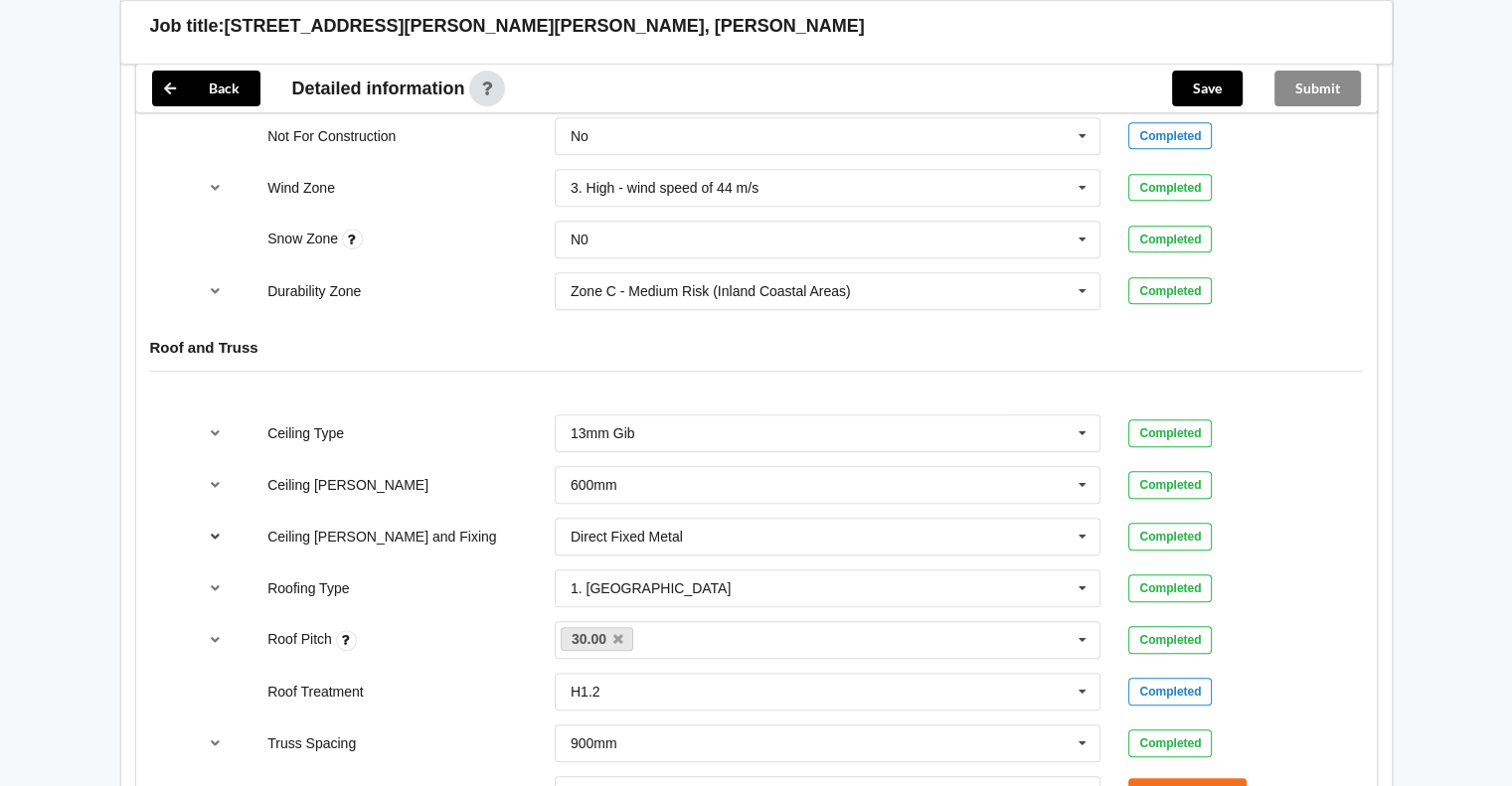 click at bounding box center [215, 536] 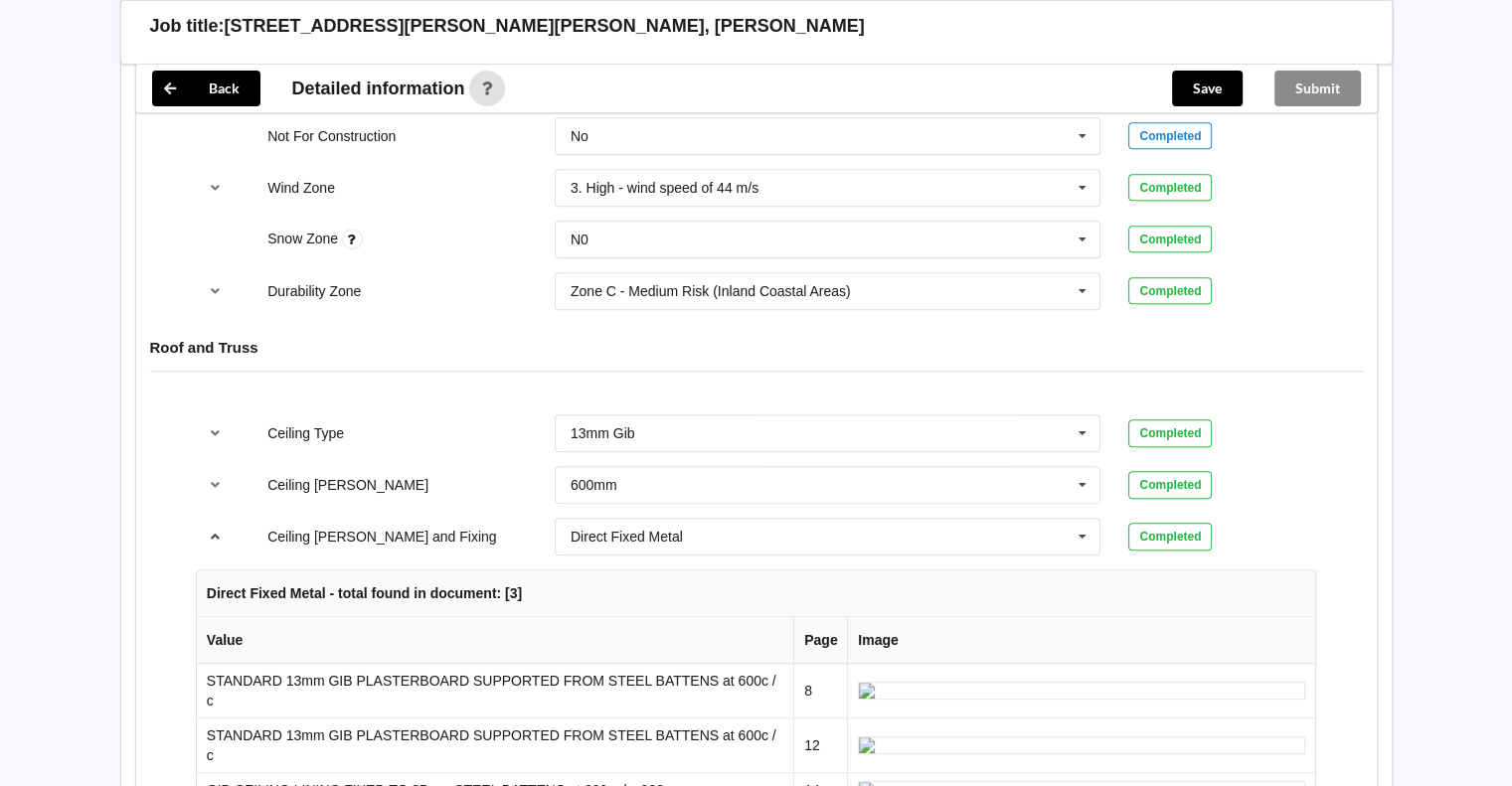 click at bounding box center [215, 536] 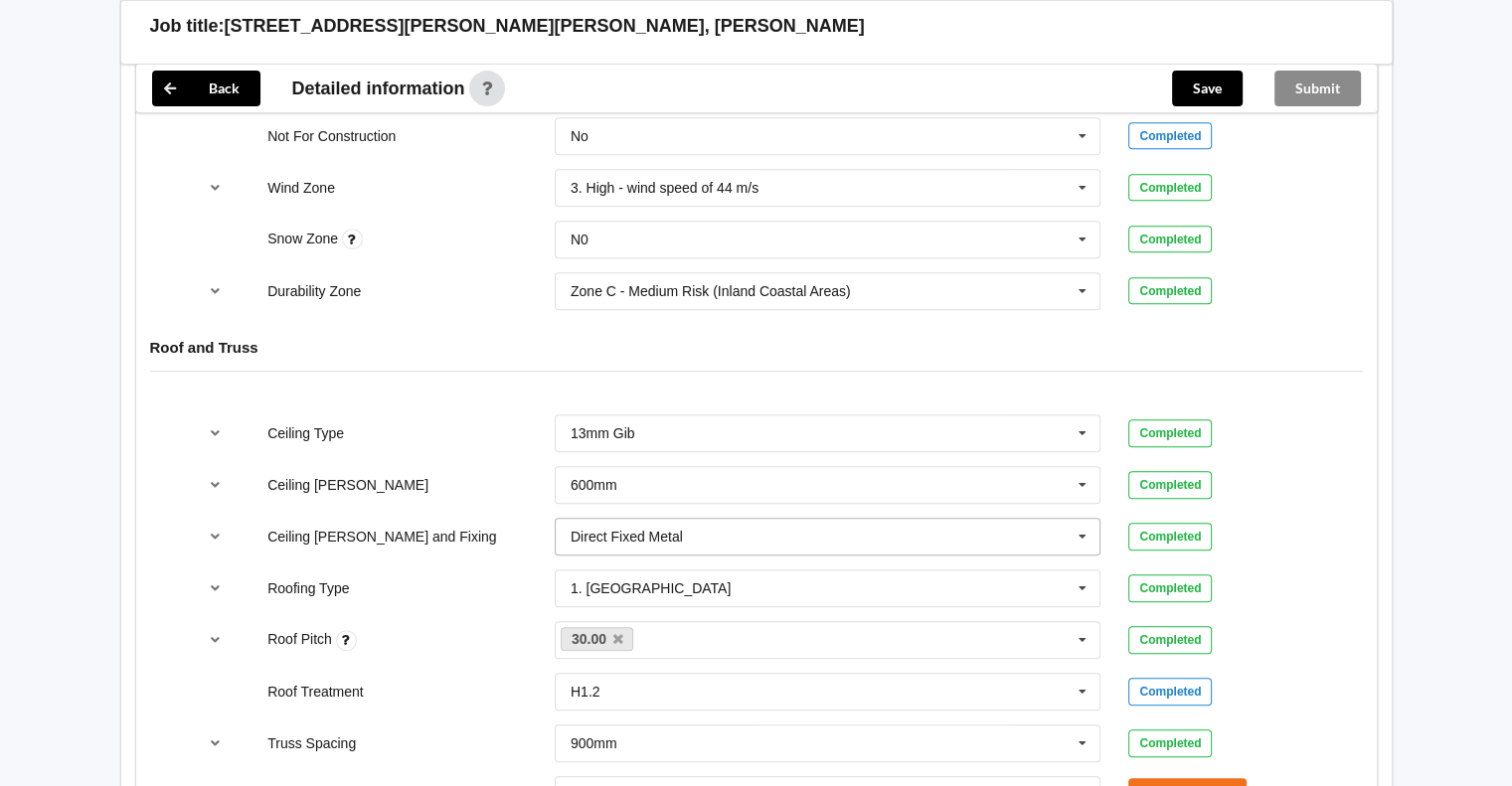 click at bounding box center [1083, 537] 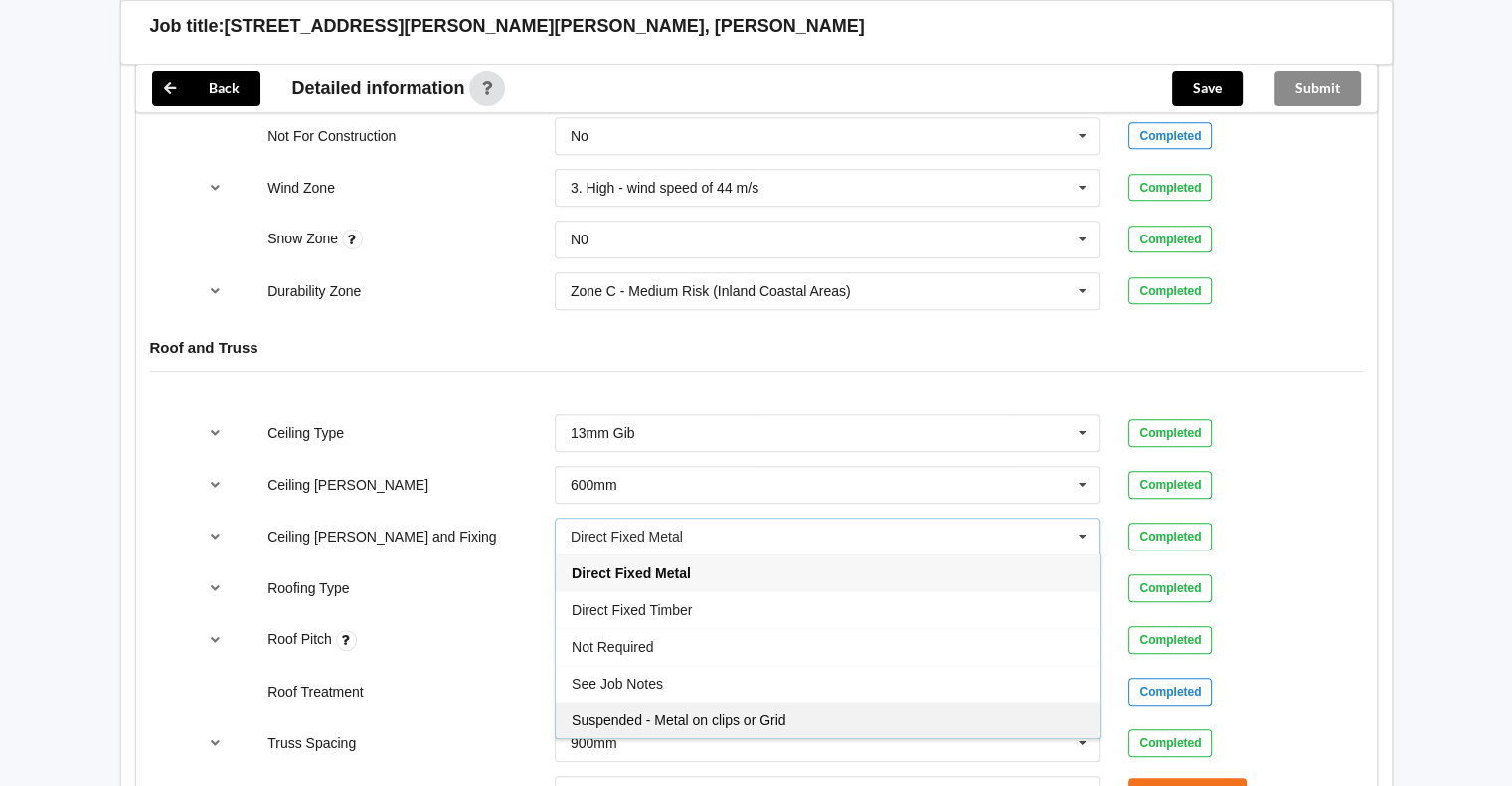 click on "Suspended - Metal on clips or Grid" at bounding box center (828, 719) 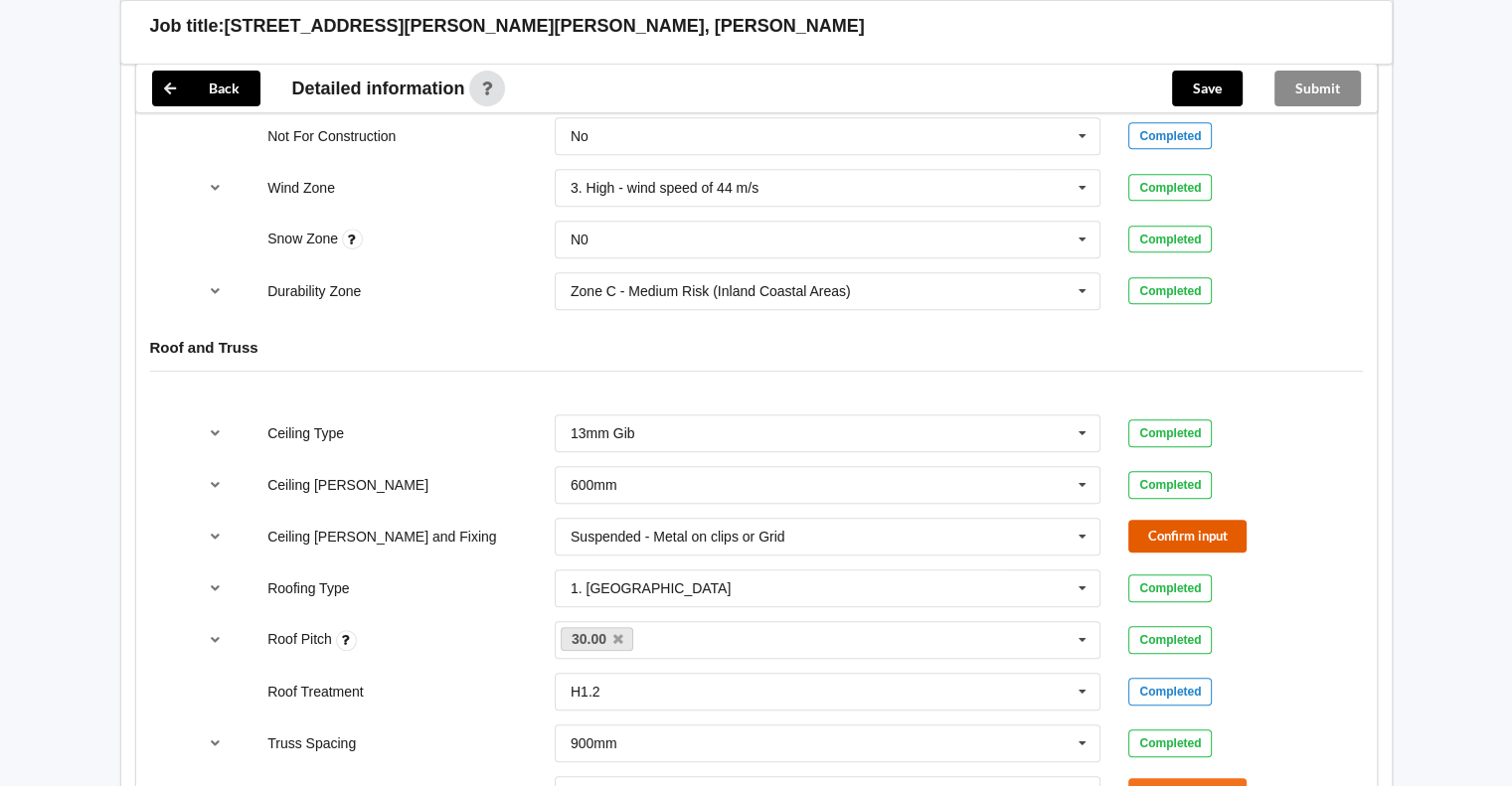 click on "Confirm input" at bounding box center [1187, 536] 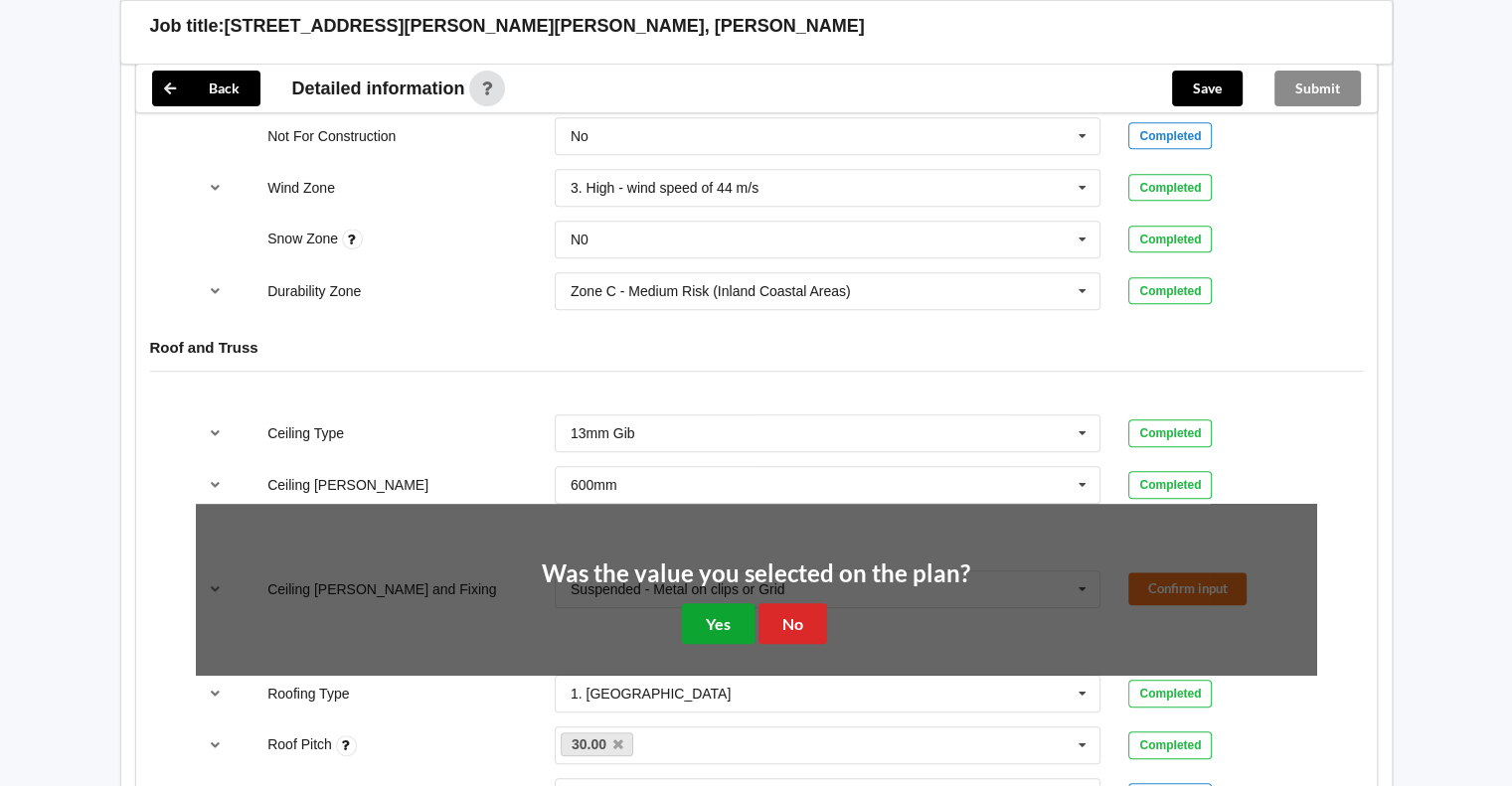 click on "Yes" at bounding box center (718, 623) 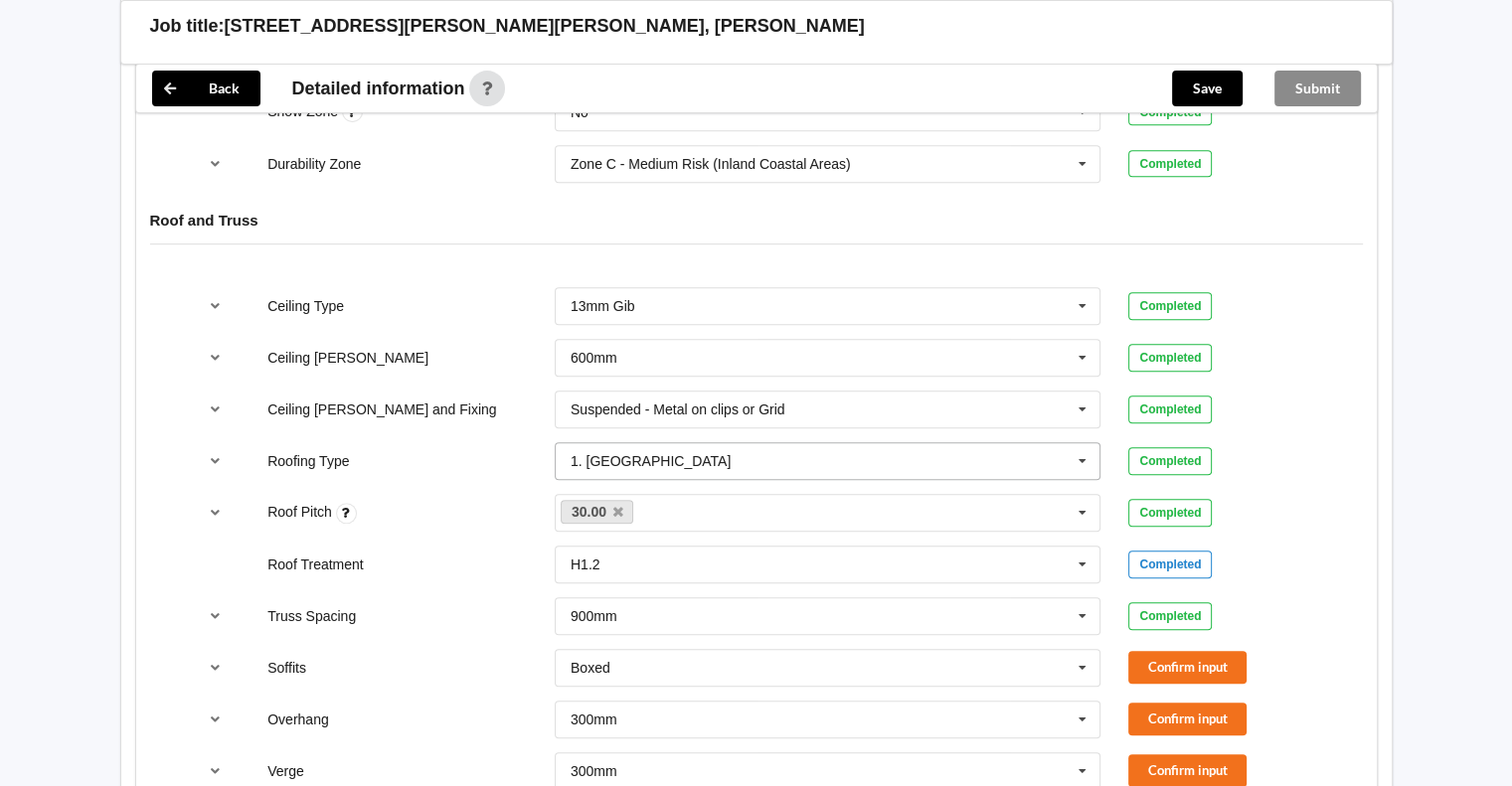 scroll, scrollTop: 1159, scrollLeft: 0, axis: vertical 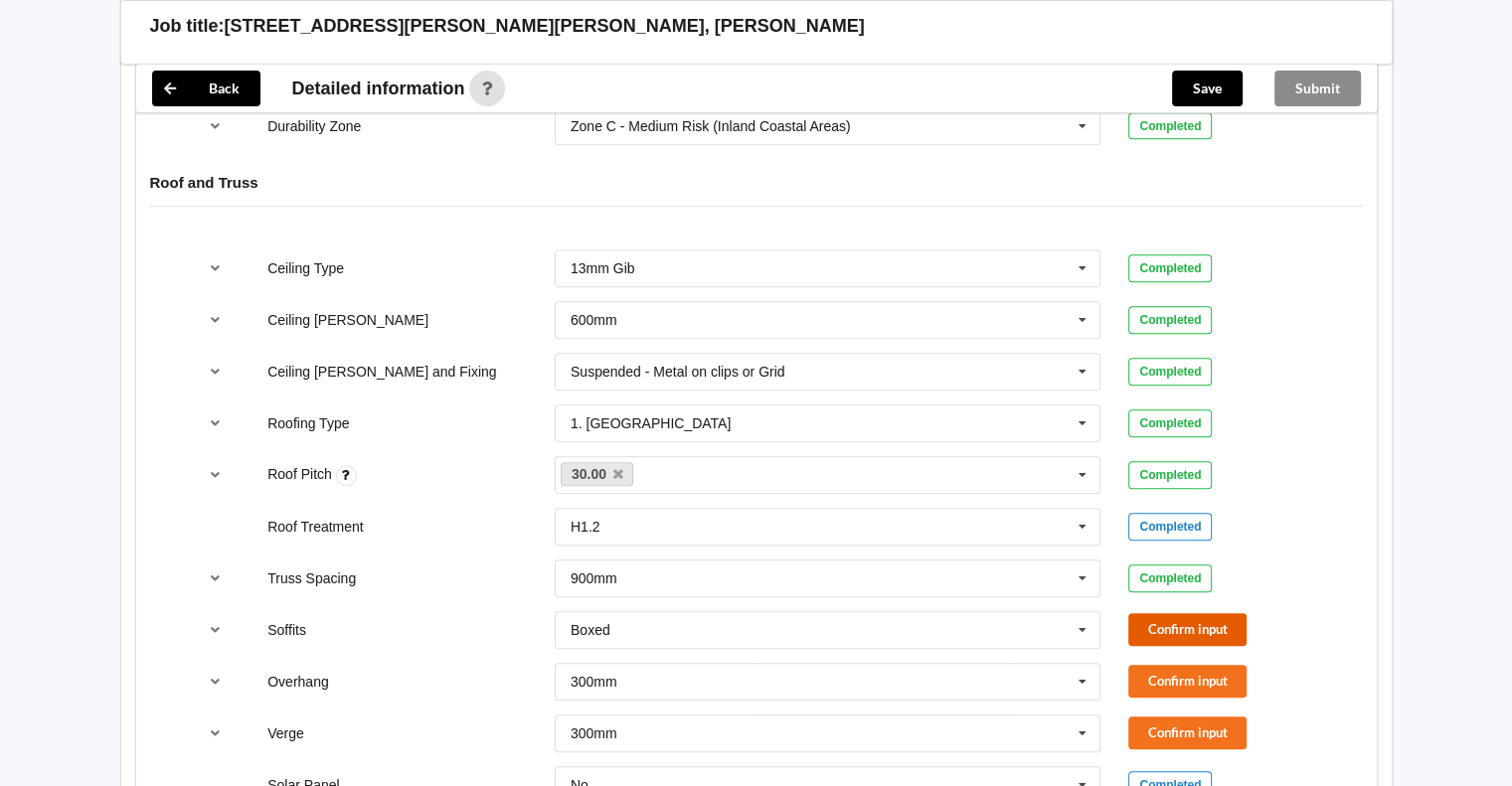 click on "Confirm input" at bounding box center [1187, 629] 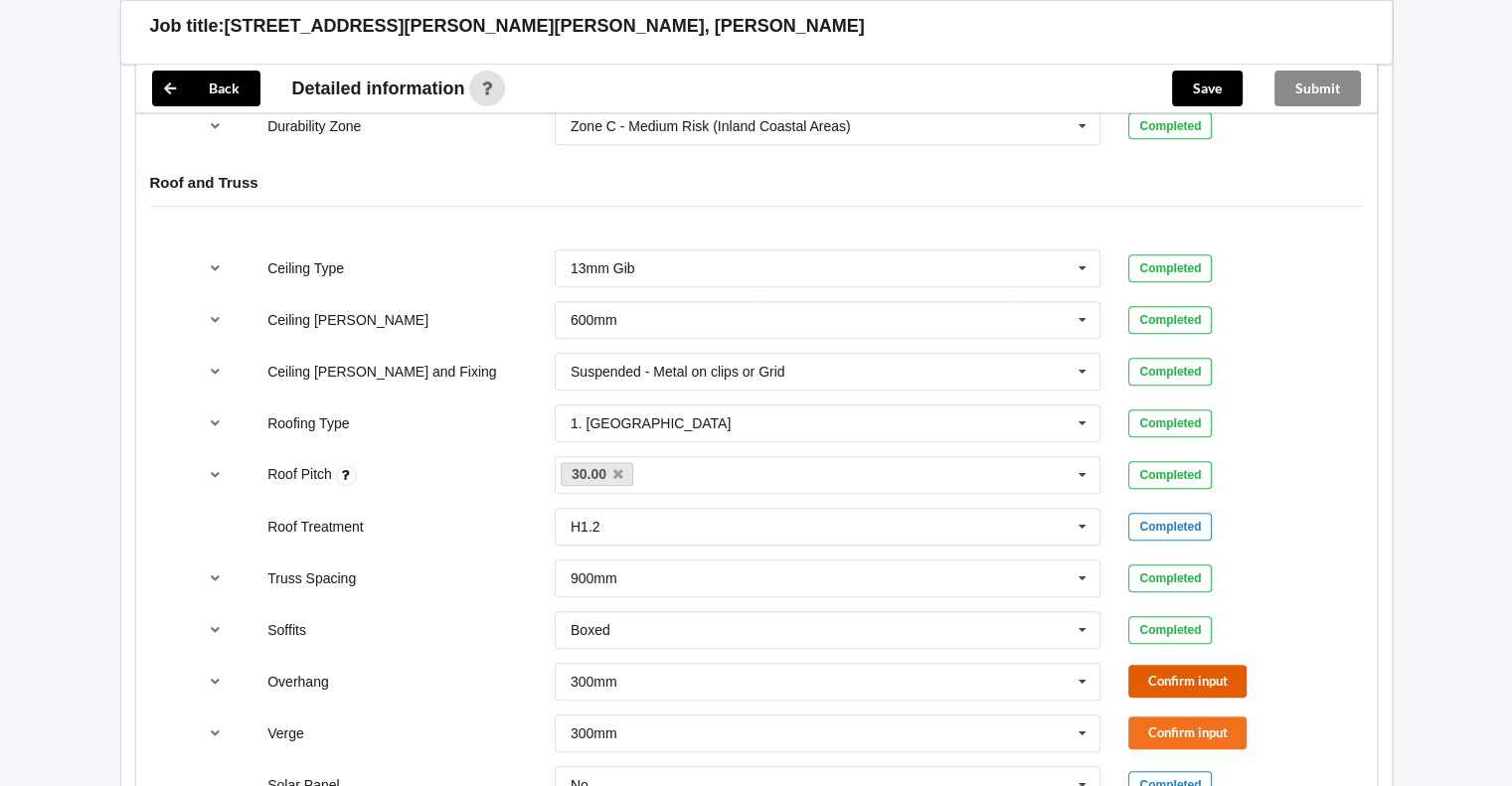 click on "Confirm input" at bounding box center [1187, 681] 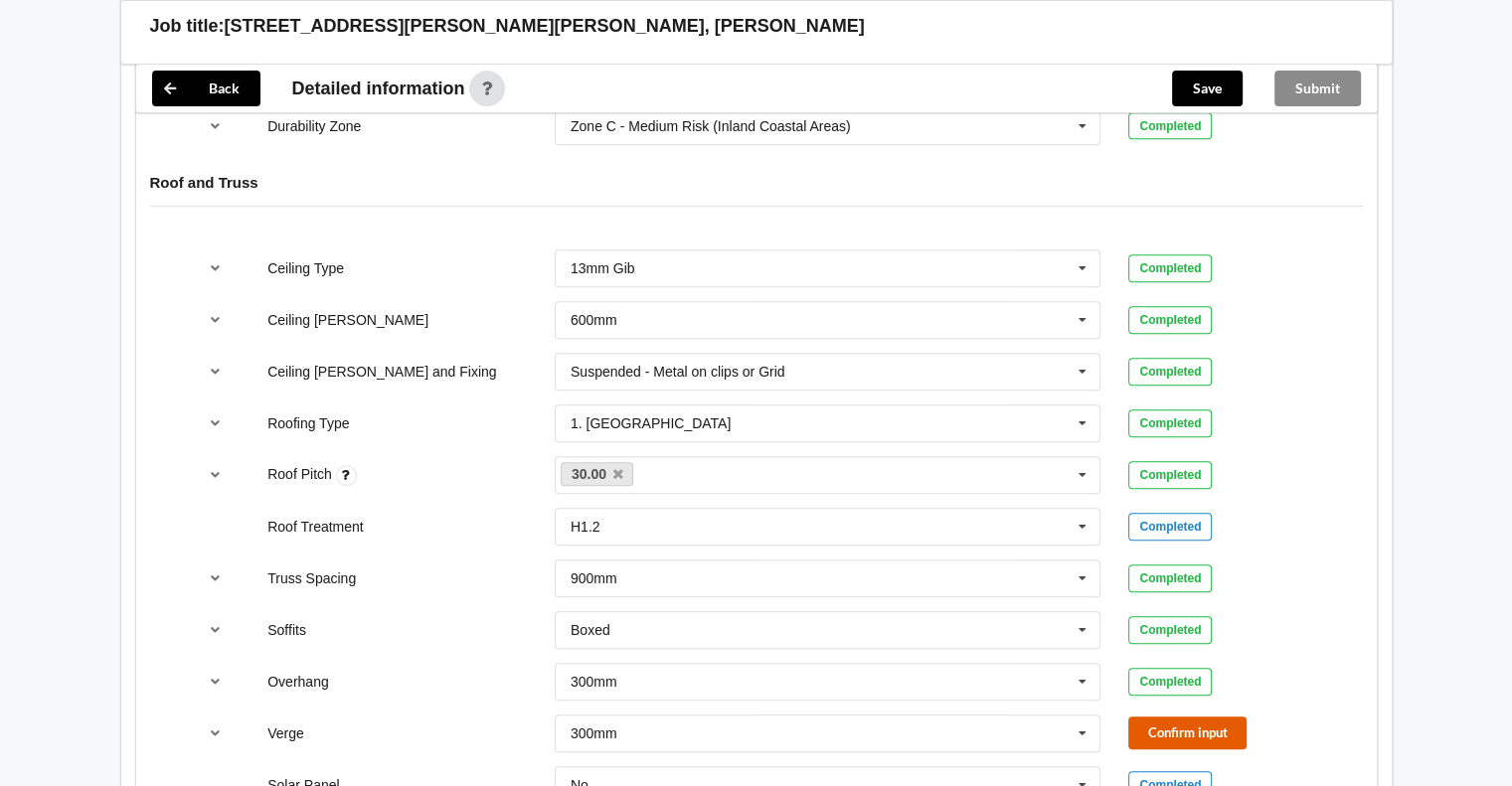 click on "Confirm input" at bounding box center [1187, 732] 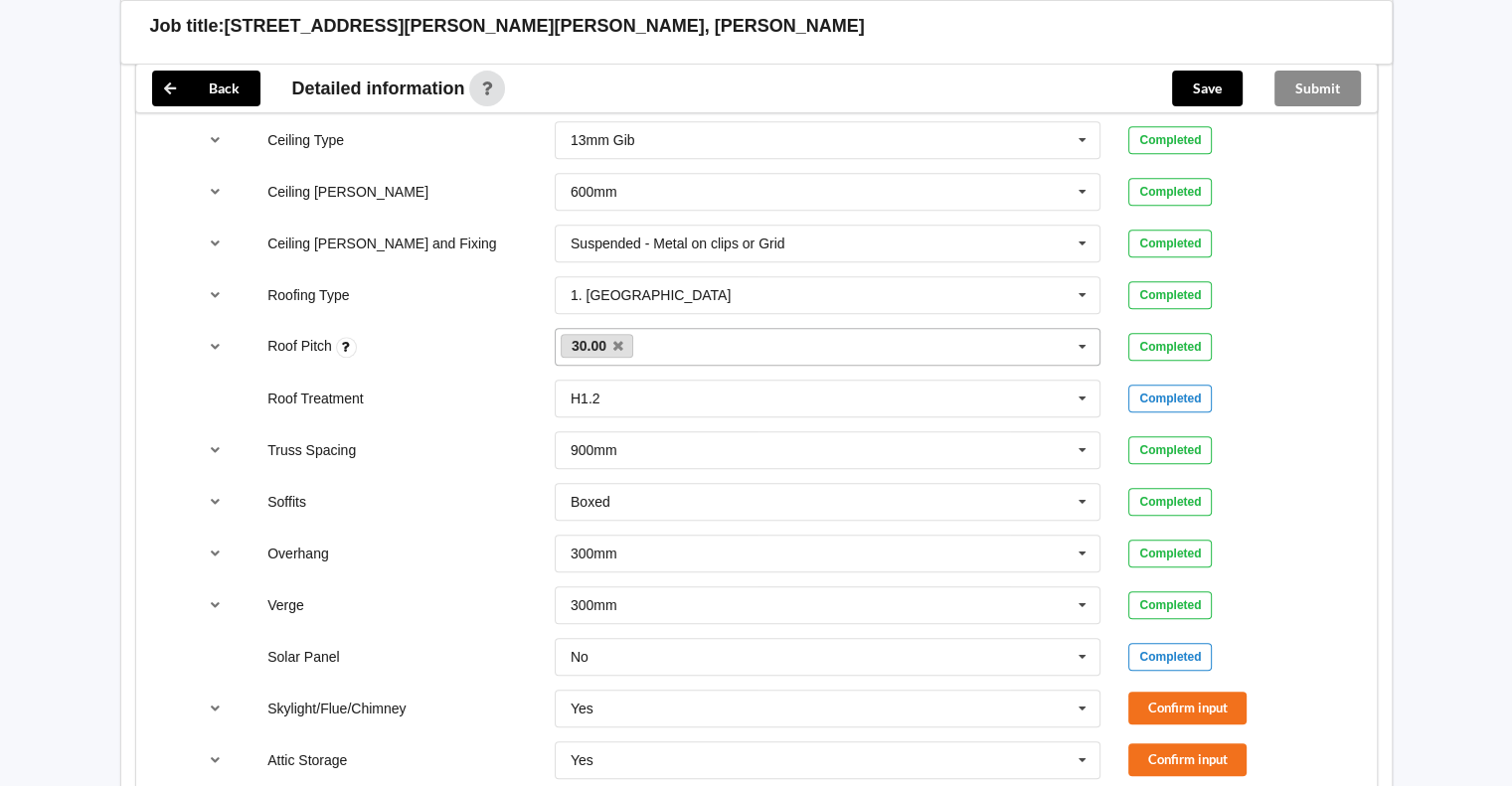 scroll, scrollTop: 1325, scrollLeft: 0, axis: vertical 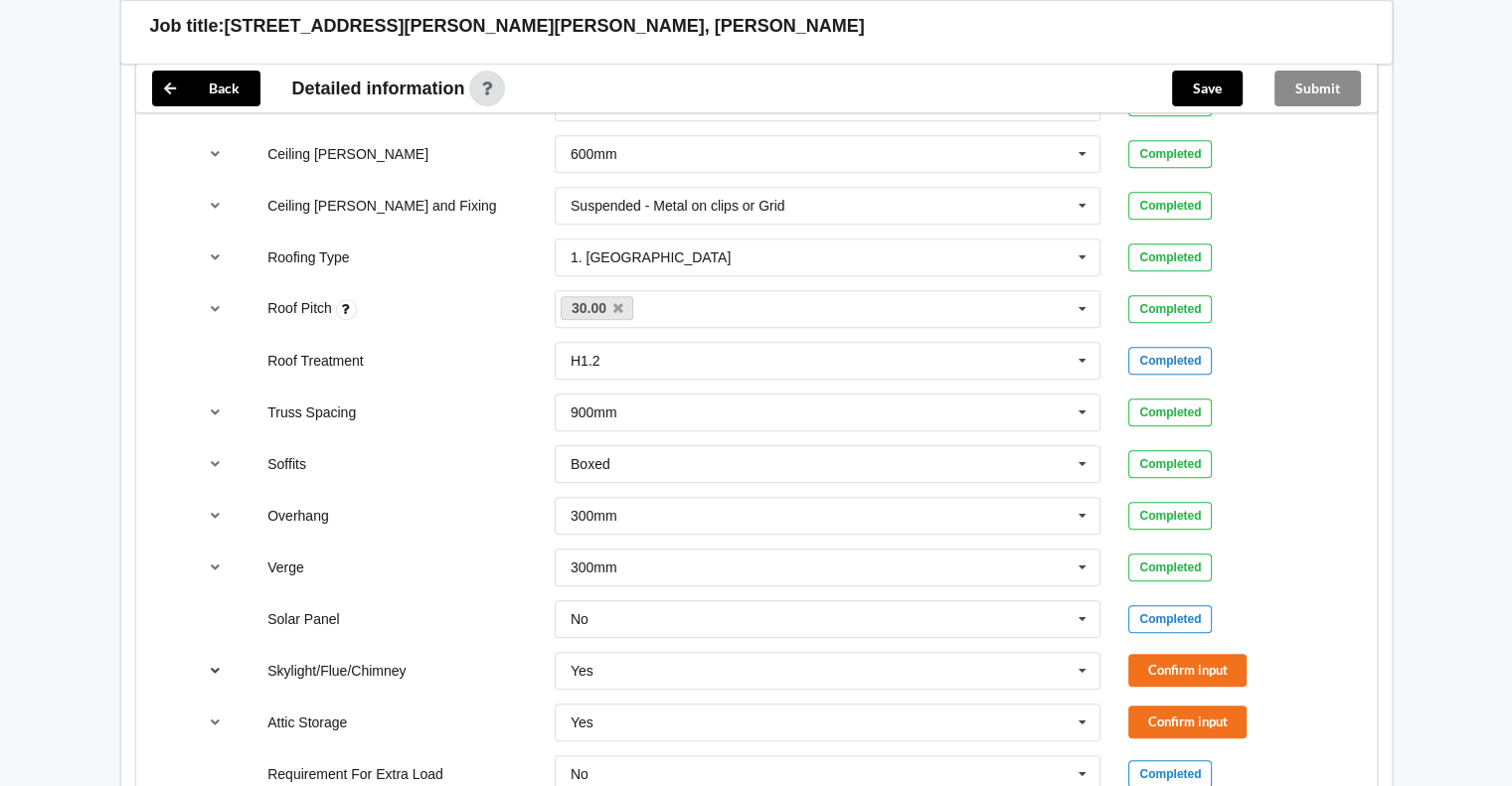 click at bounding box center (215, 670) 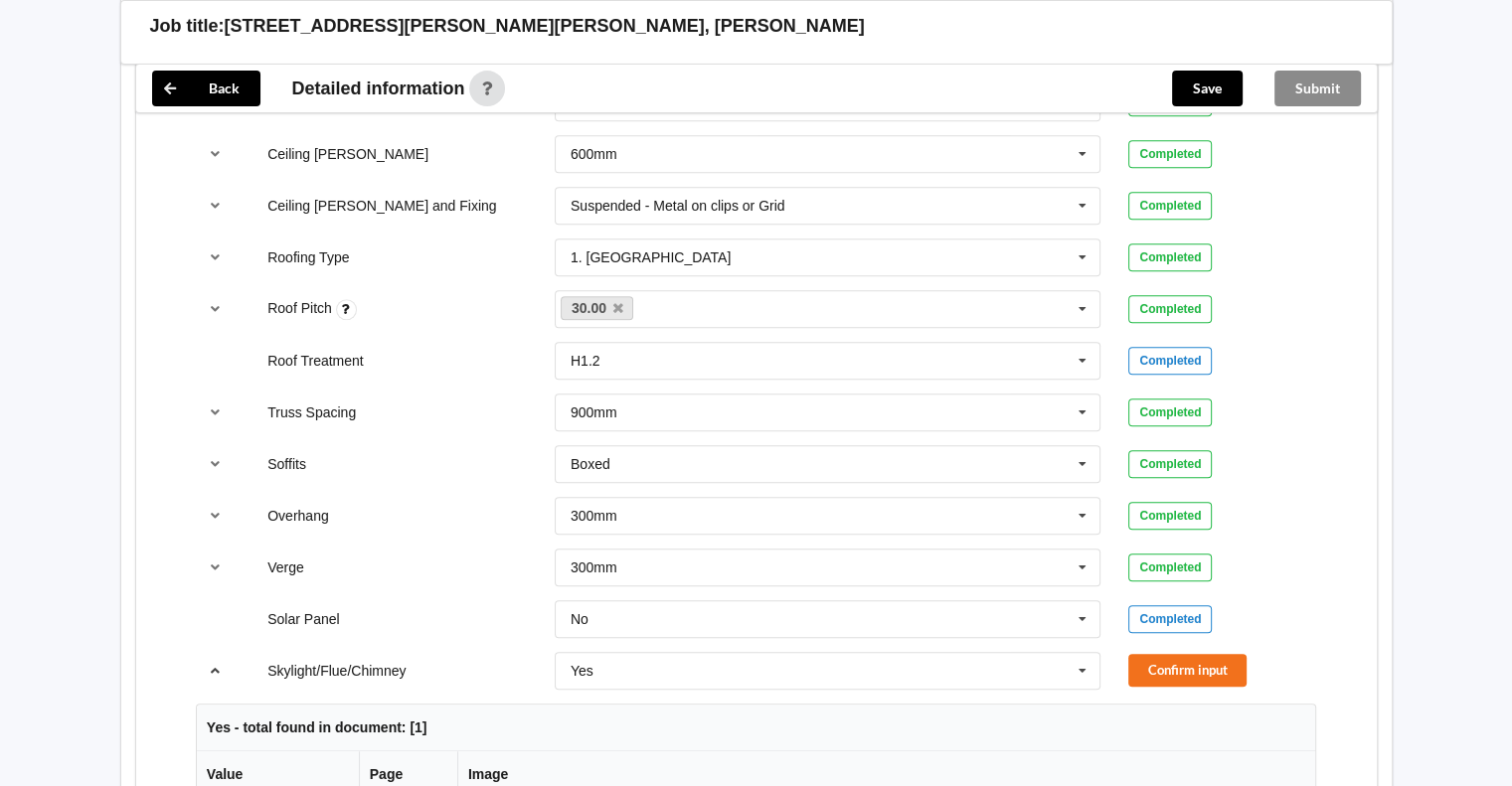 scroll, scrollTop: 1655, scrollLeft: 0, axis: vertical 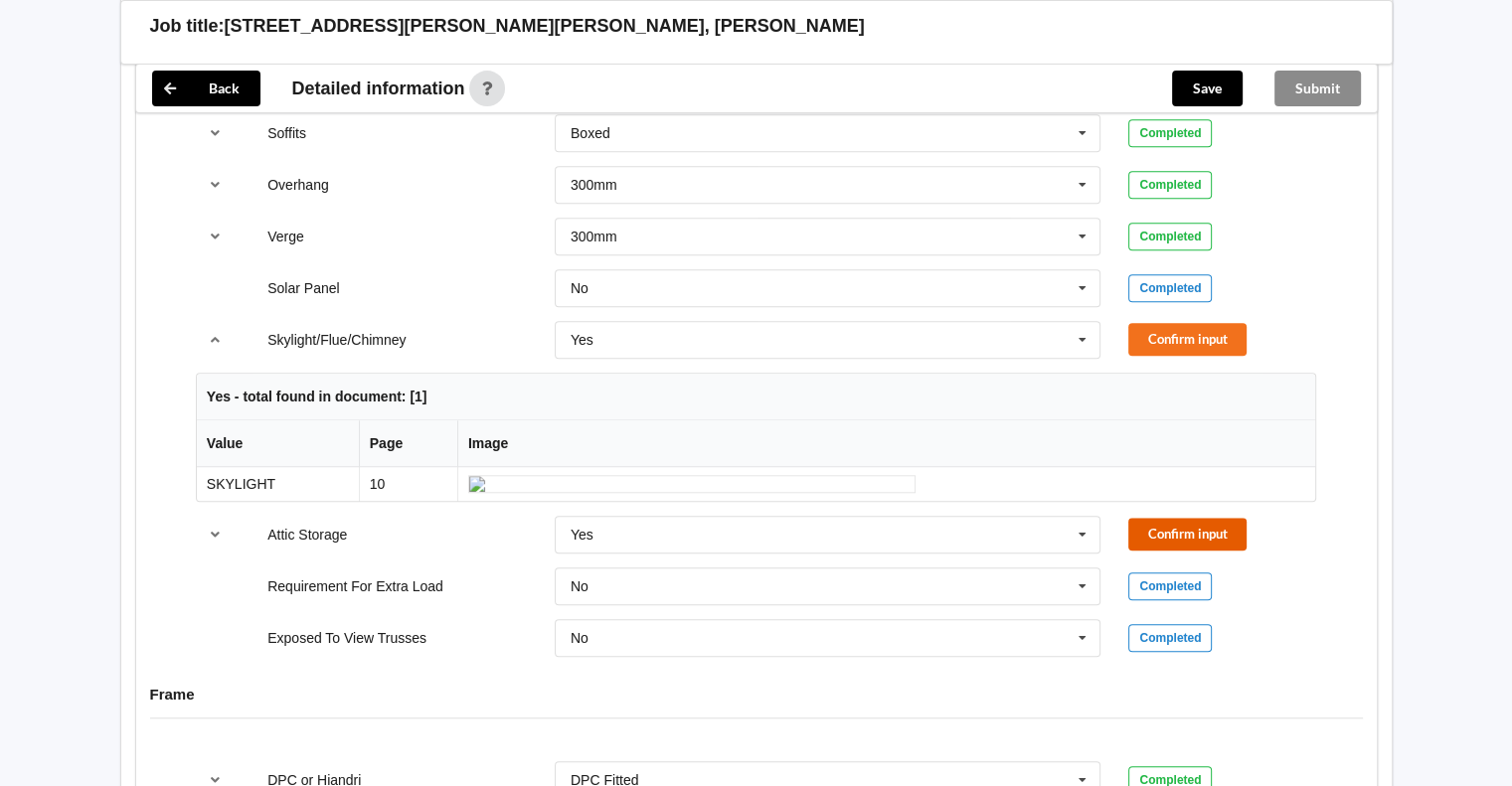click on "Confirm input" at bounding box center [1187, 534] 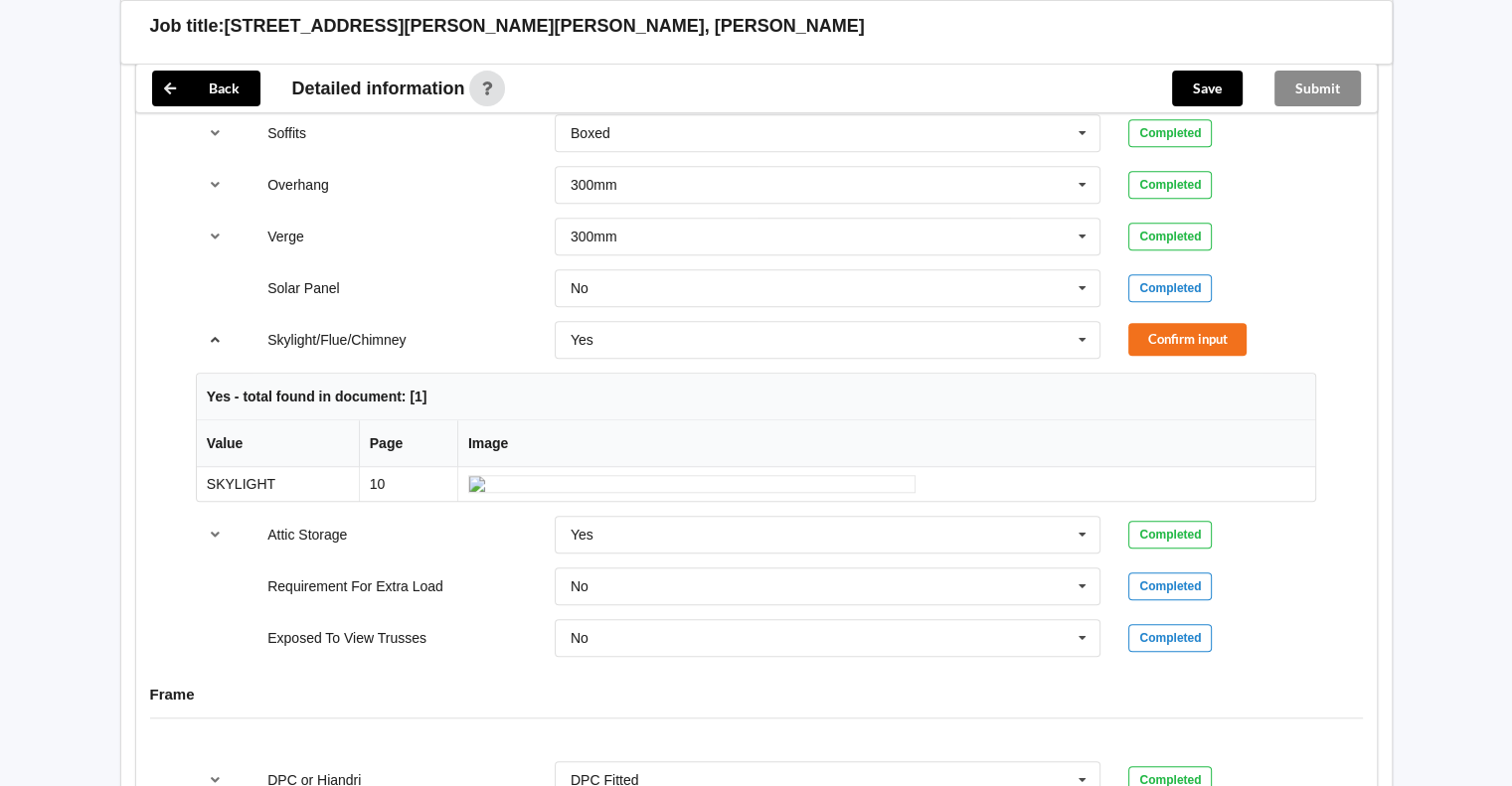 click at bounding box center [215, 339] 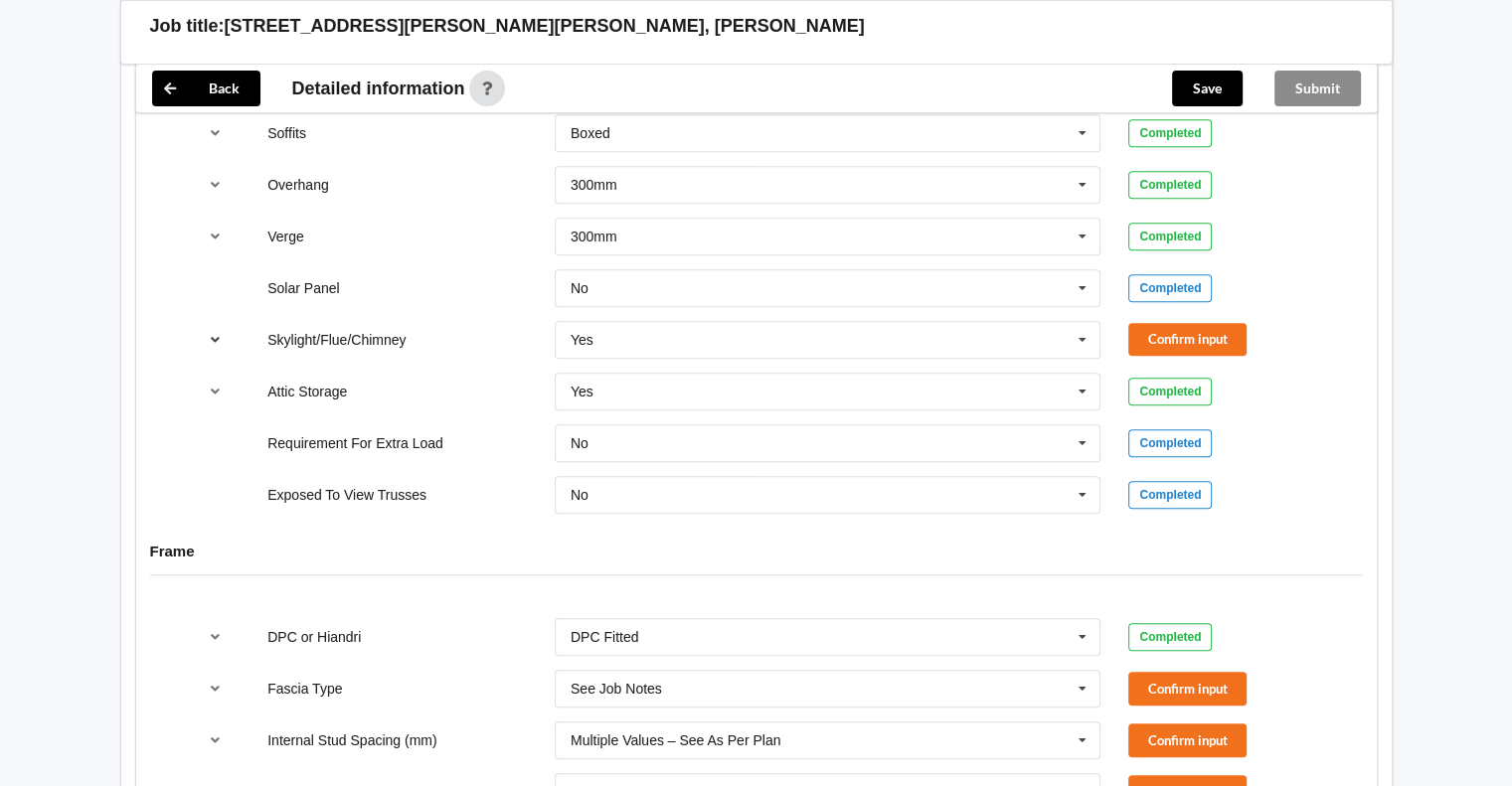 click at bounding box center [215, 339] 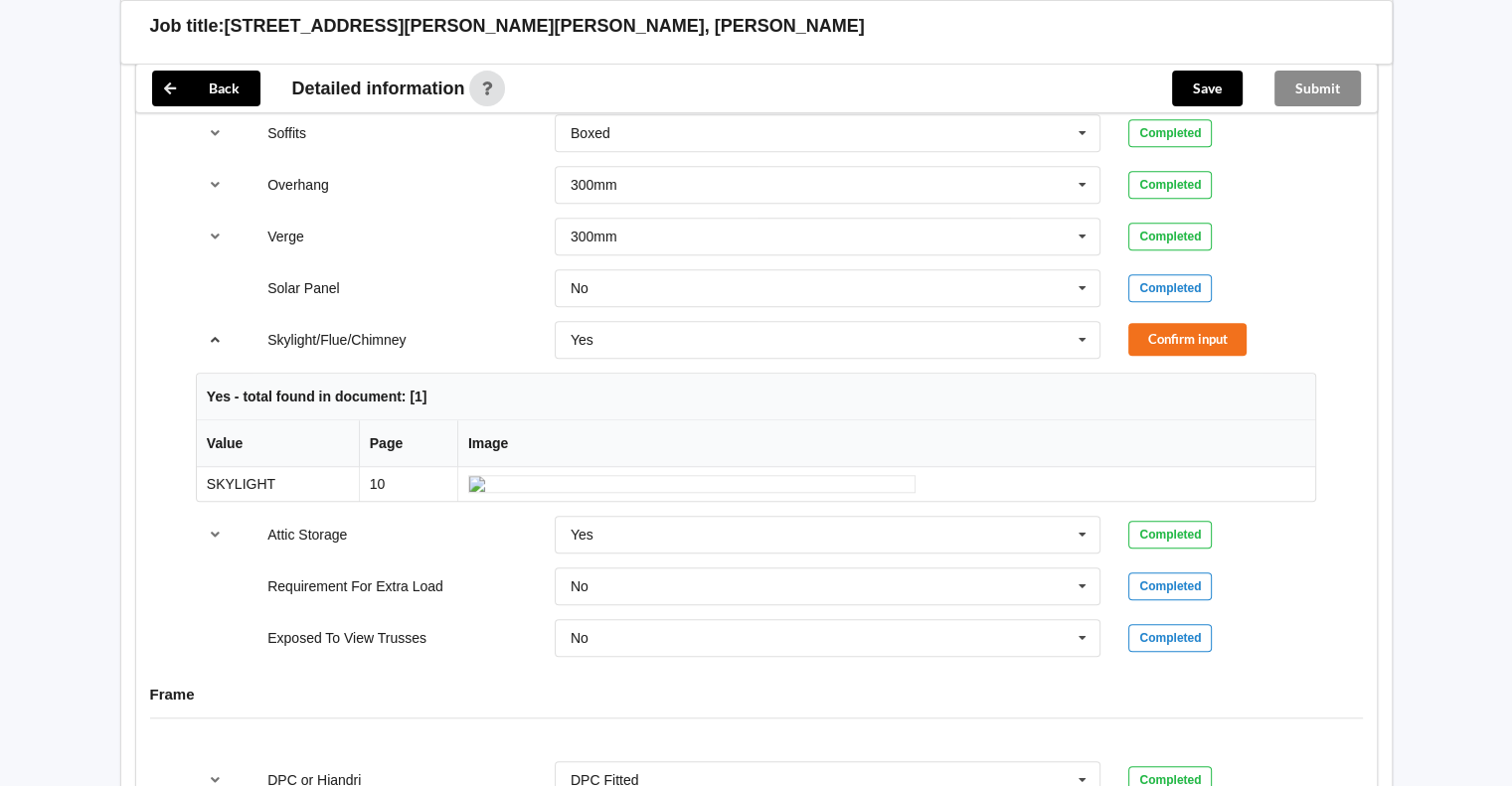 click at bounding box center (215, 339) 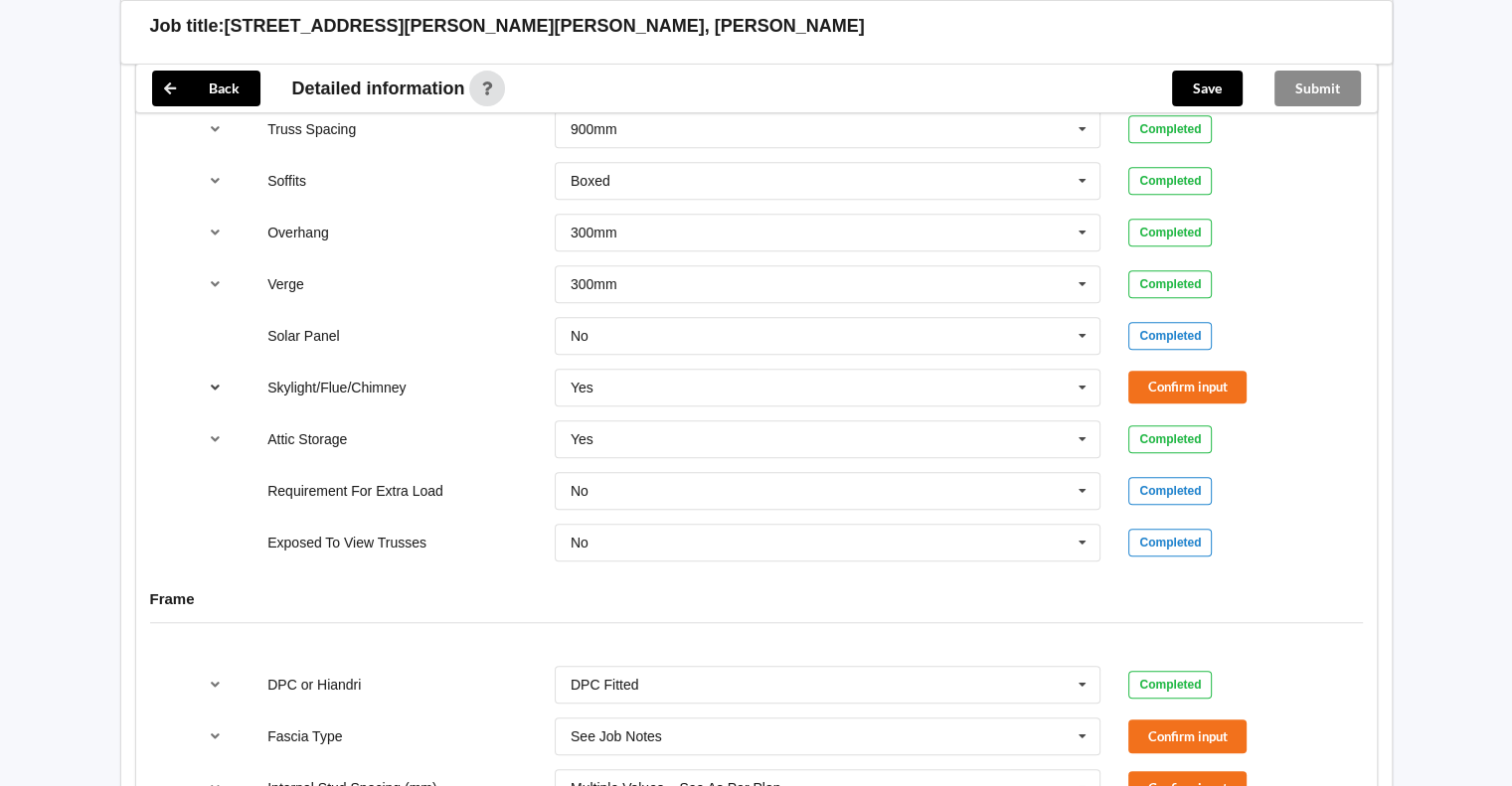 scroll, scrollTop: 1821, scrollLeft: 0, axis: vertical 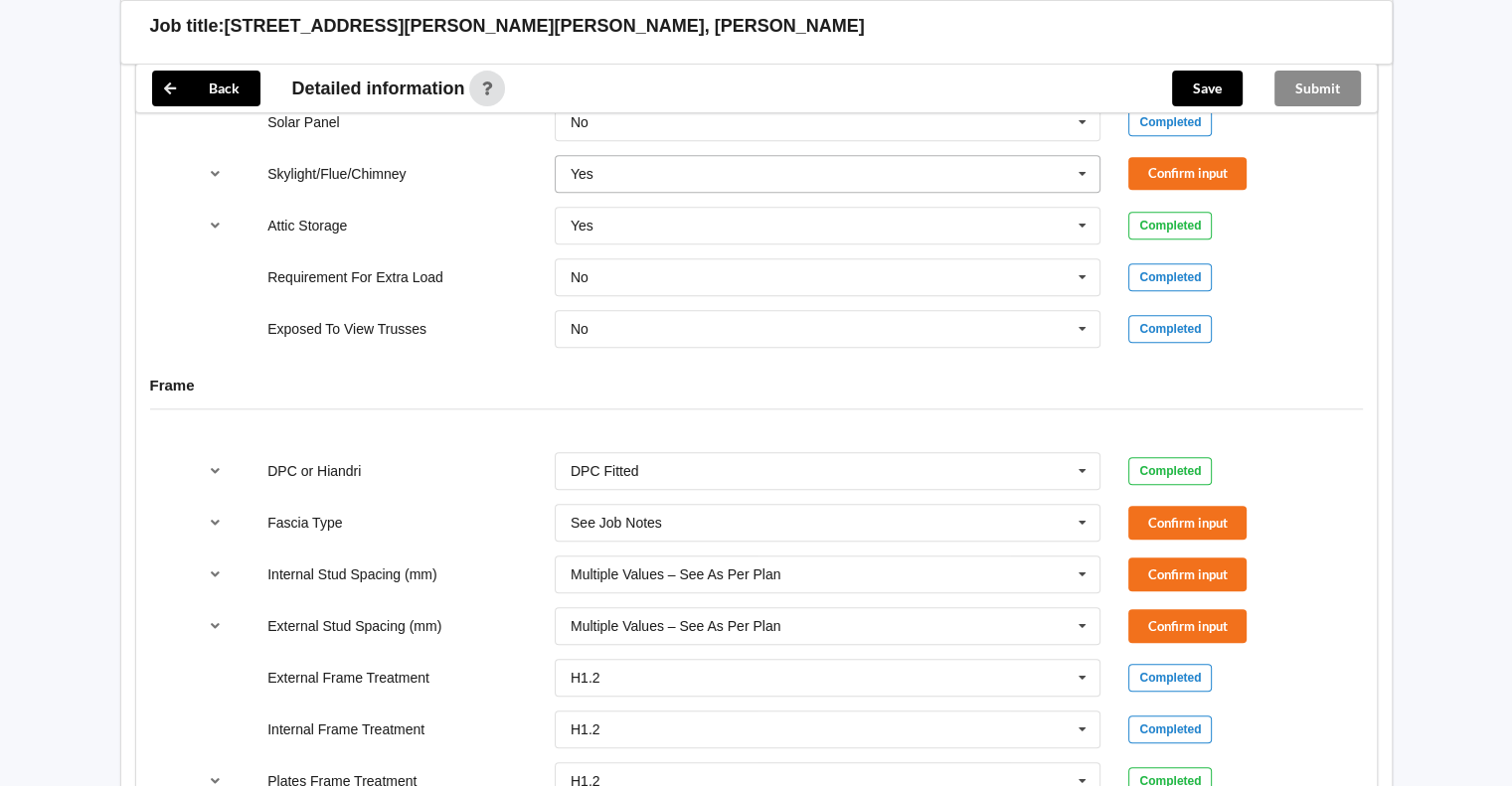 click at bounding box center [1083, 174] 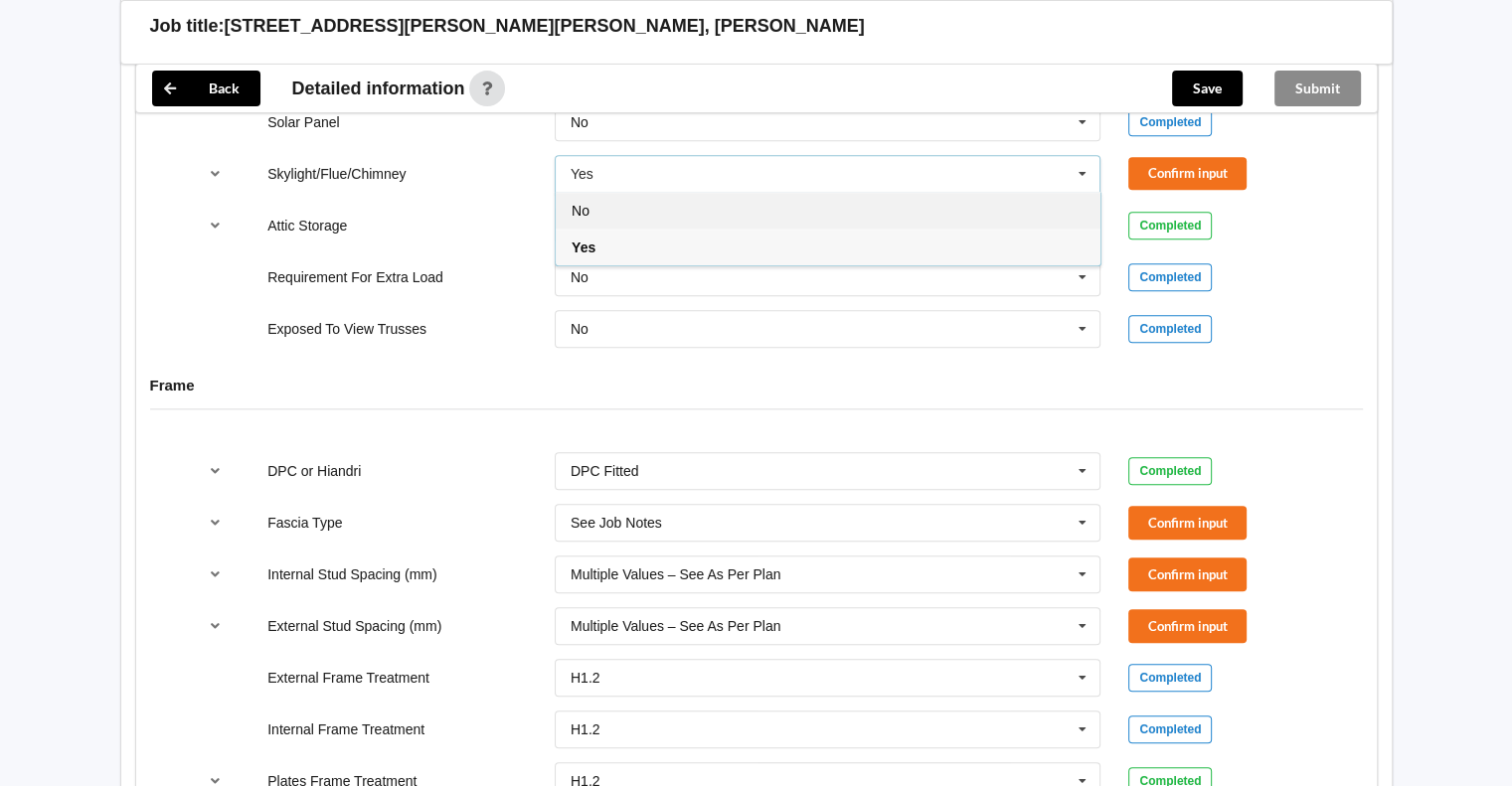 click on "No" at bounding box center (828, 210) 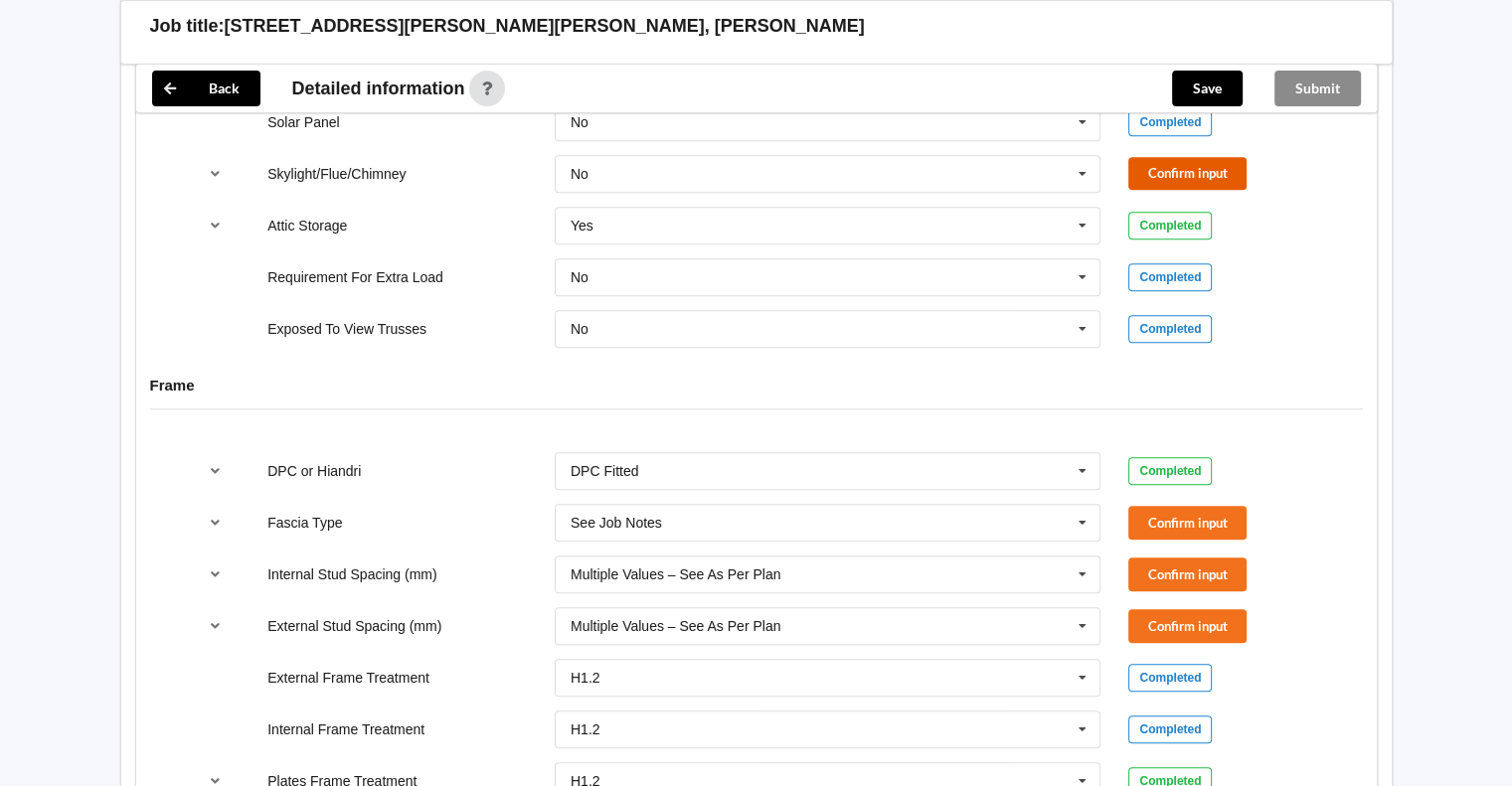 click on "Confirm input" at bounding box center (1187, 173) 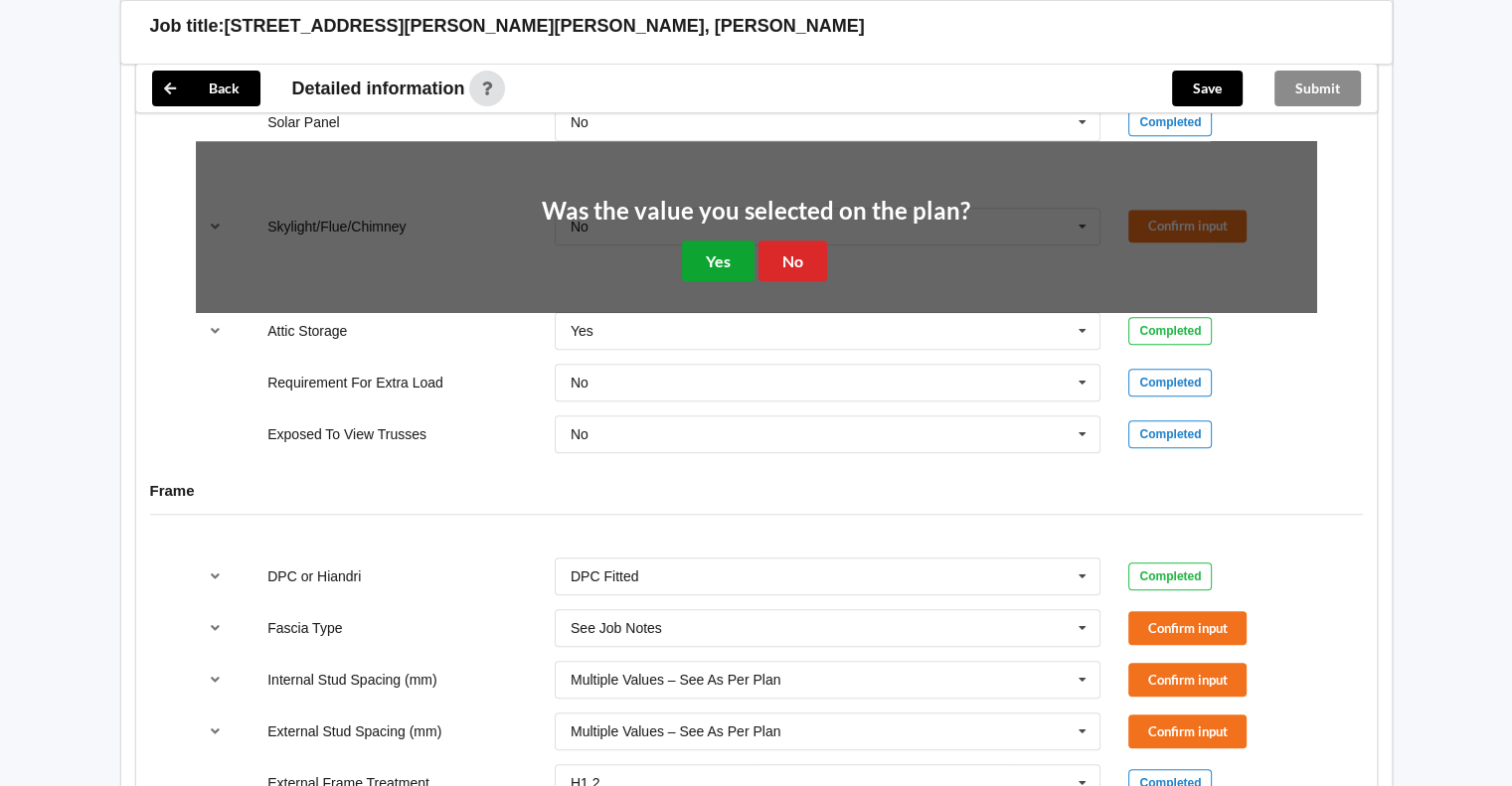 click on "Yes" at bounding box center (718, 260) 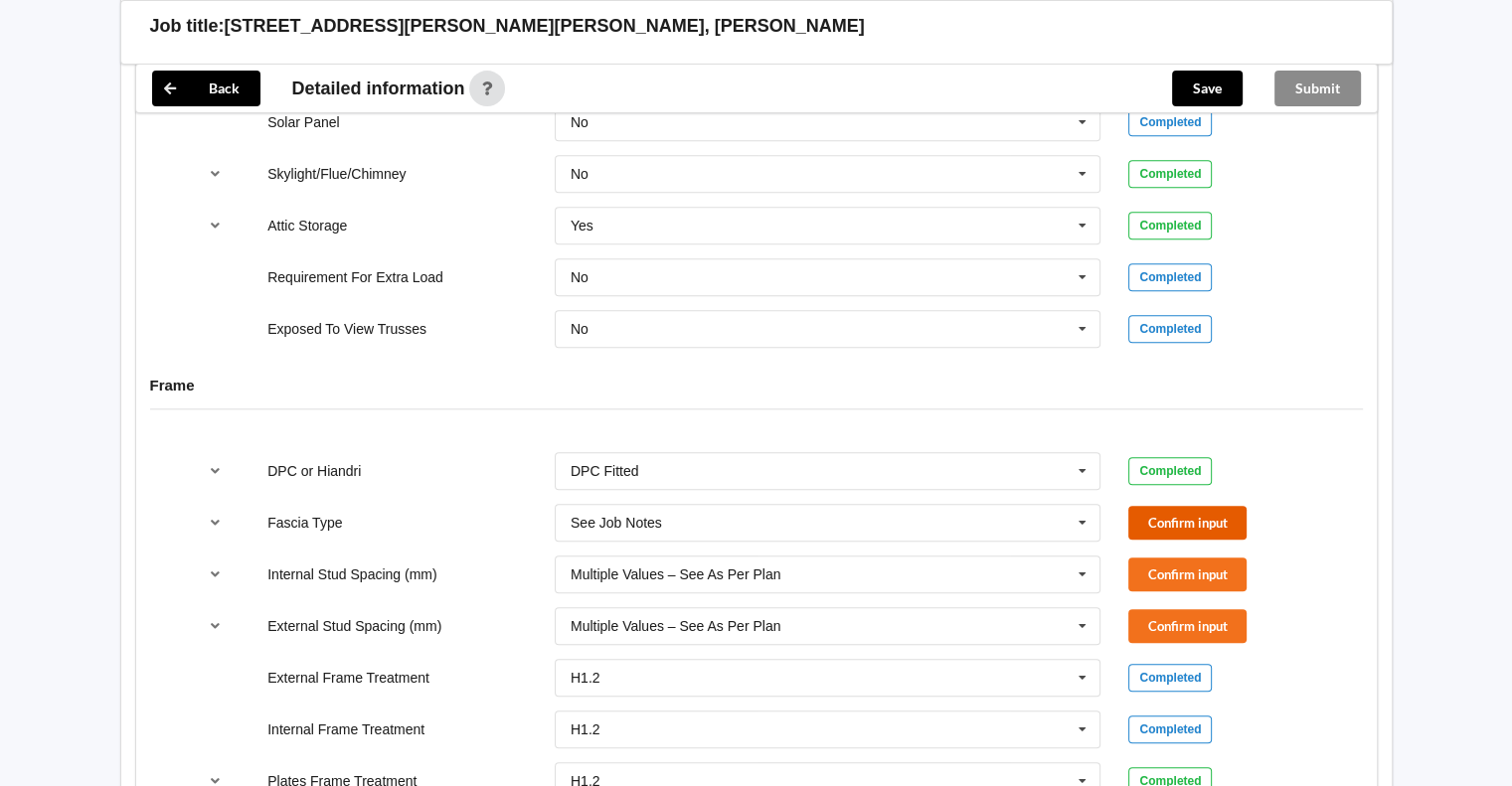 click on "Confirm input" at bounding box center [1187, 522] 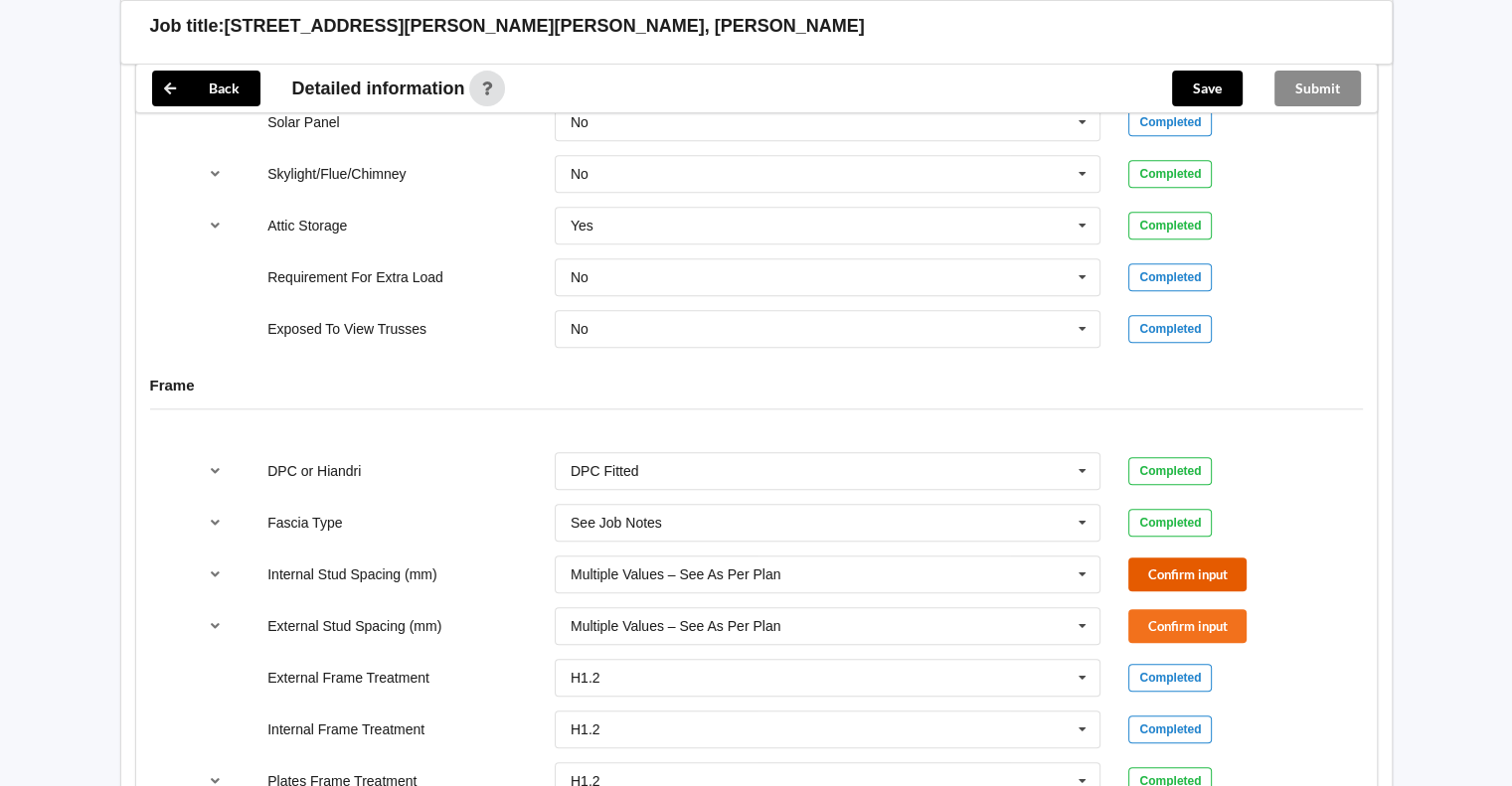 click on "Confirm input" at bounding box center (1187, 573) 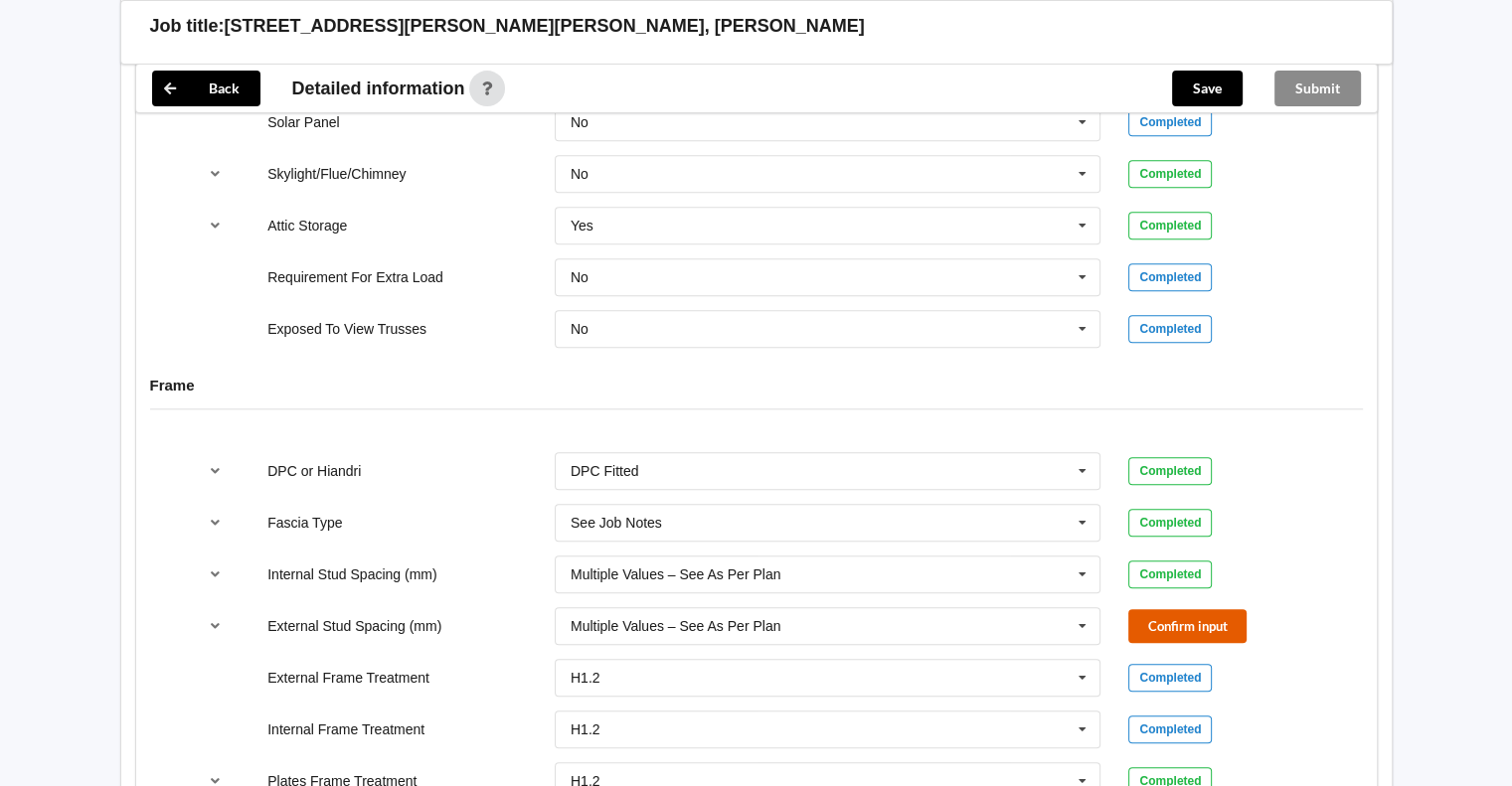 click on "Confirm input" at bounding box center [1187, 625] 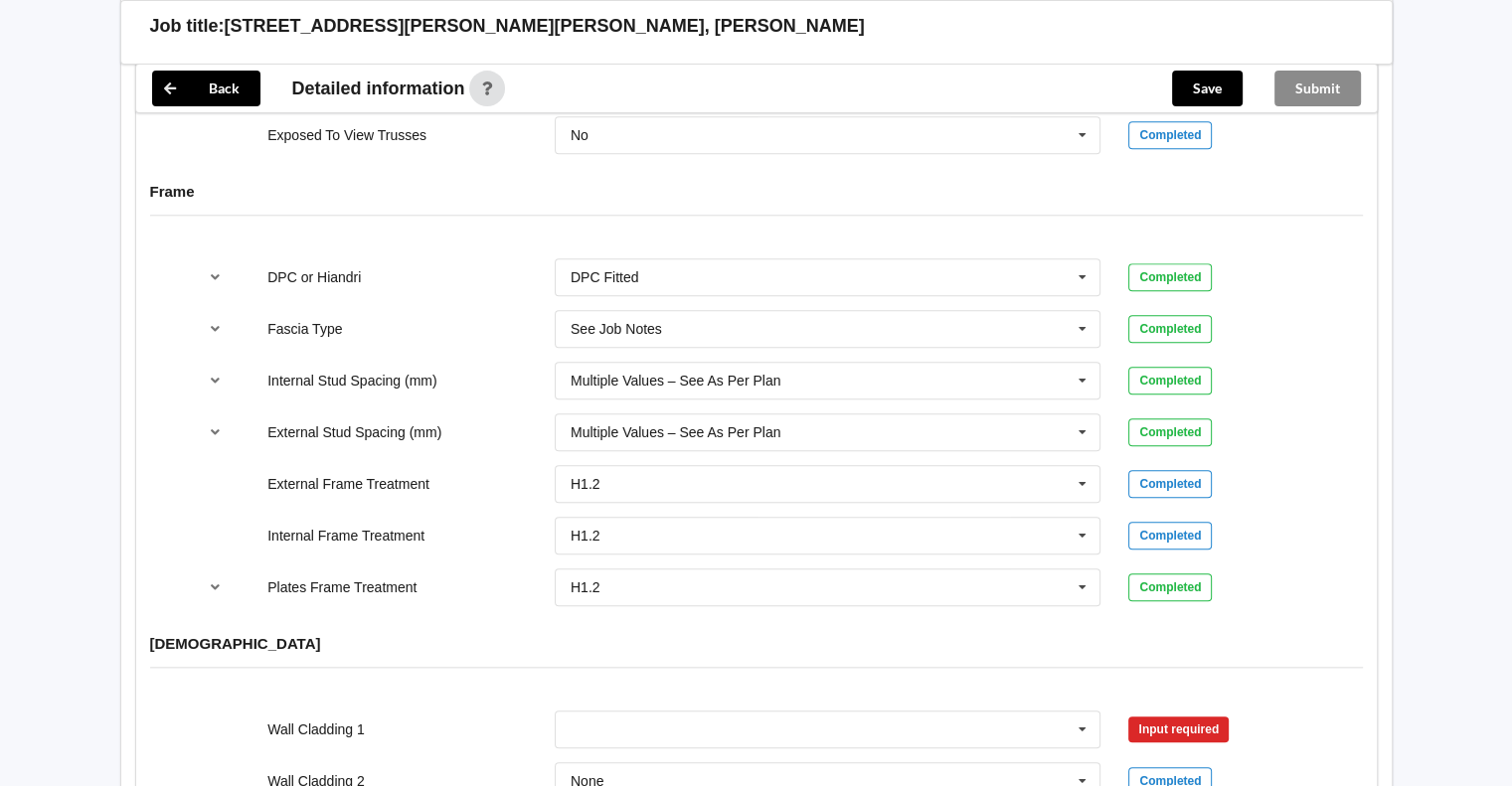 scroll, scrollTop: 2139, scrollLeft: 0, axis: vertical 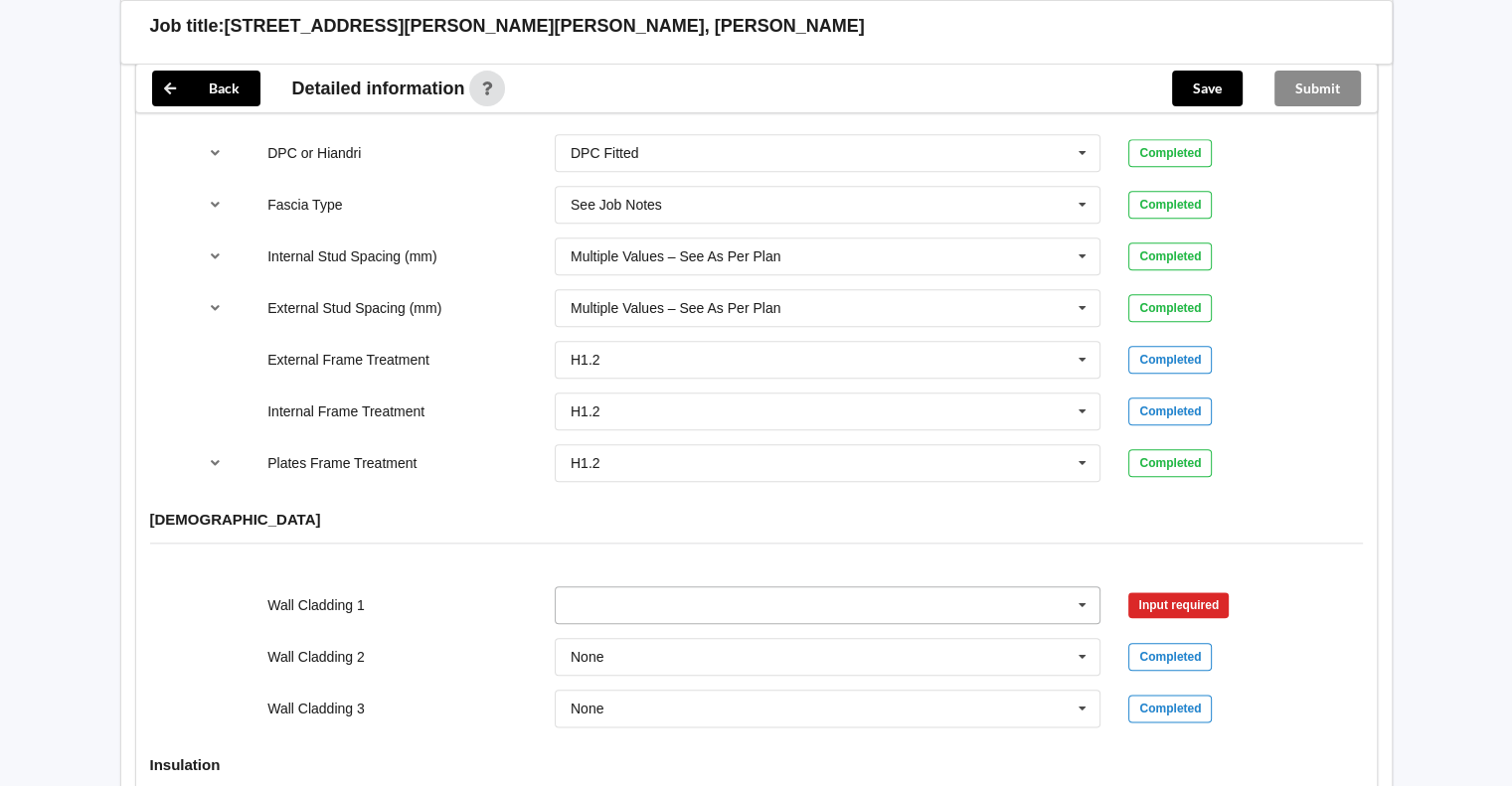 click at bounding box center (1083, 605) 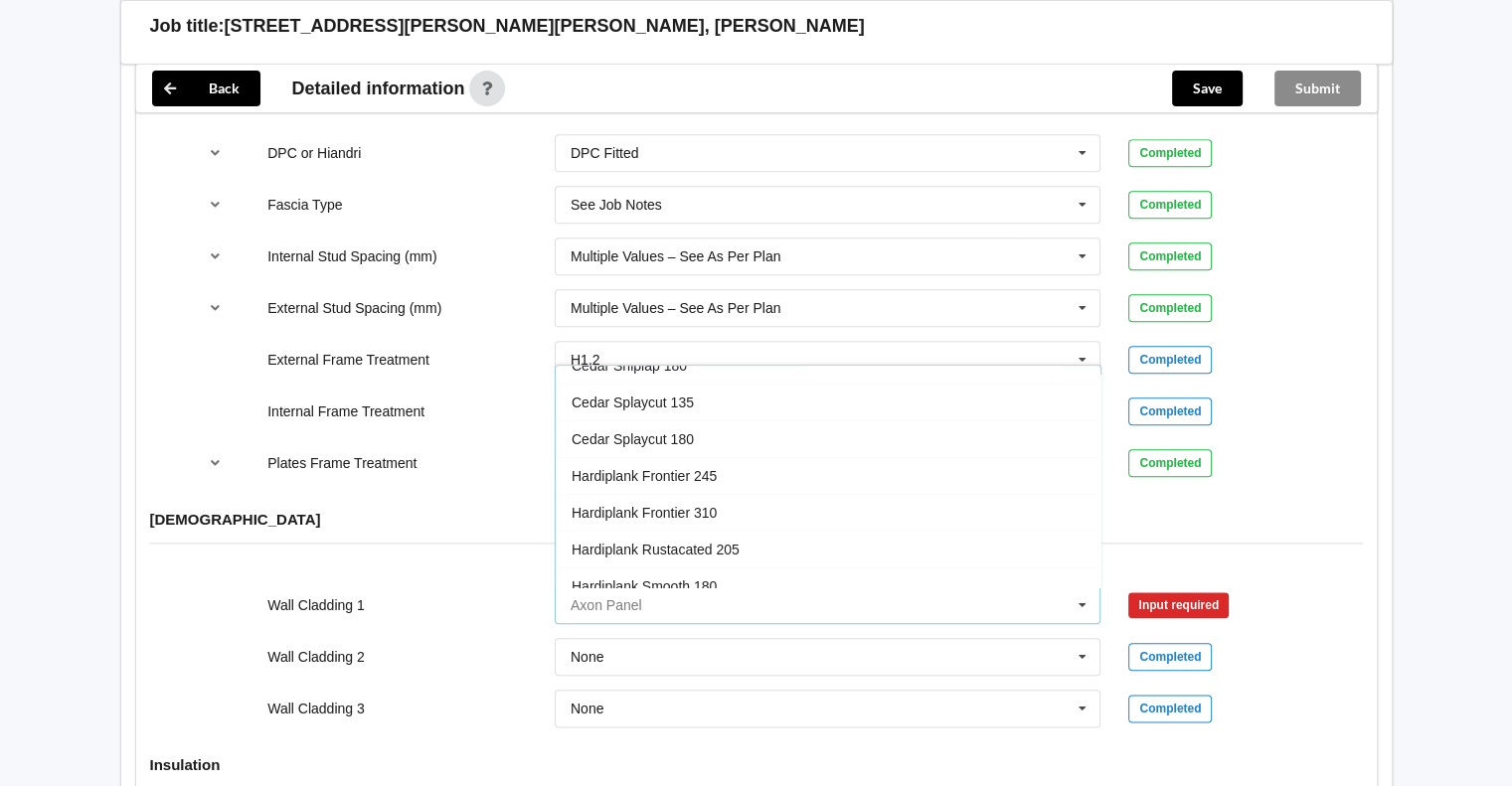 scroll, scrollTop: 1159, scrollLeft: 0, axis: vertical 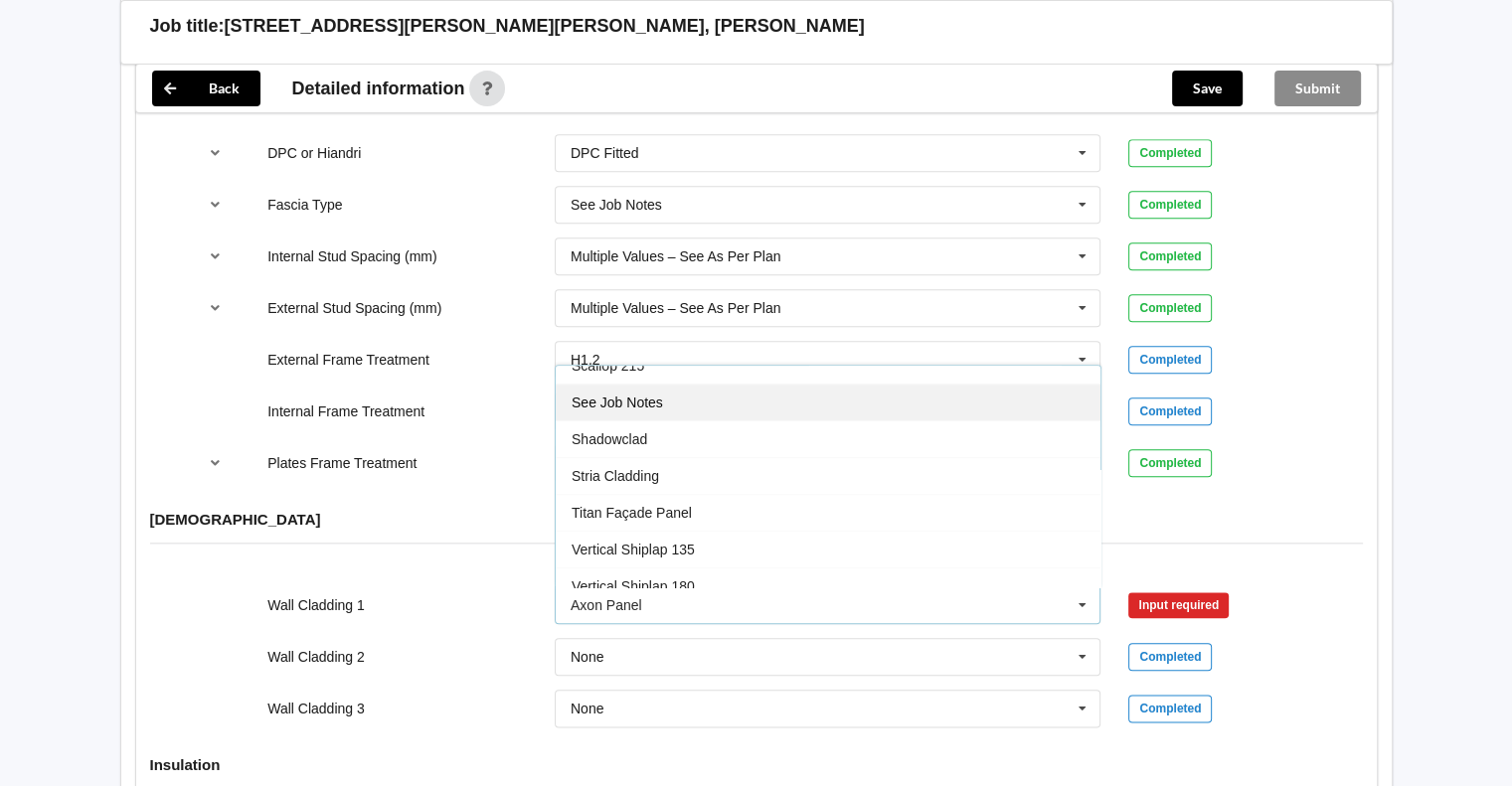click on "See Job Notes" at bounding box center (828, 401) 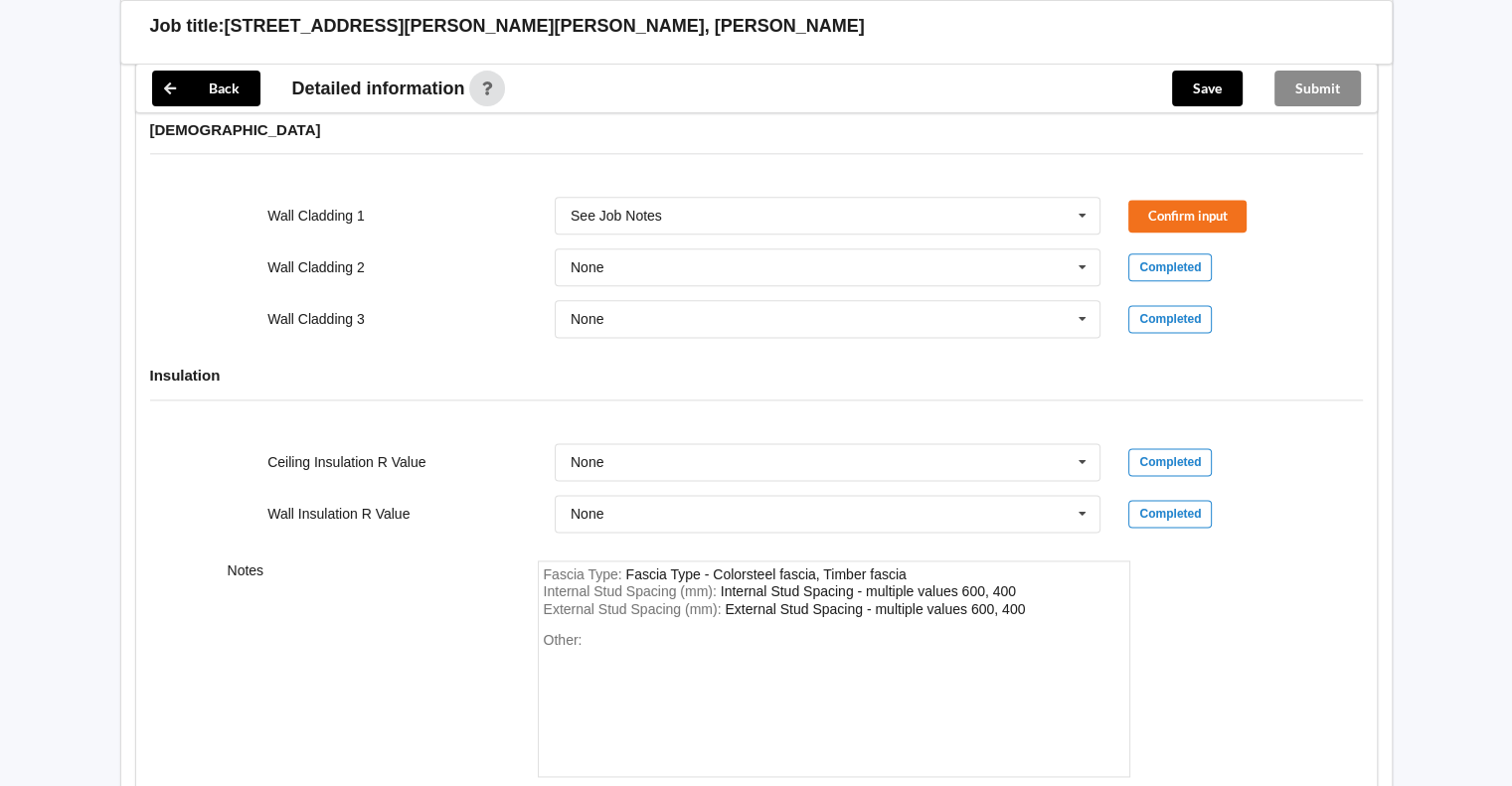 scroll, scrollTop: 2636, scrollLeft: 0, axis: vertical 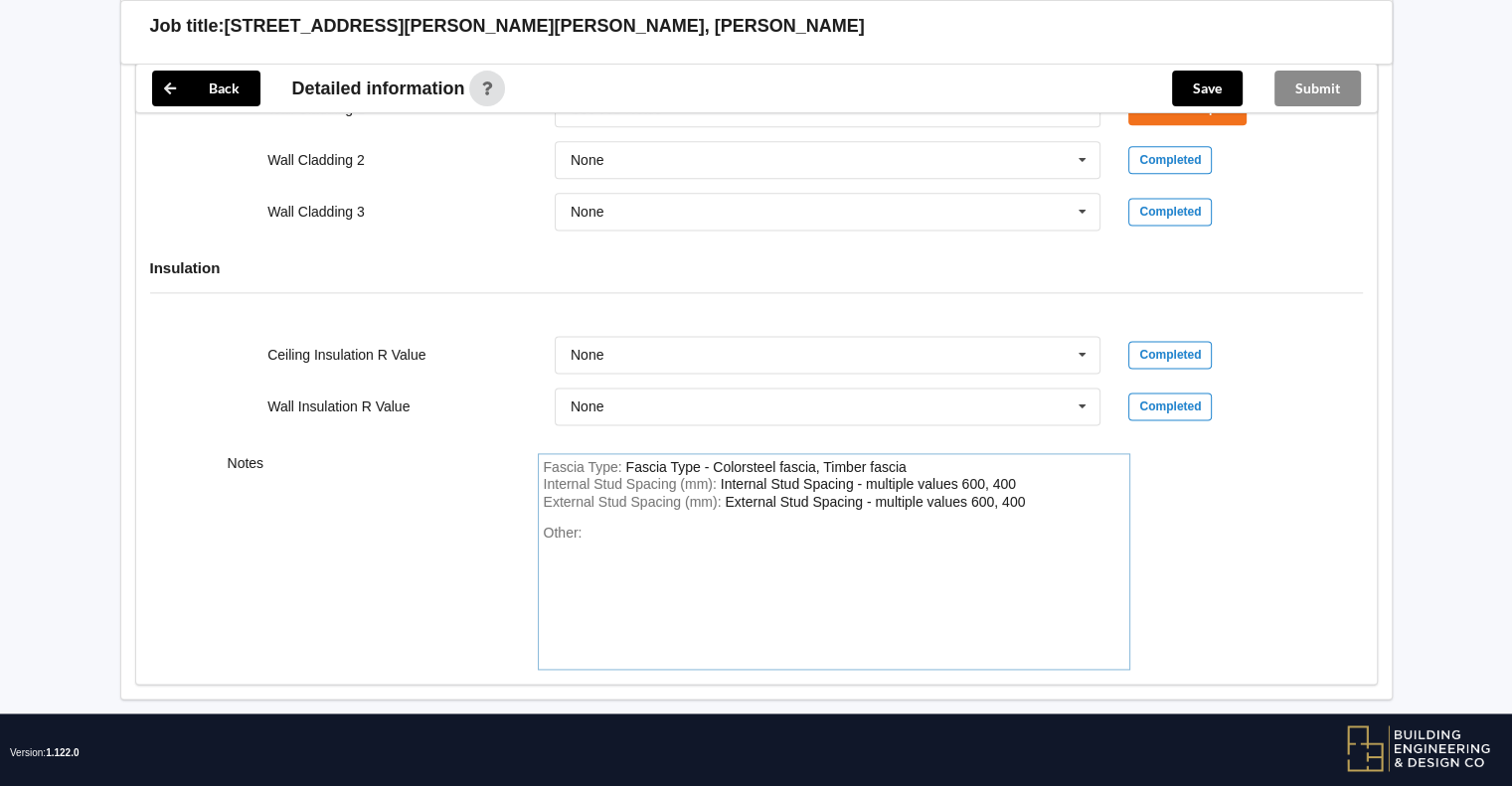 click on "Other:" at bounding box center [834, 594] 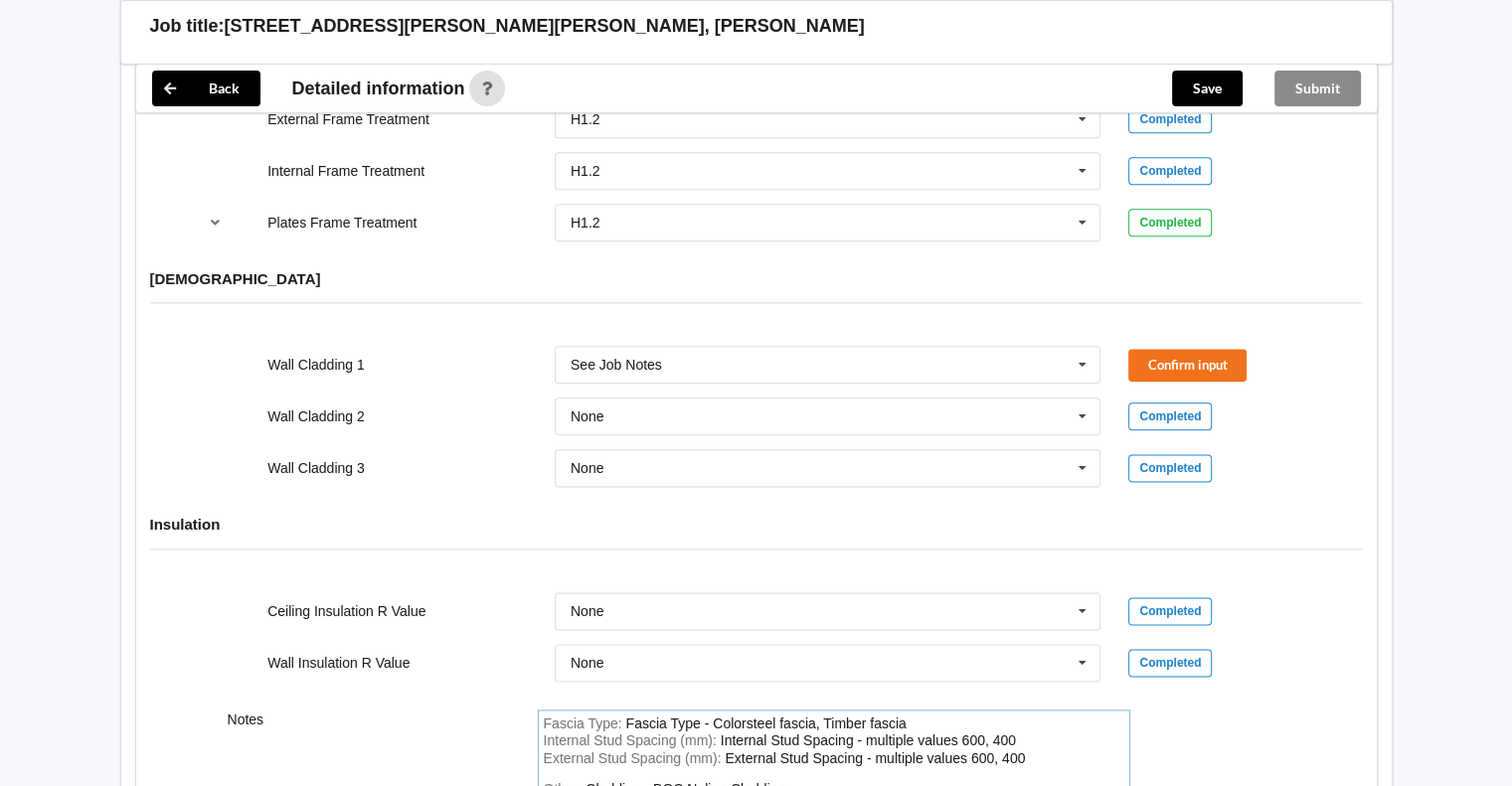 scroll, scrollTop: 2139, scrollLeft: 0, axis: vertical 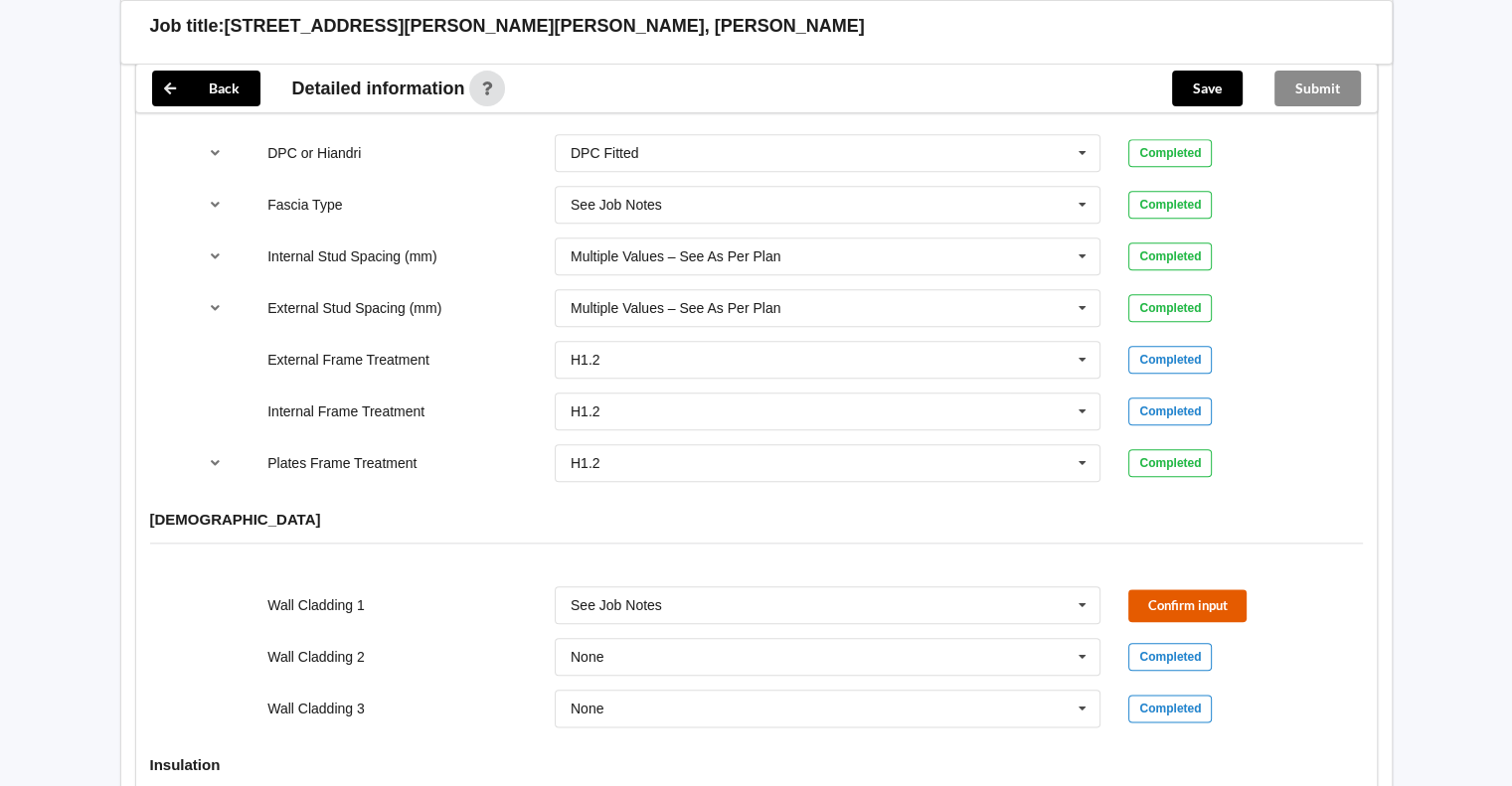 click on "Confirm input" at bounding box center (1187, 605) 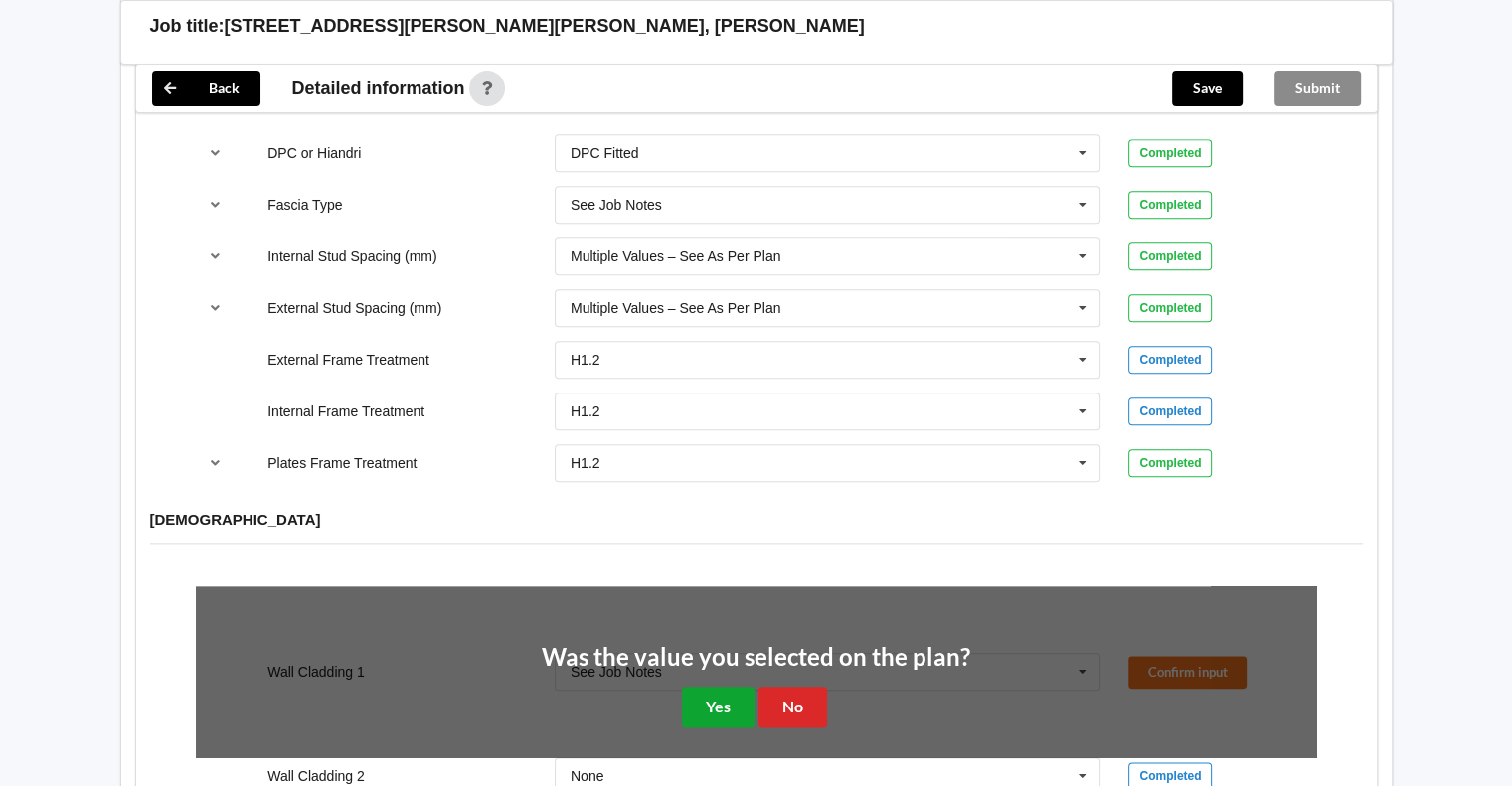 click on "Yes" at bounding box center (718, 707) 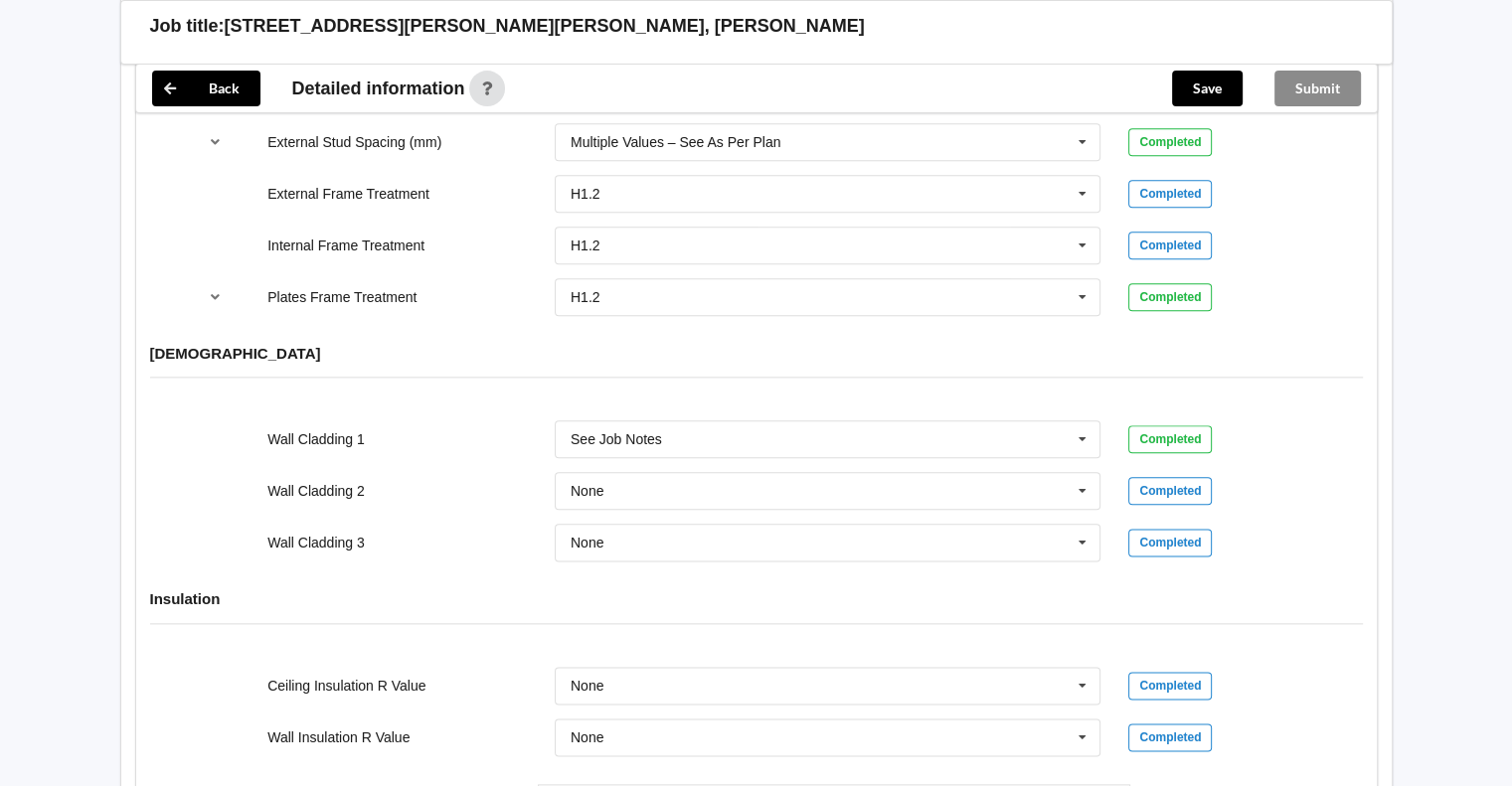 scroll, scrollTop: 2636, scrollLeft: 0, axis: vertical 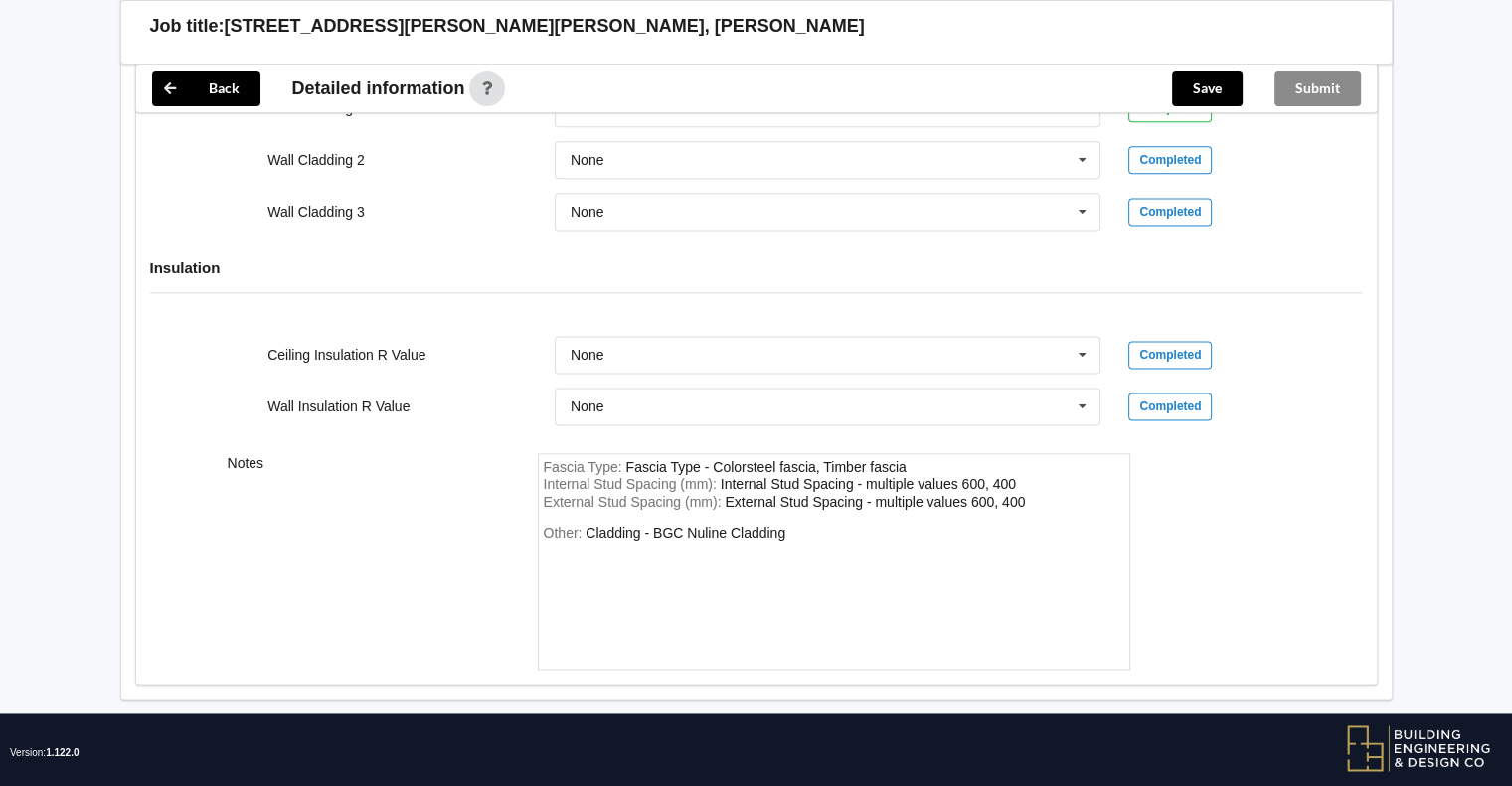 drag, startPoint x: 826, startPoint y: 498, endPoint x: 838, endPoint y: 513, distance: 19.209373 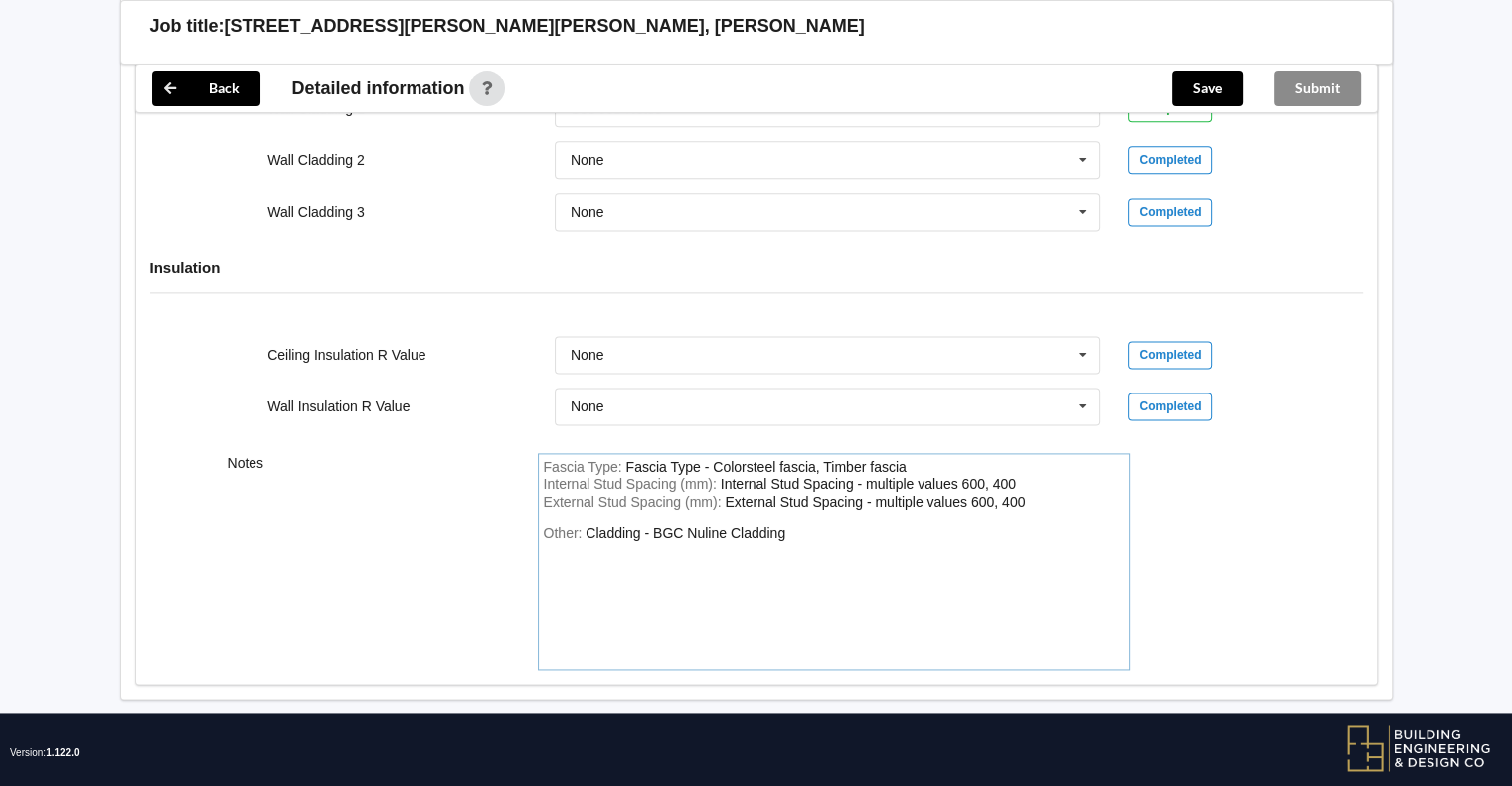 click on "Cladding - BGC Nuline Cladding" at bounding box center [685, 533] 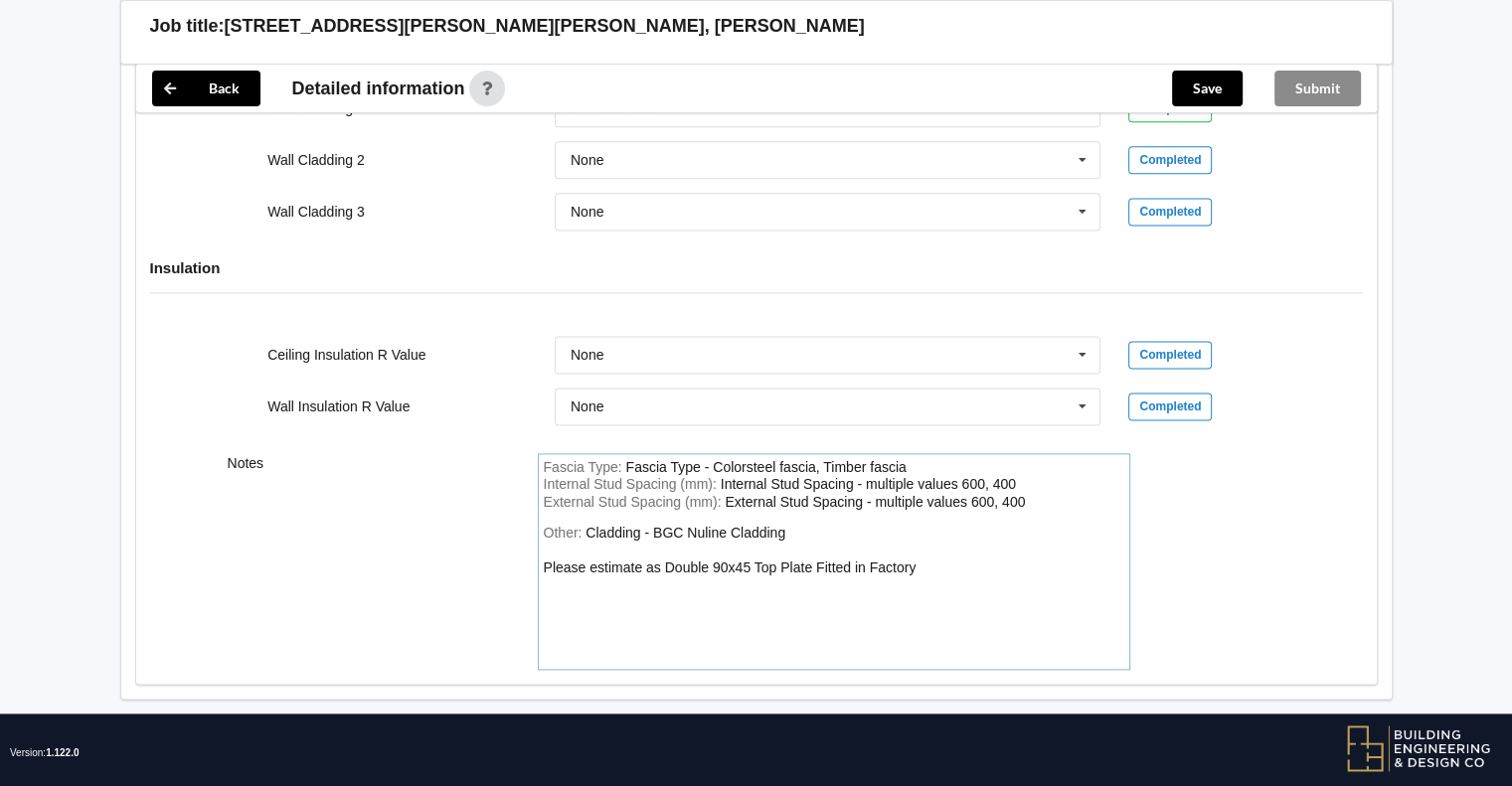 drag, startPoint x: 931, startPoint y: 528, endPoint x: 636, endPoint y: 526, distance: 295.00678 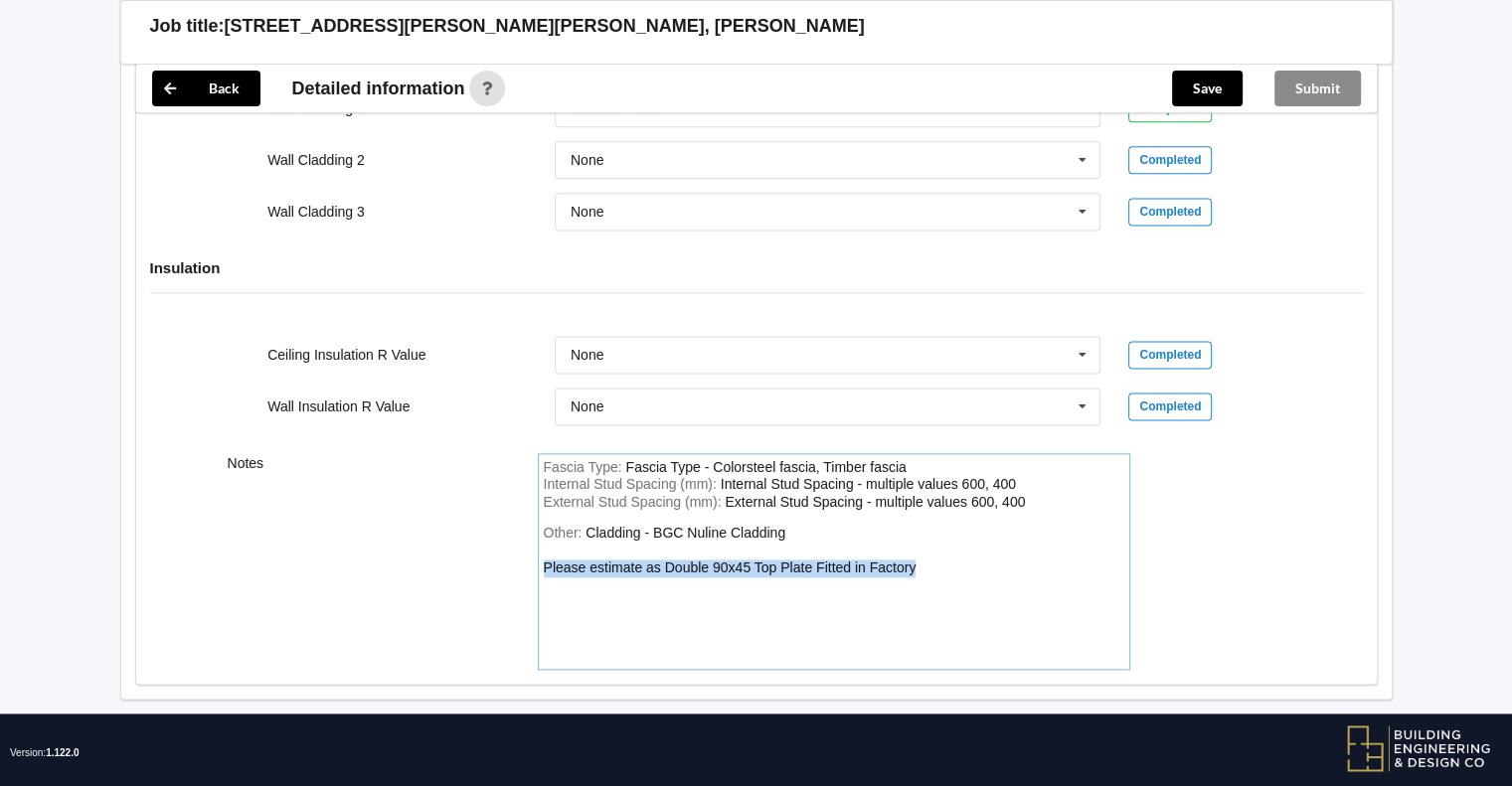 drag, startPoint x: 936, startPoint y: 535, endPoint x: 541, endPoint y: 548, distance: 395.21387 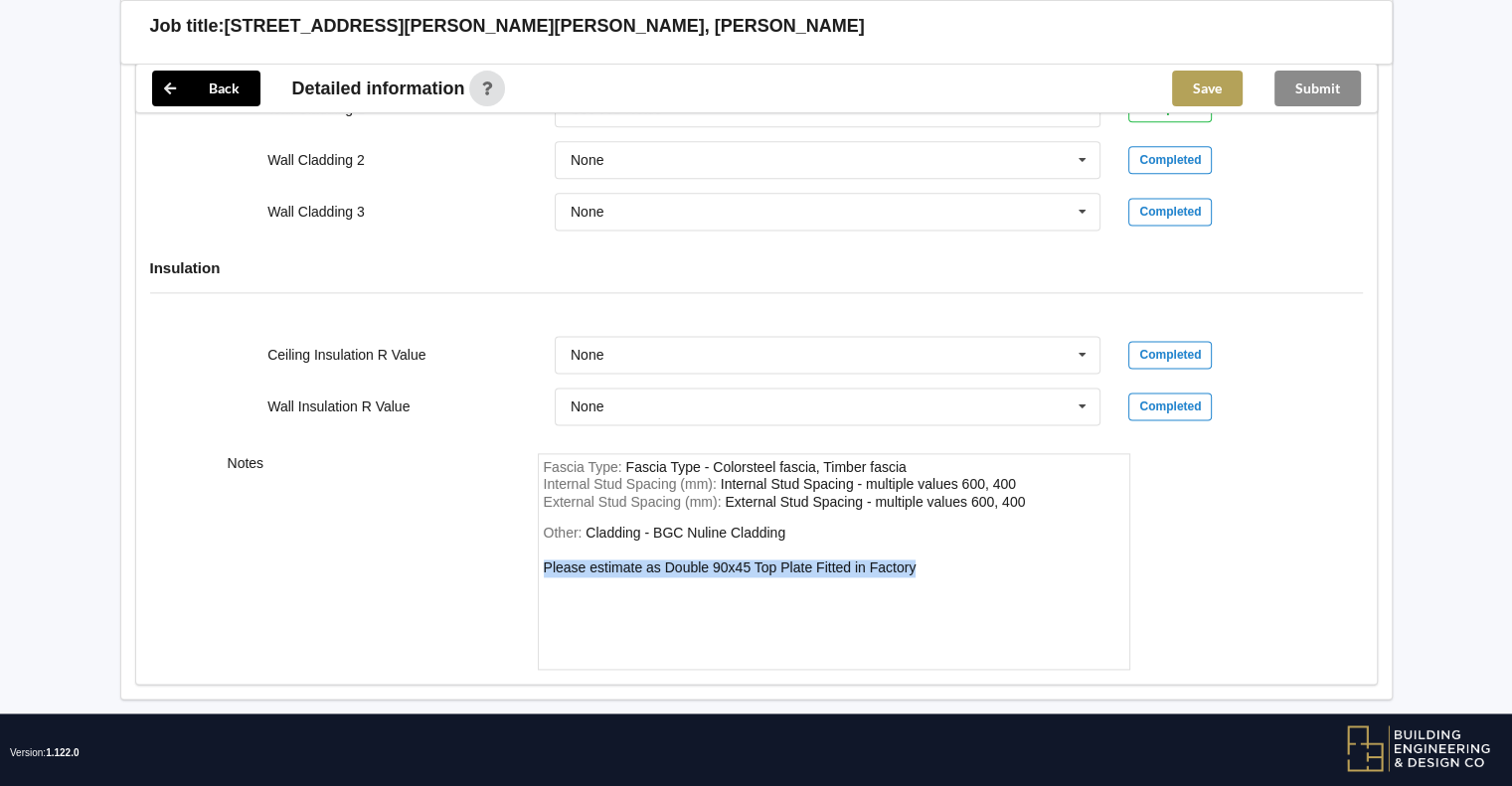 click on "Save" at bounding box center (1207, 88) 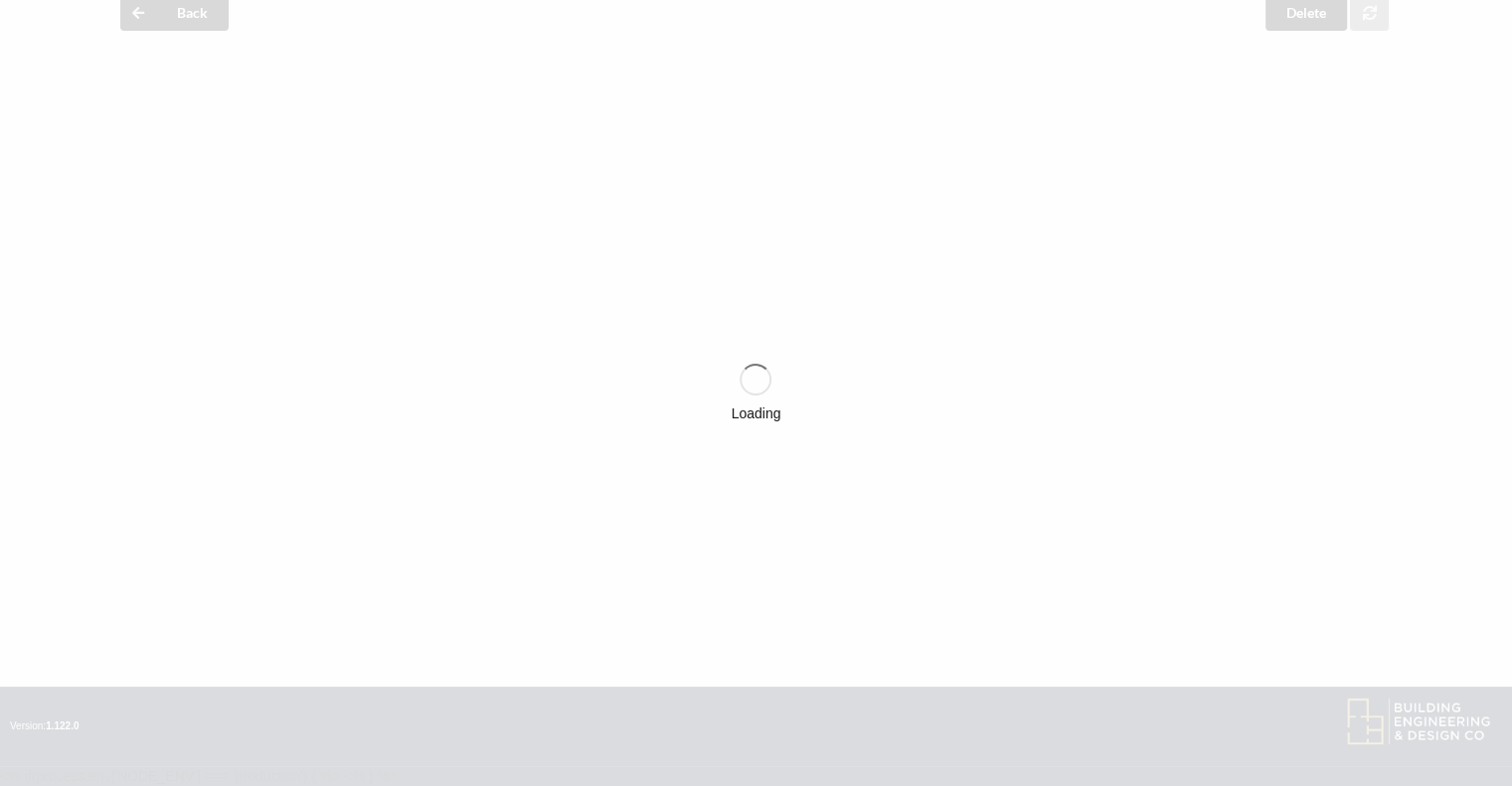 scroll, scrollTop: 86, scrollLeft: 0, axis: vertical 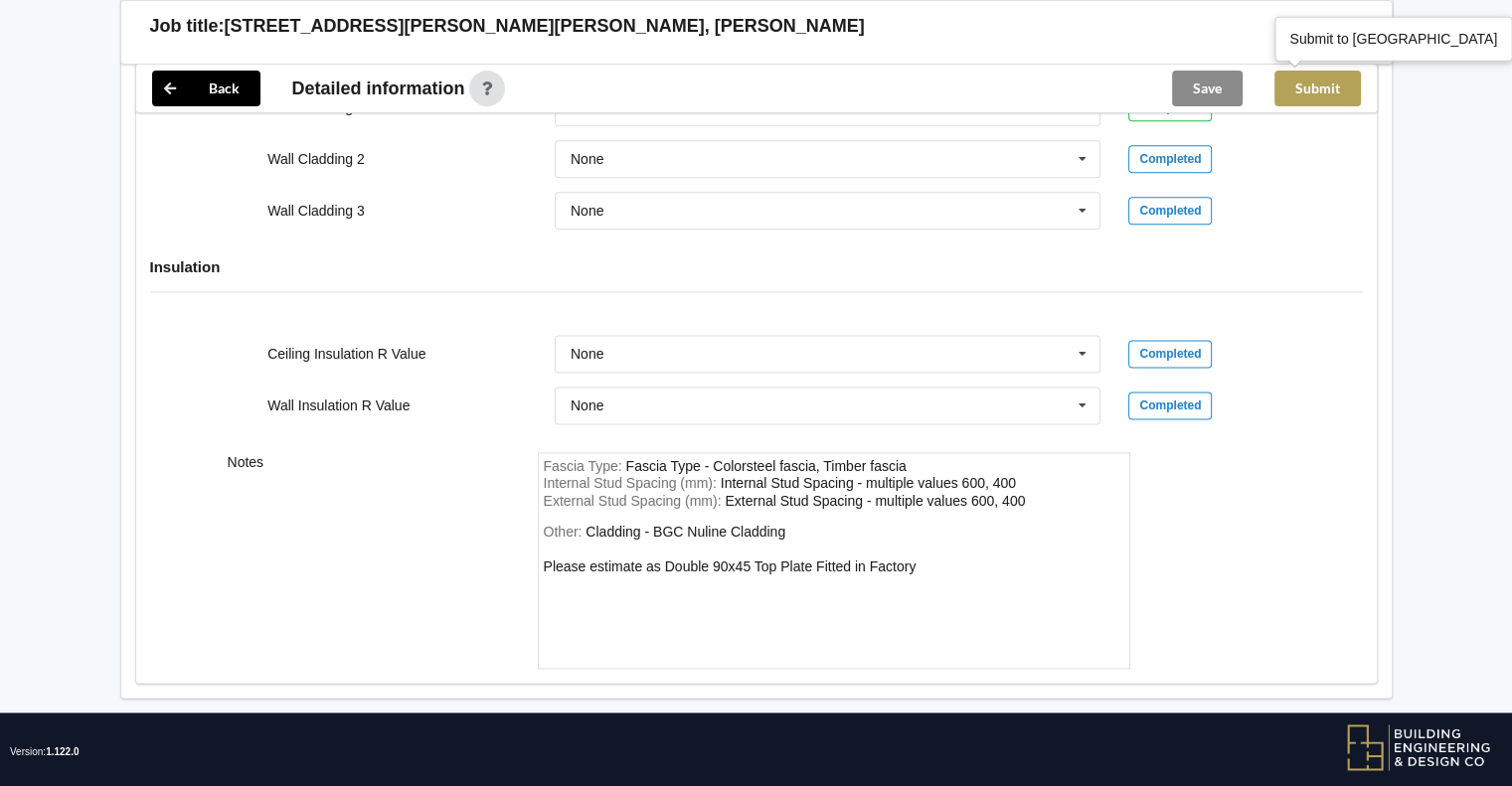 click on "Submit" at bounding box center (1317, 88) 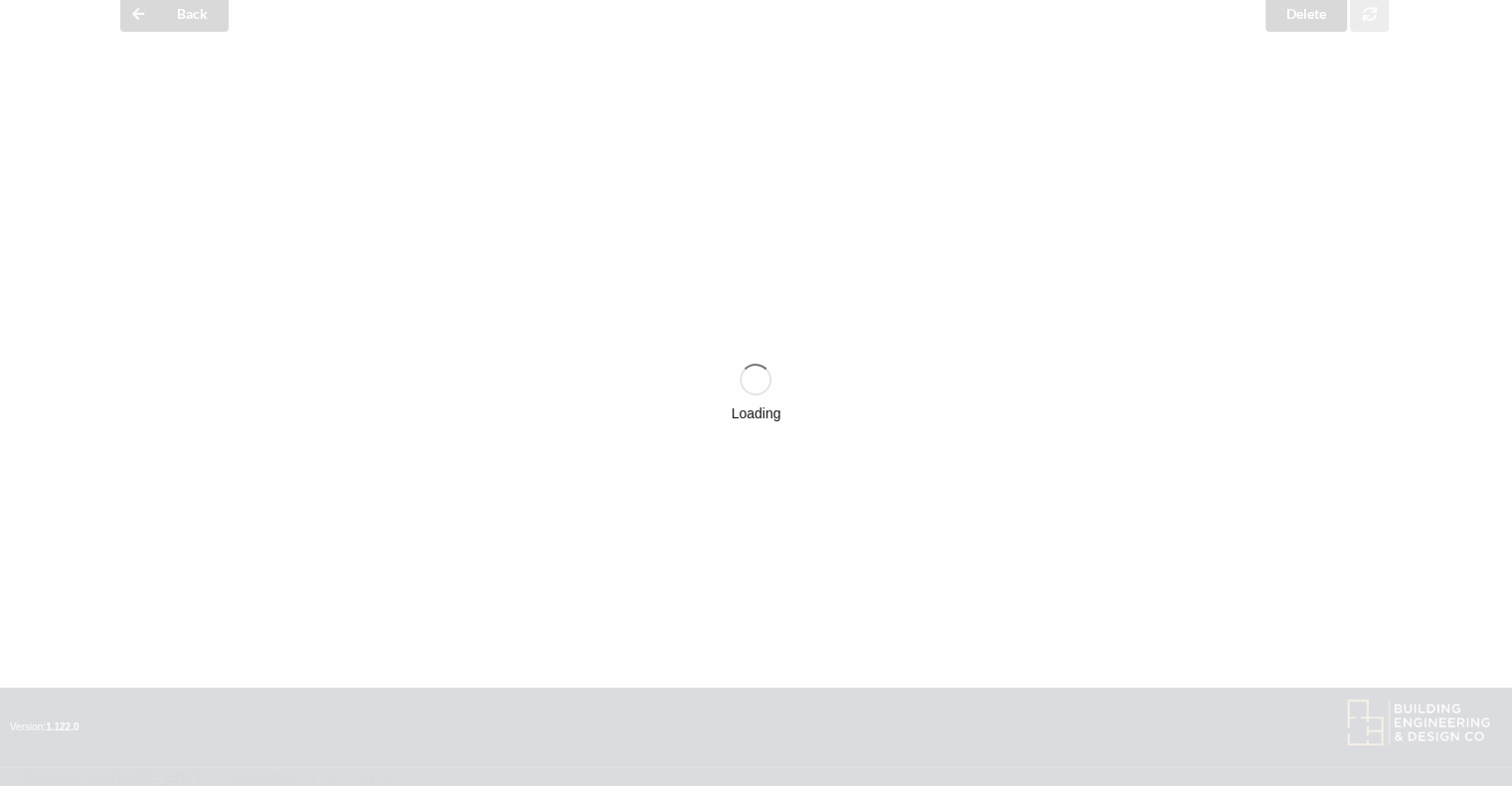 scroll, scrollTop: 2546, scrollLeft: 0, axis: vertical 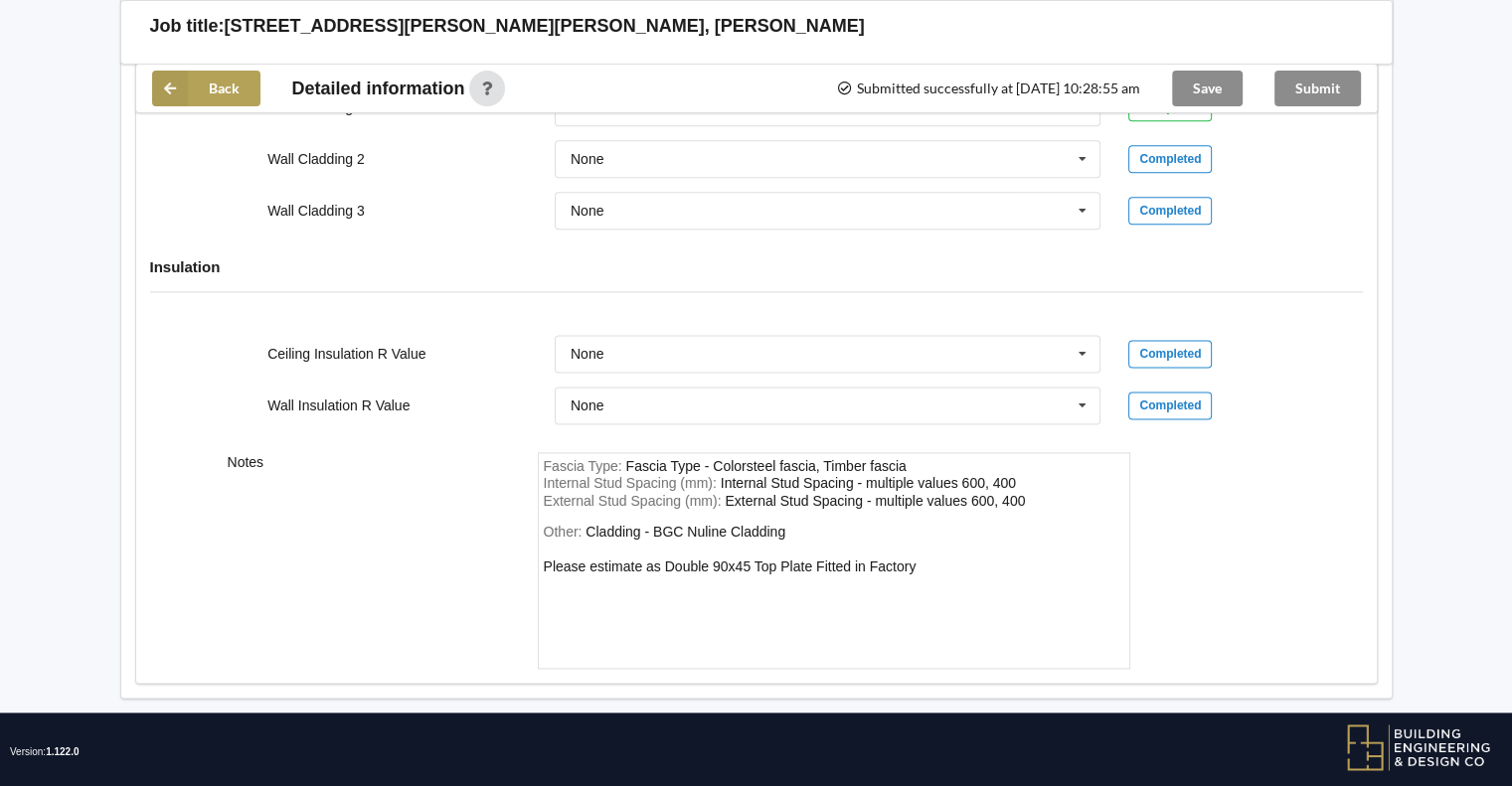 click on "Back" at bounding box center [206, 88] 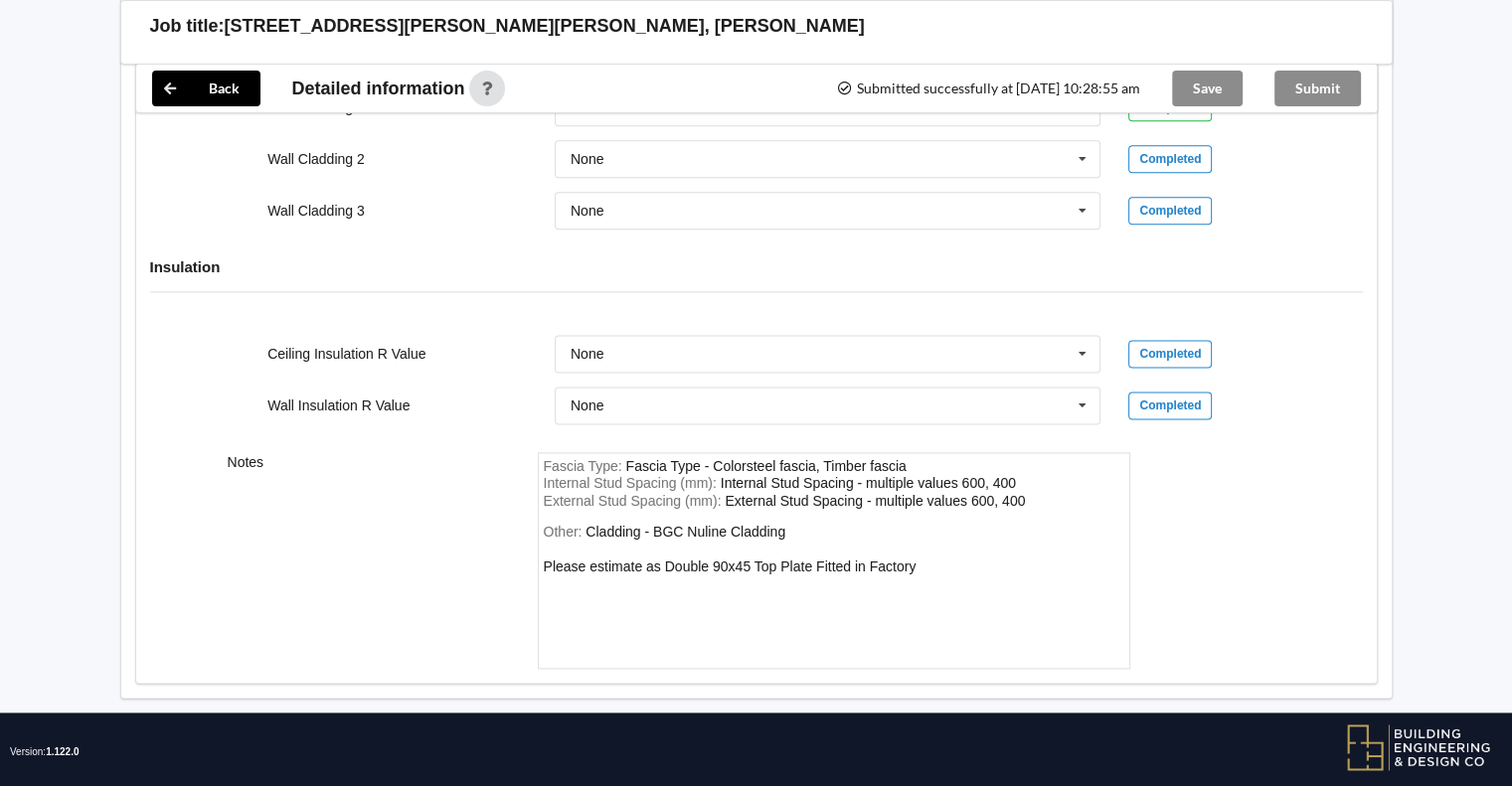 scroll, scrollTop: 0, scrollLeft: 0, axis: both 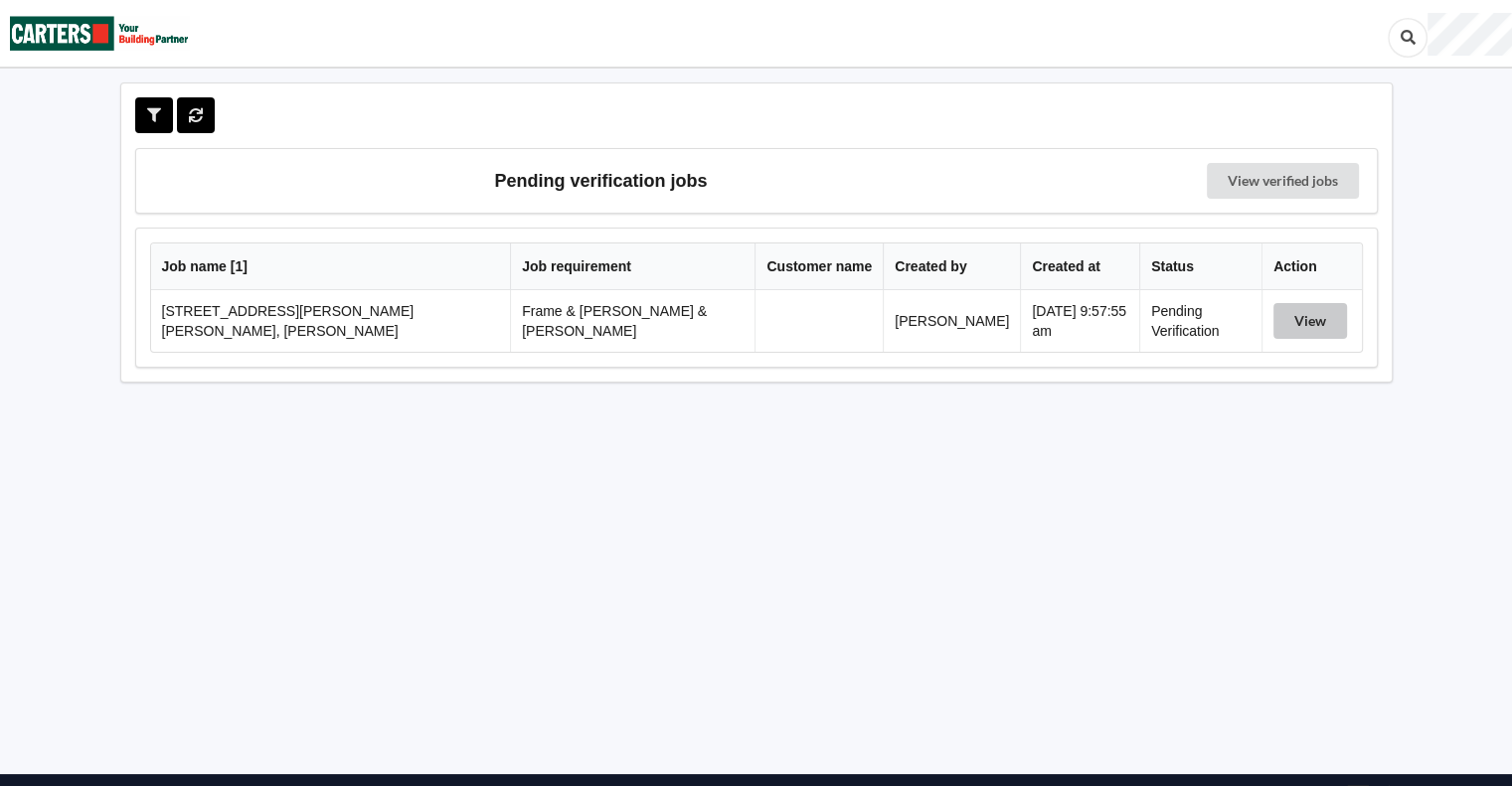 click on "View" at bounding box center [1310, 321] 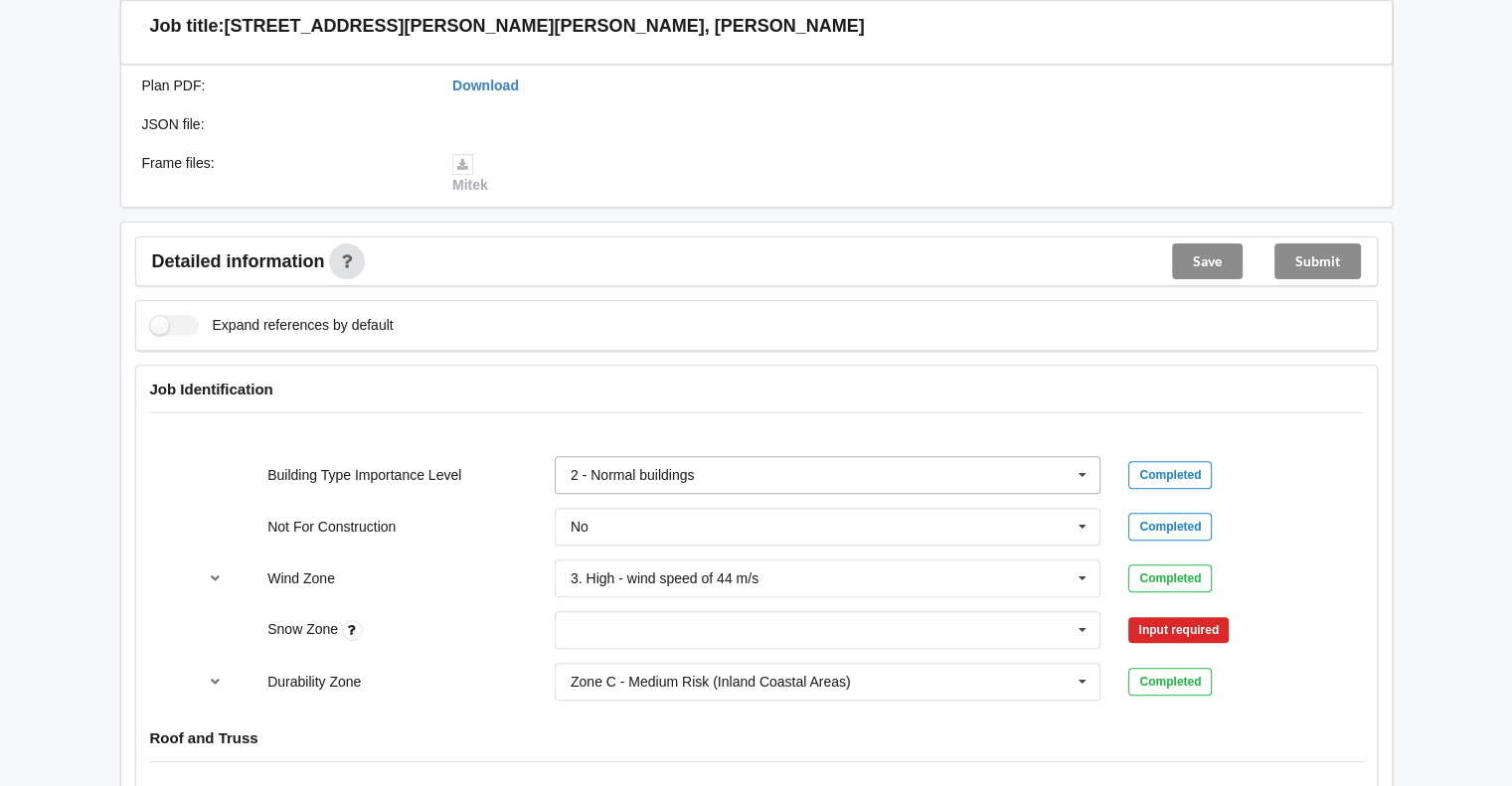 scroll, scrollTop: 662, scrollLeft: 0, axis: vertical 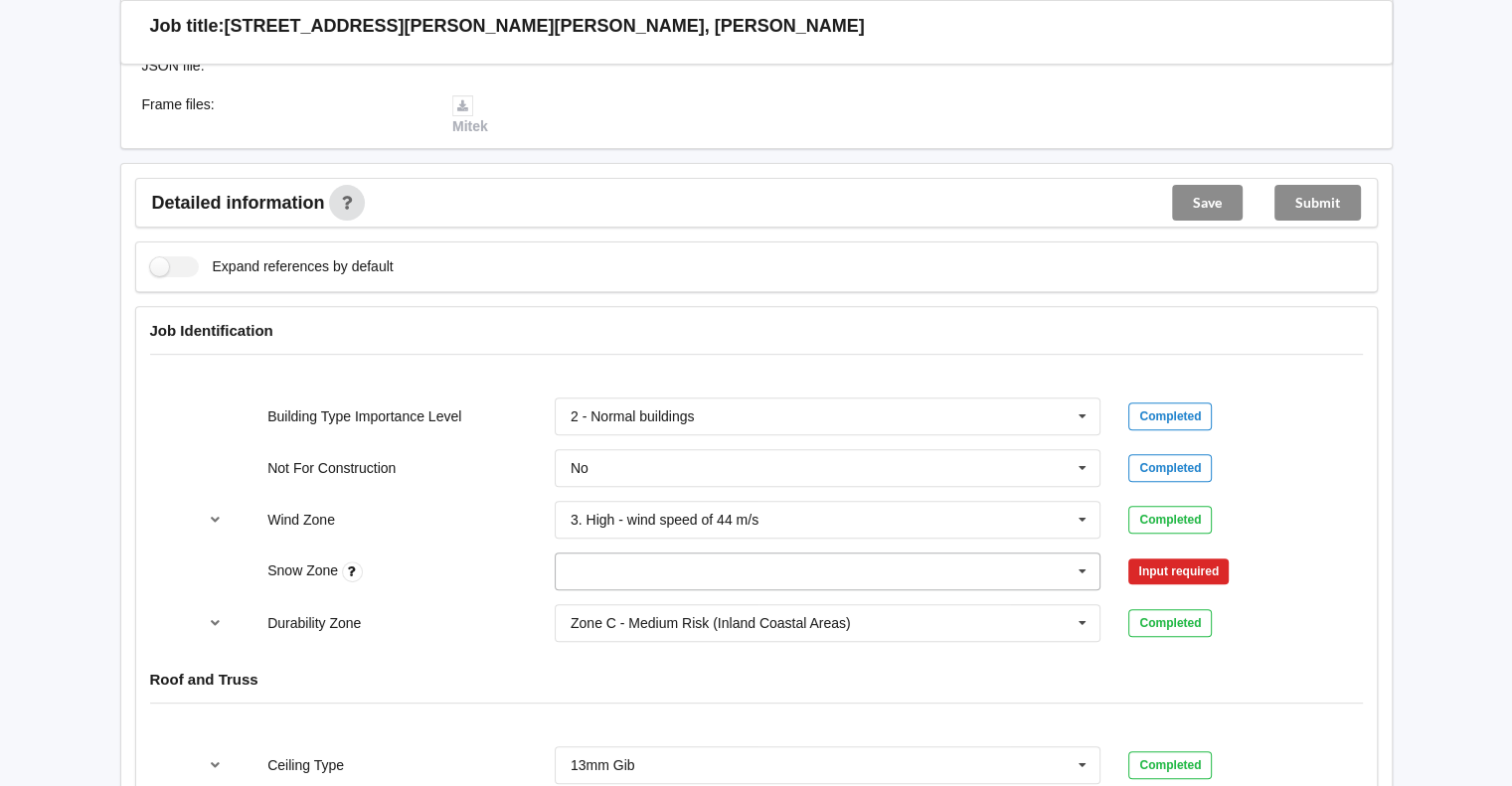 click at bounding box center (1083, 571) 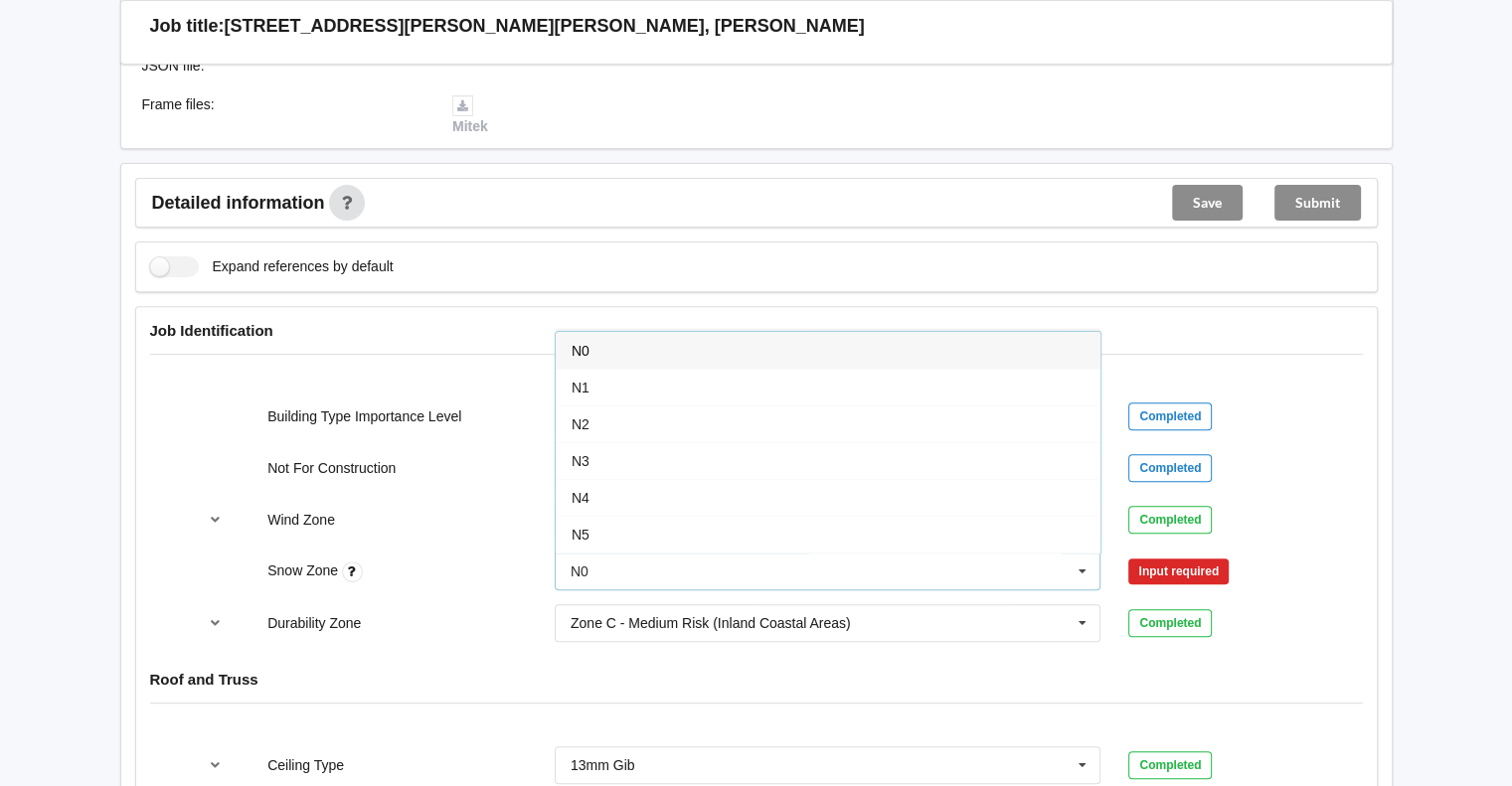click on "N0" at bounding box center (828, 350) 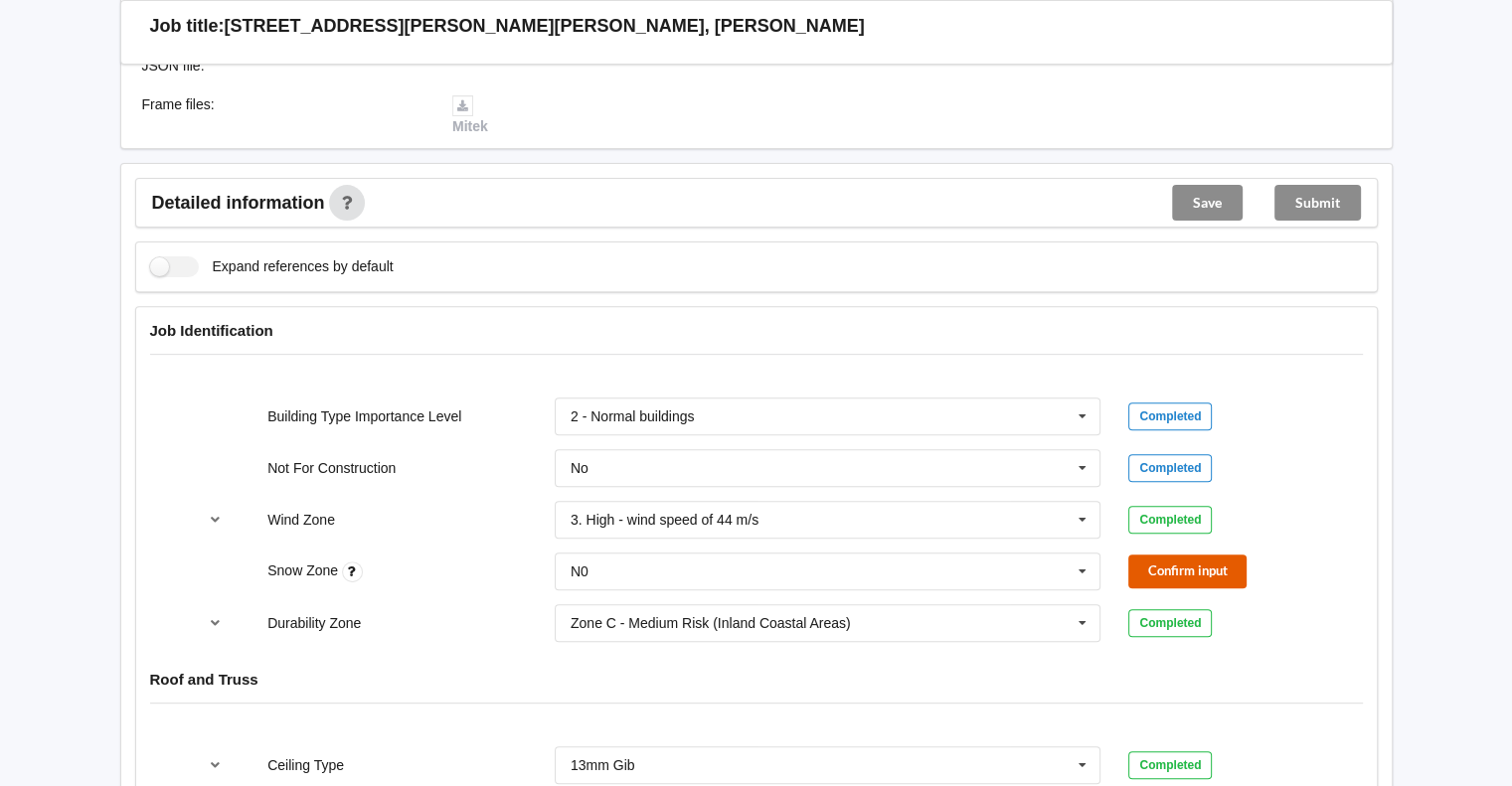 click on "Confirm input" at bounding box center [1187, 570] 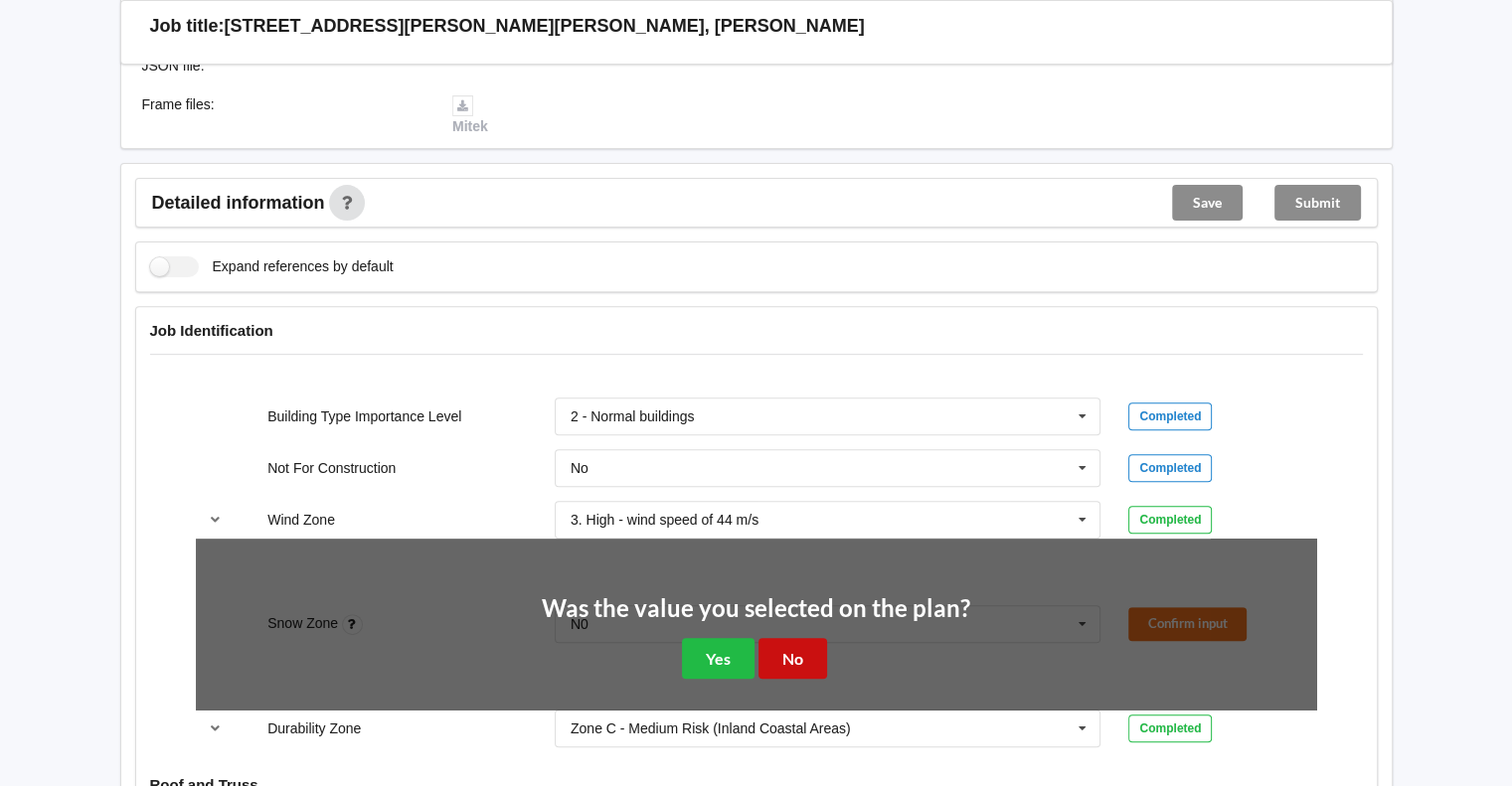 click on "No" at bounding box center (792, 658) 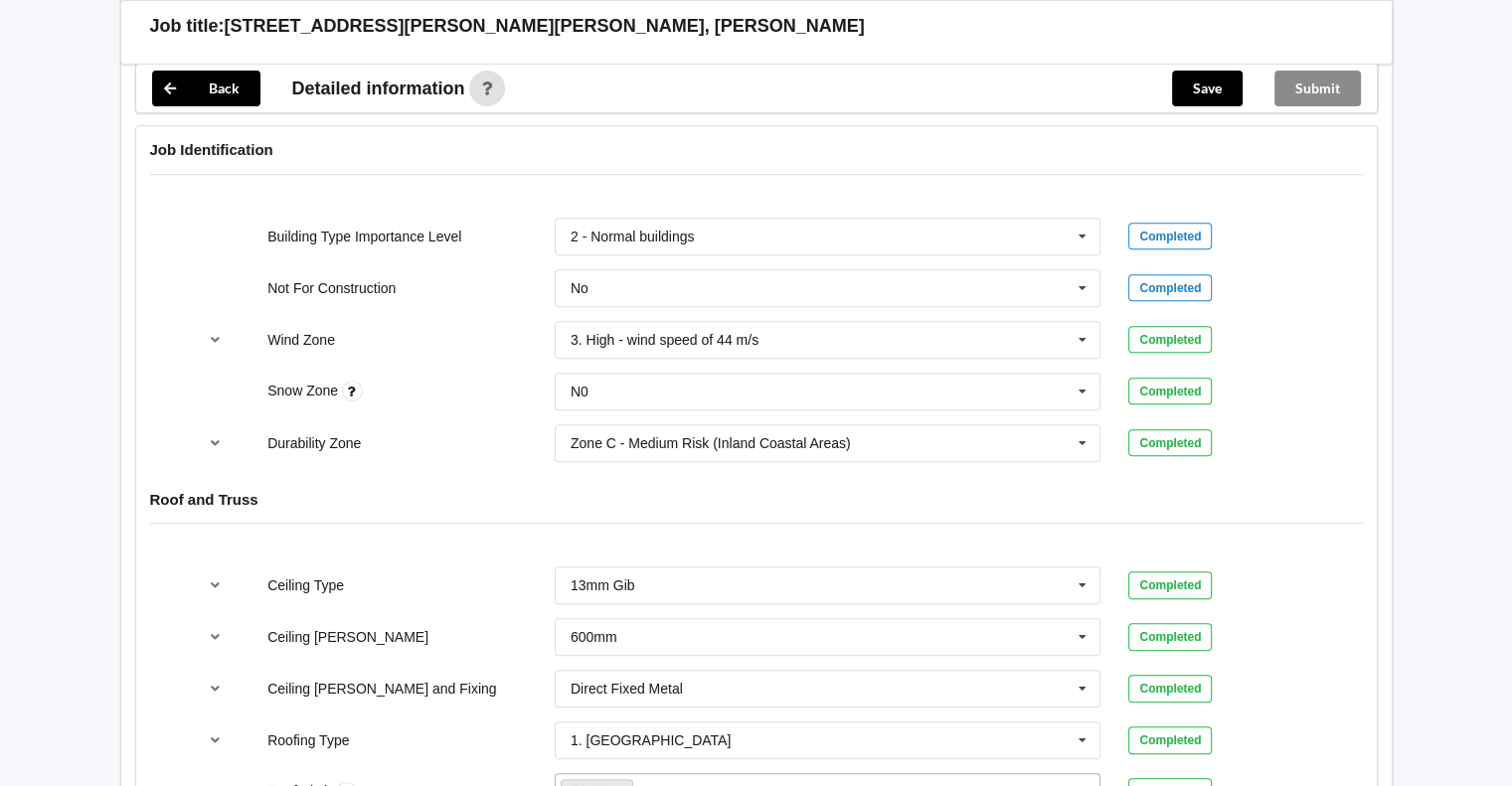scroll, scrollTop: 994, scrollLeft: 0, axis: vertical 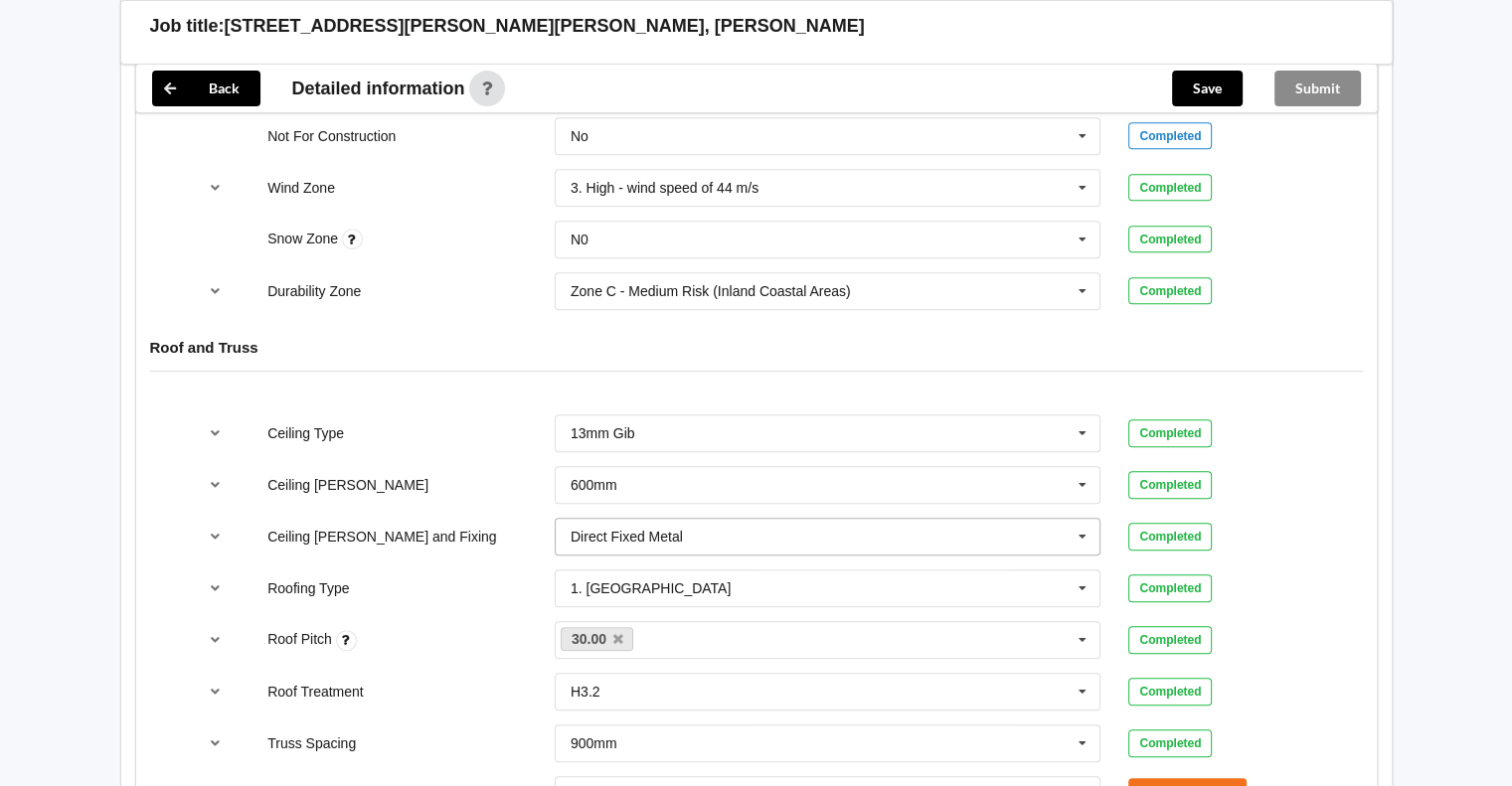 click at bounding box center [1083, 537] 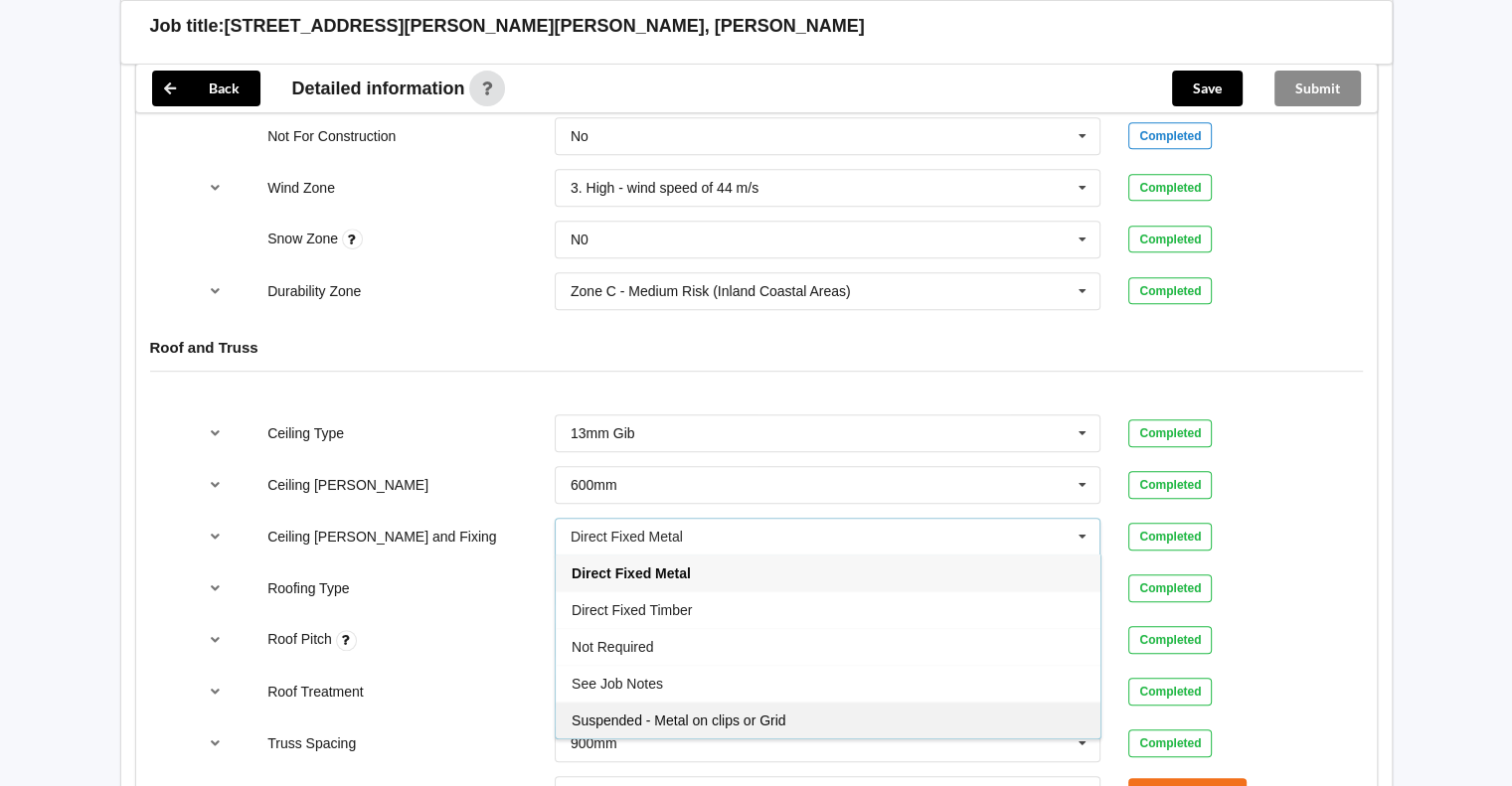 click on "Suspended - Metal on clips or Grid" at bounding box center (679, 720) 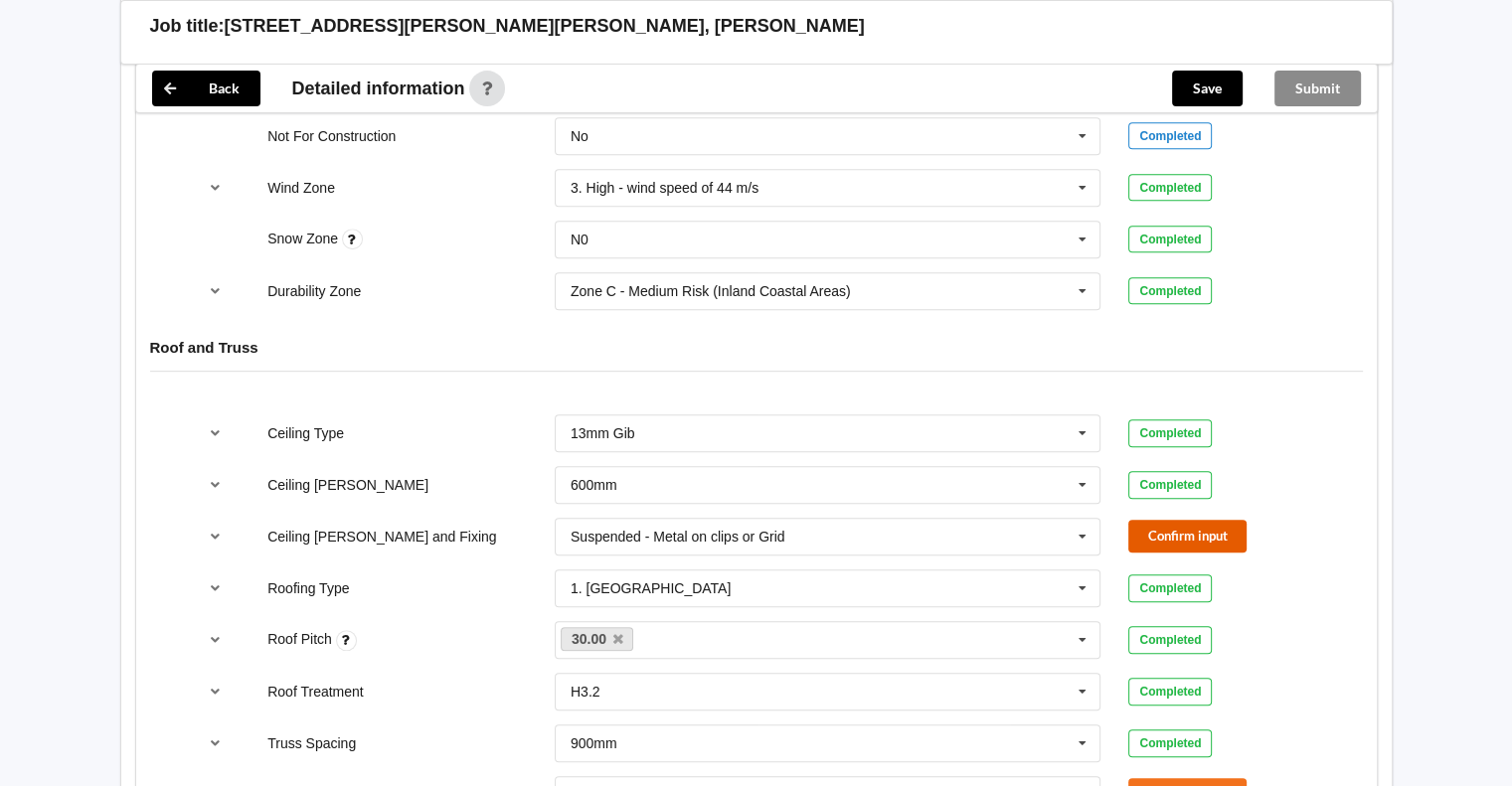 click on "Confirm input" at bounding box center (1187, 536) 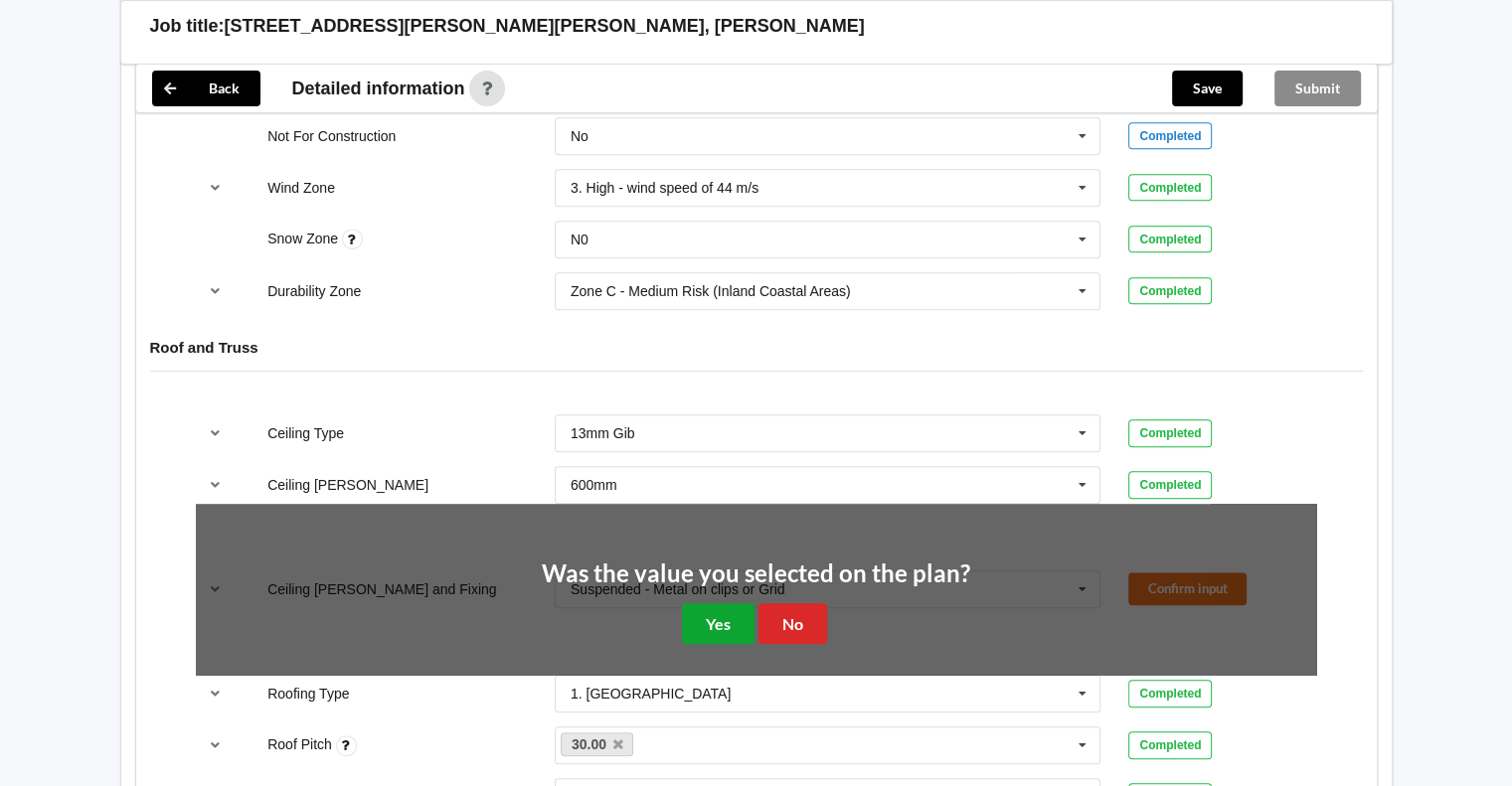 click on "Yes" at bounding box center [718, 623] 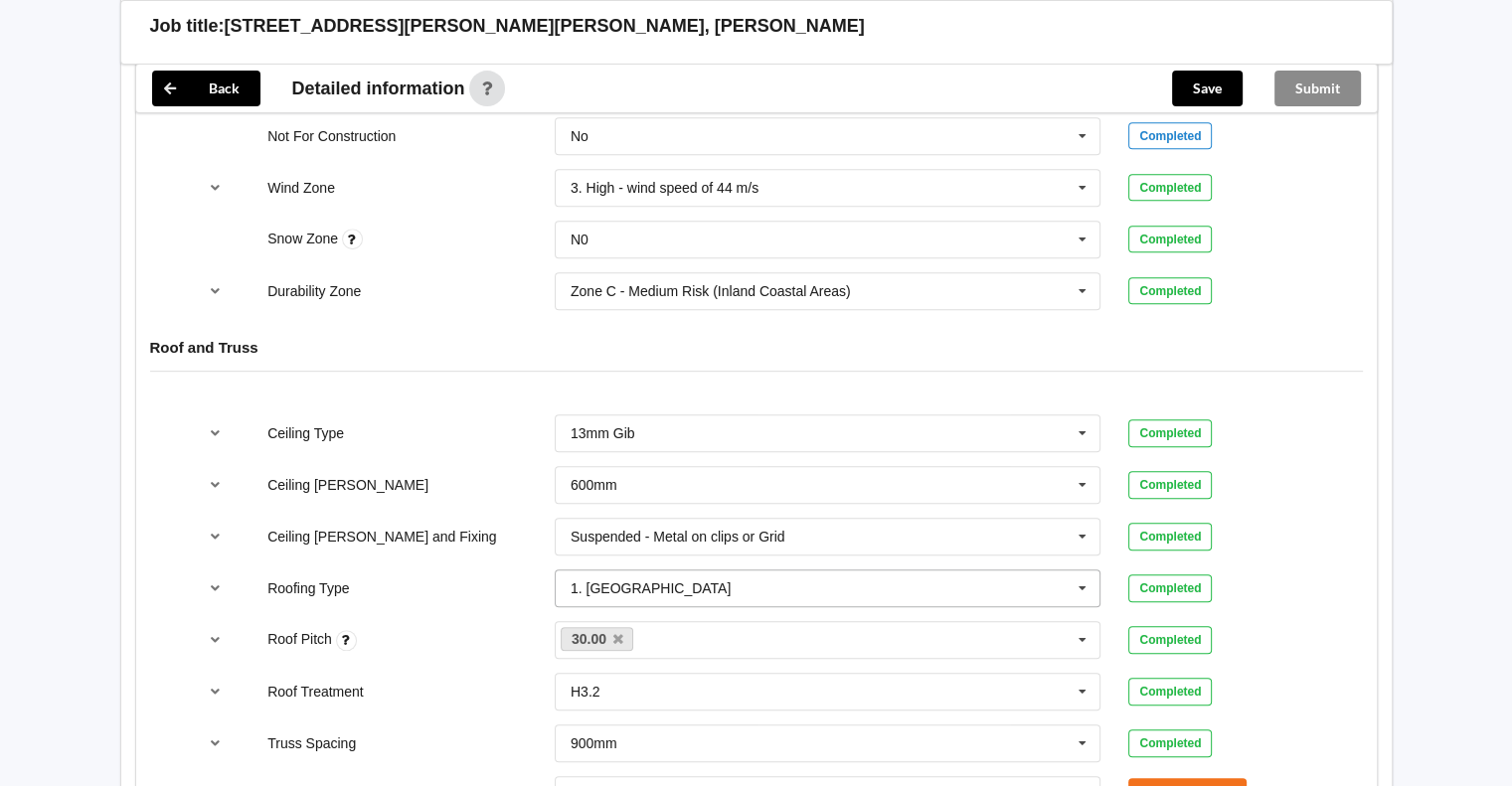 scroll, scrollTop: 1159, scrollLeft: 0, axis: vertical 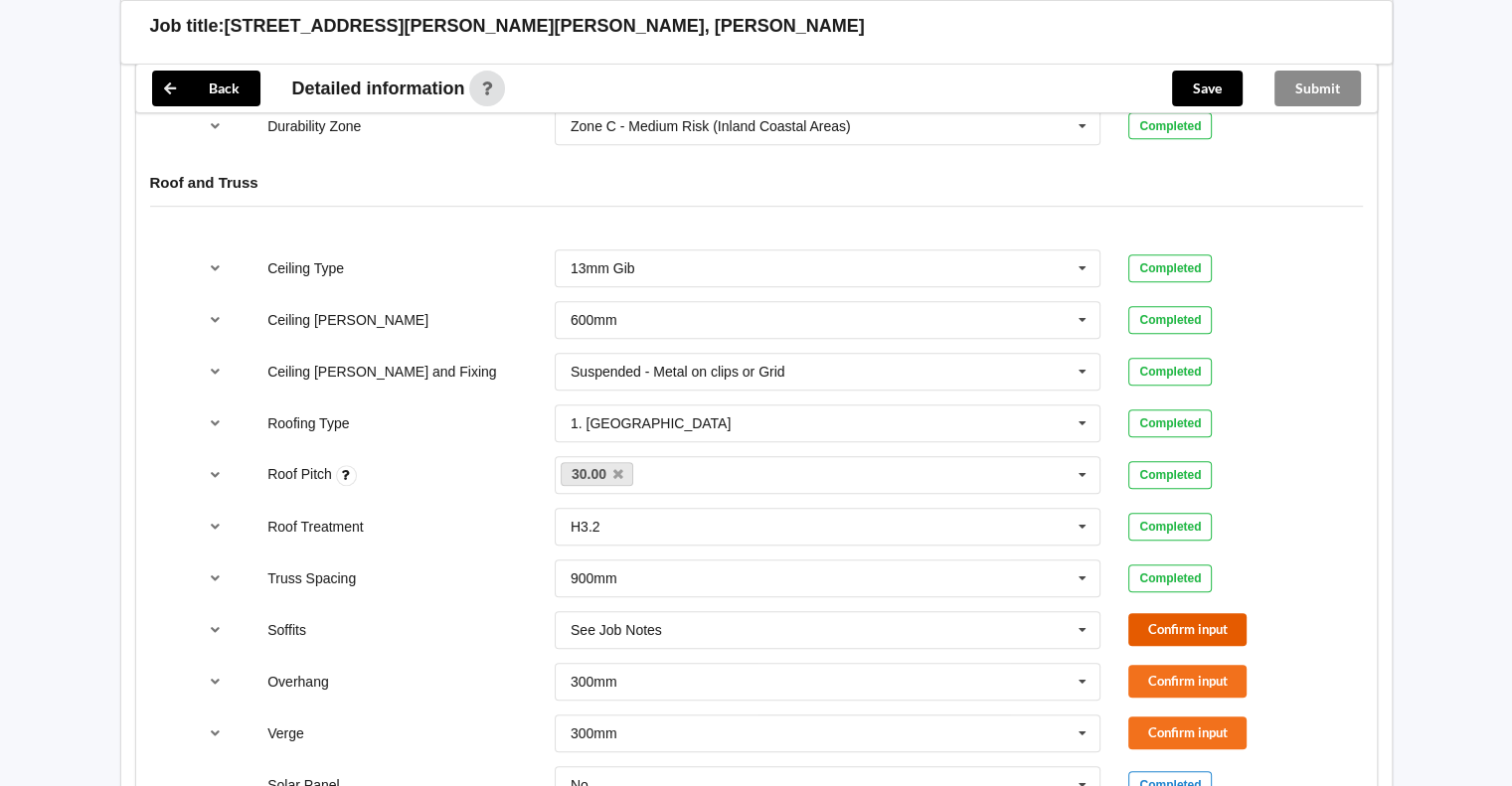 click on "Confirm input" at bounding box center (1187, 629) 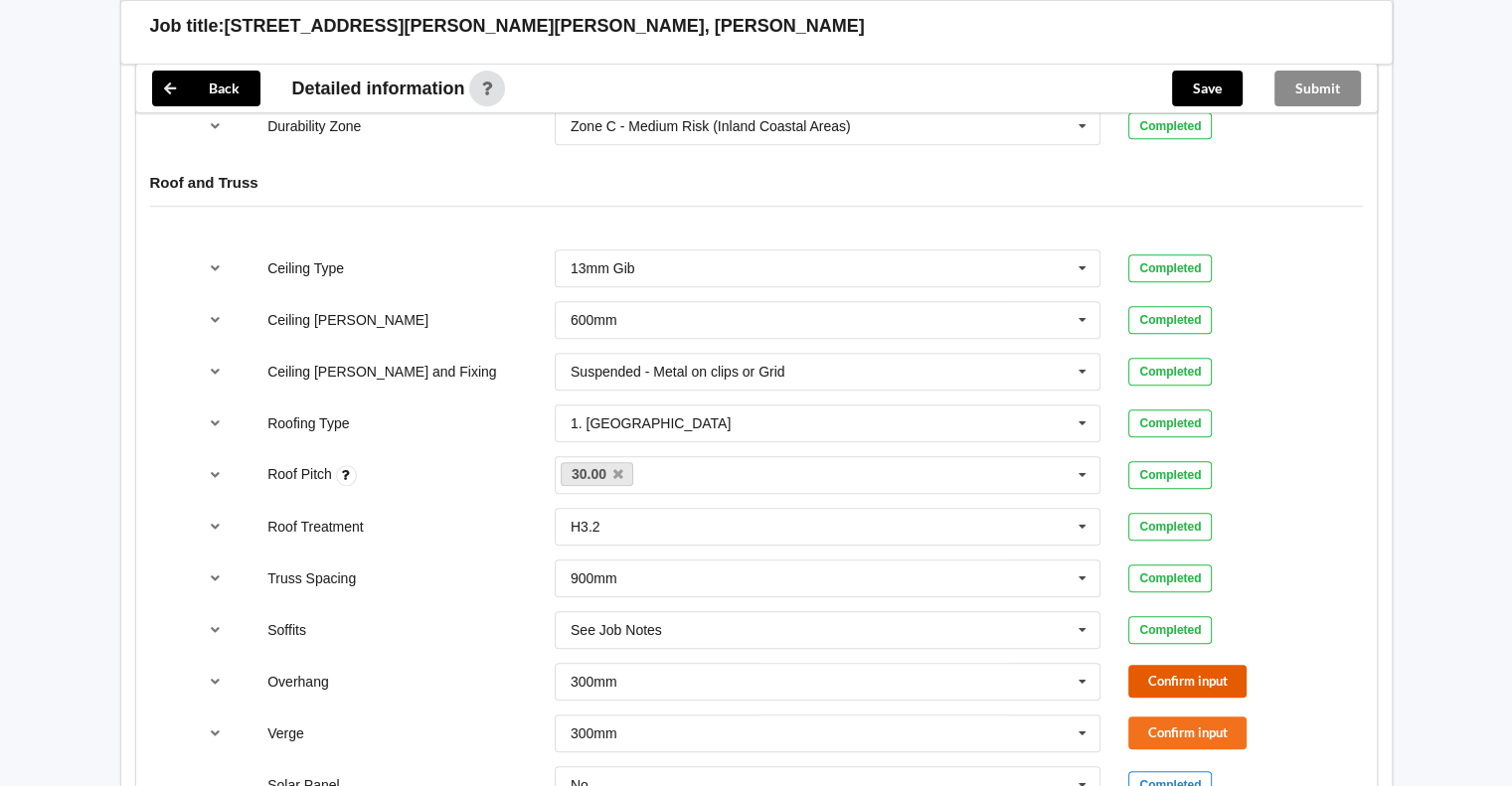 click on "Confirm input" at bounding box center [1187, 681] 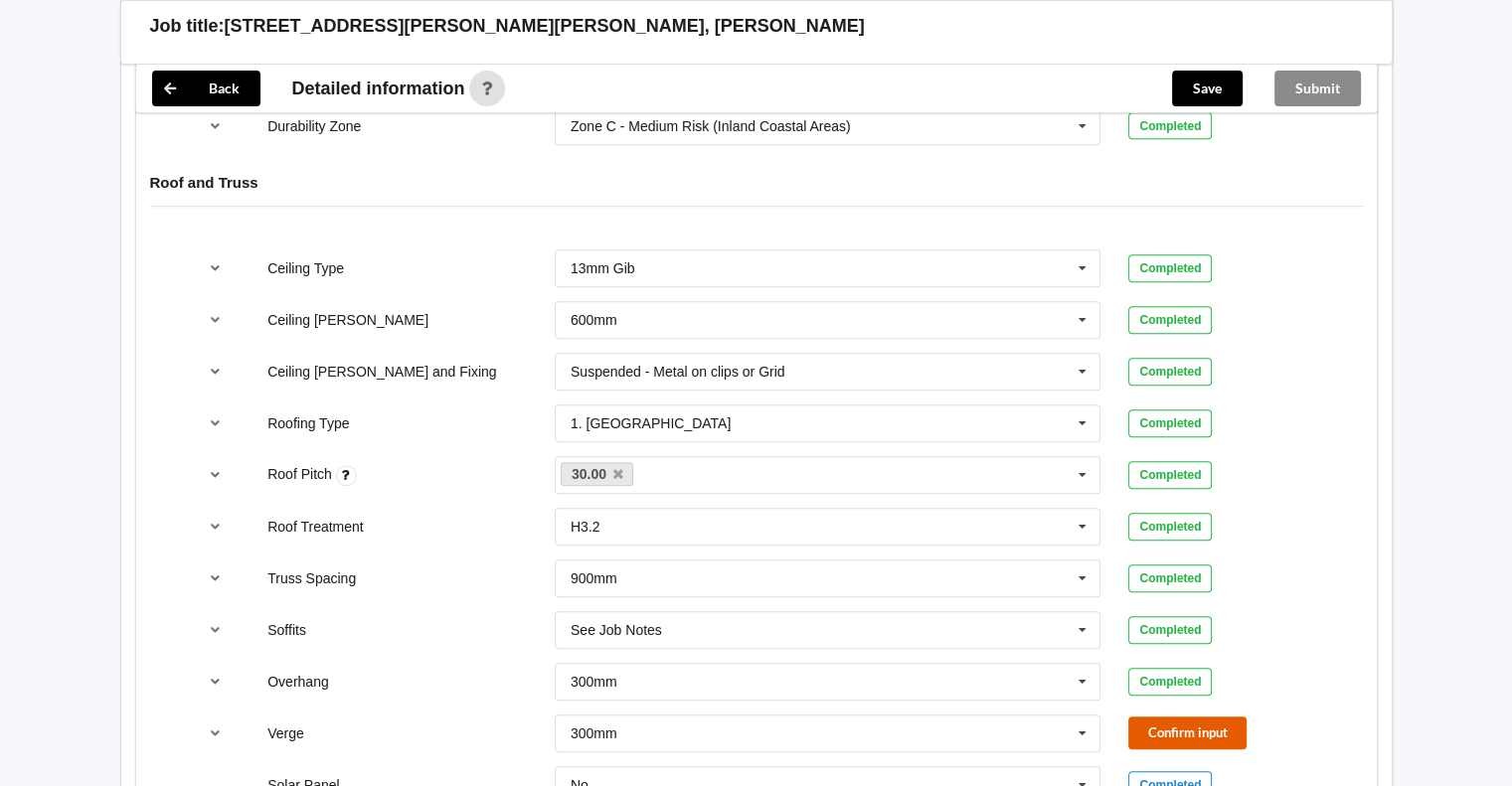click on "Confirm input" at bounding box center (1187, 732) 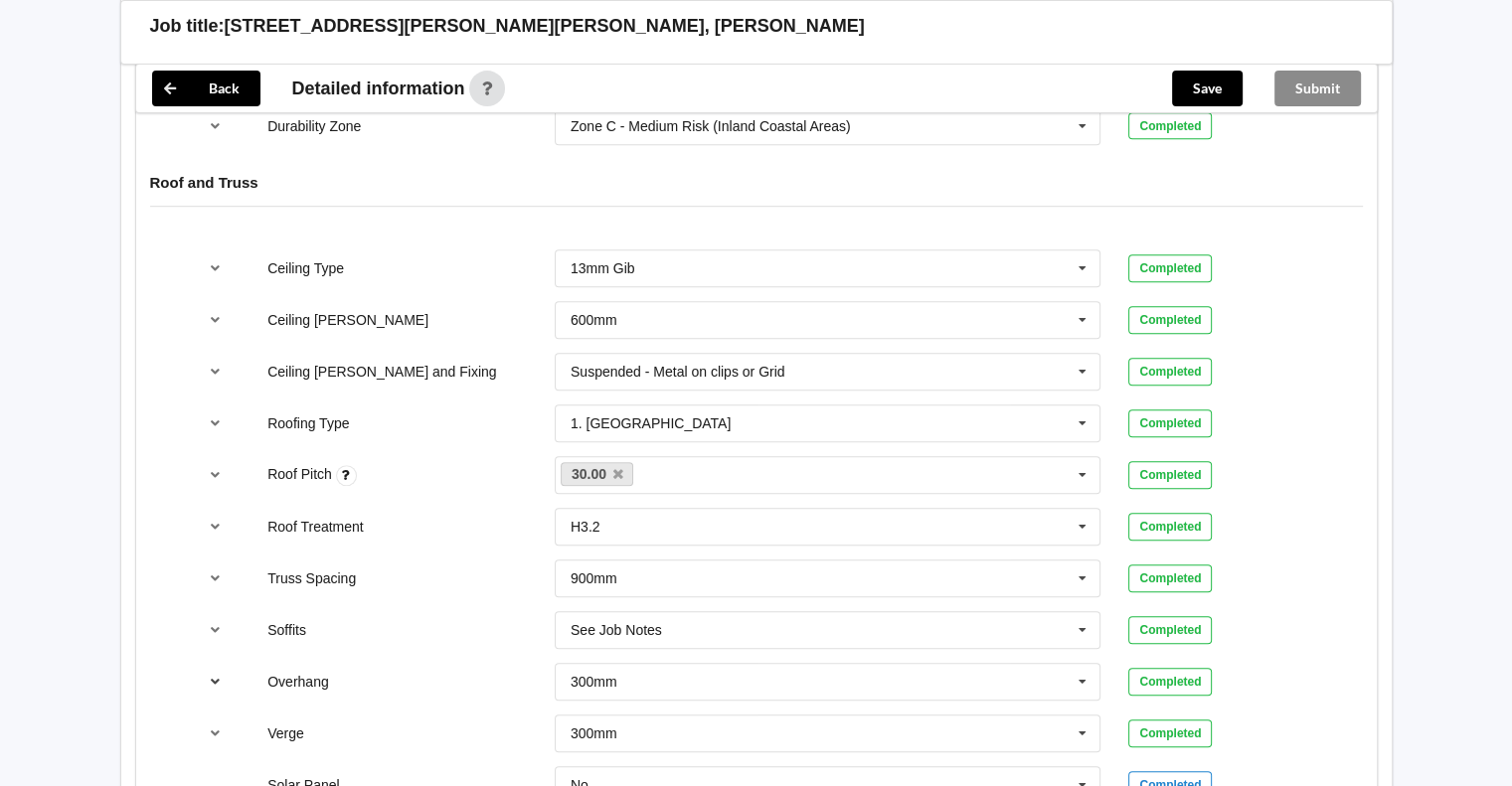 click at bounding box center [215, 681] 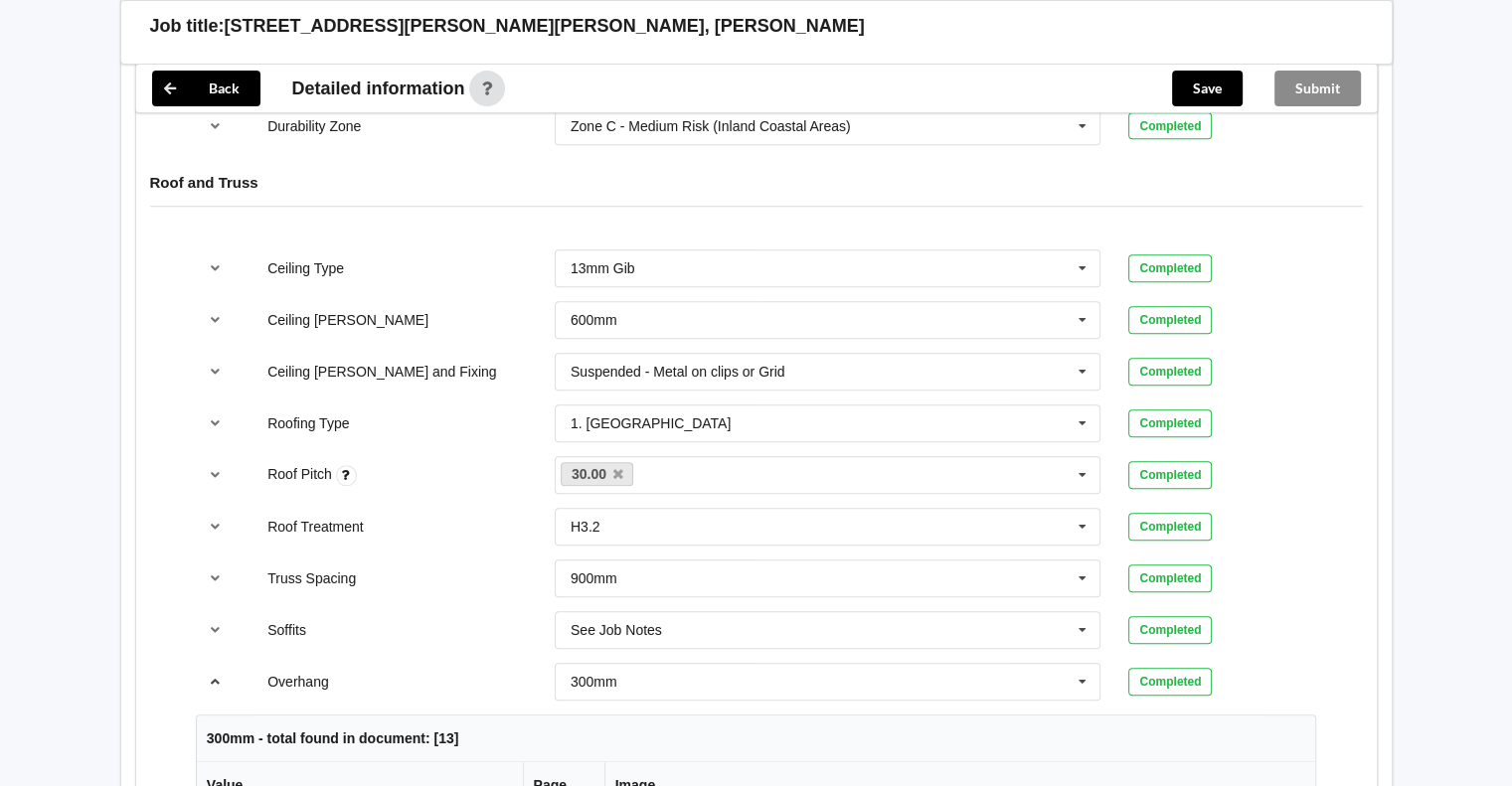 scroll, scrollTop: 1491, scrollLeft: 0, axis: vertical 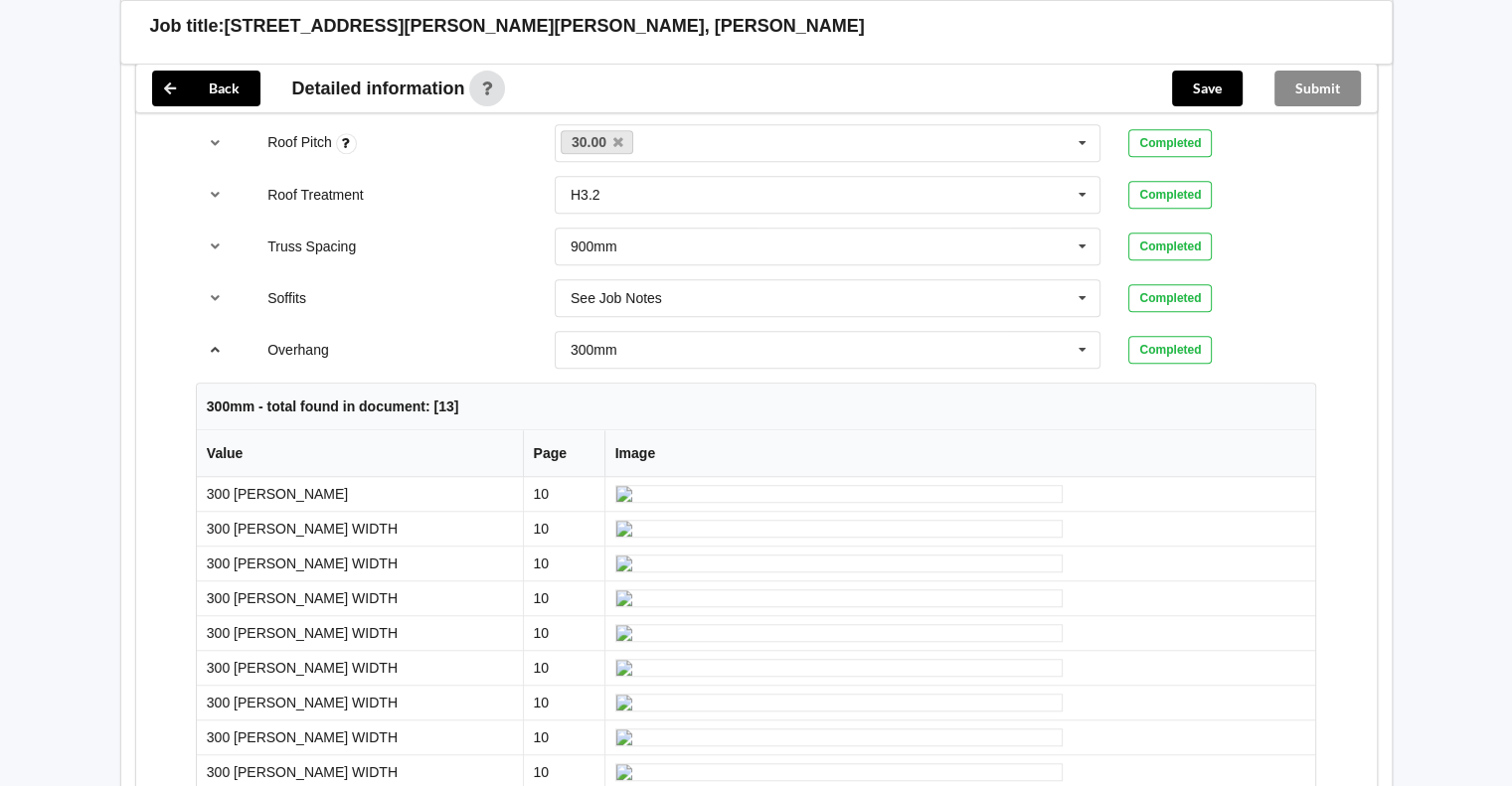 click at bounding box center [215, 349] 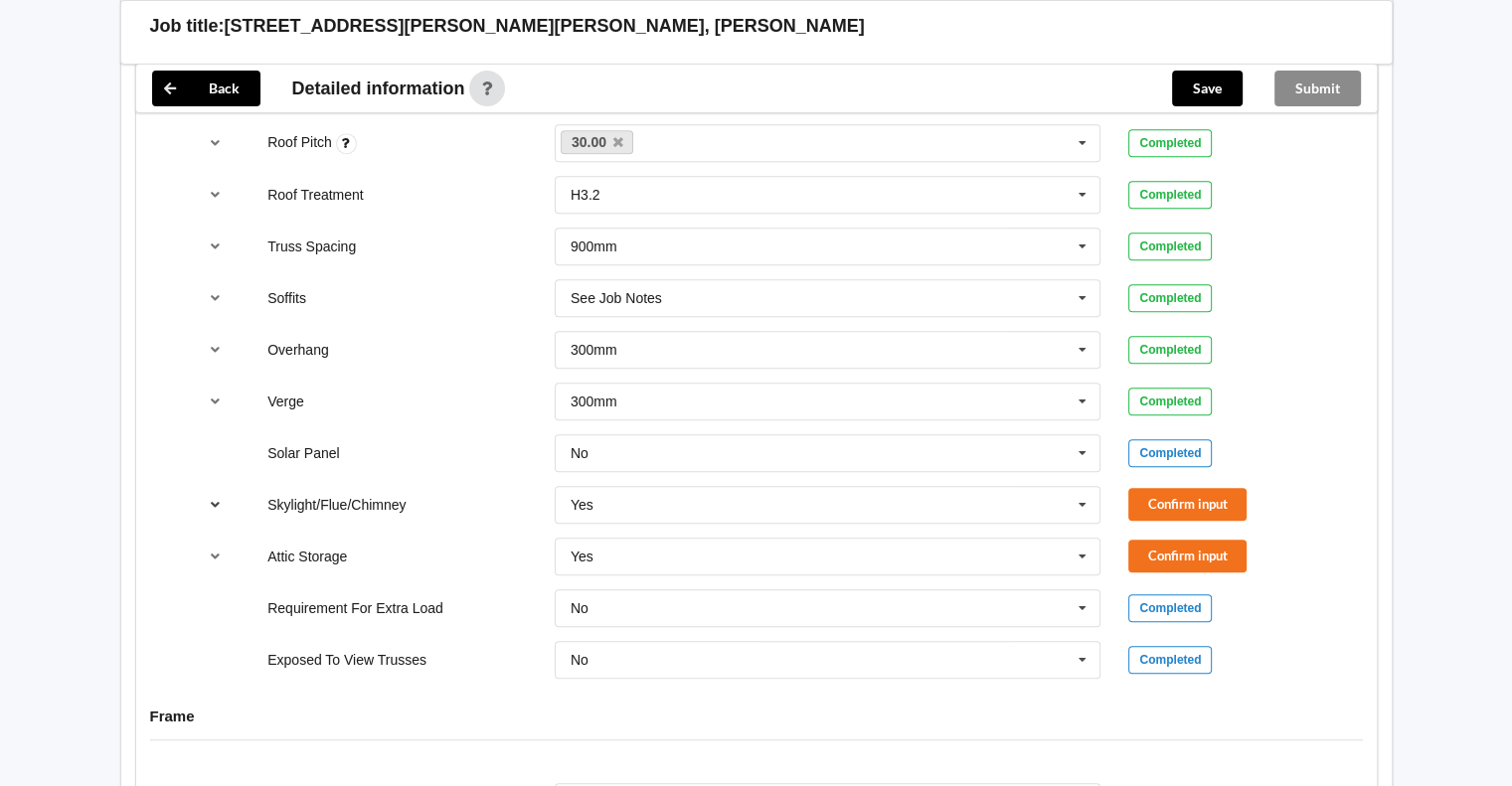 click at bounding box center [215, 504] 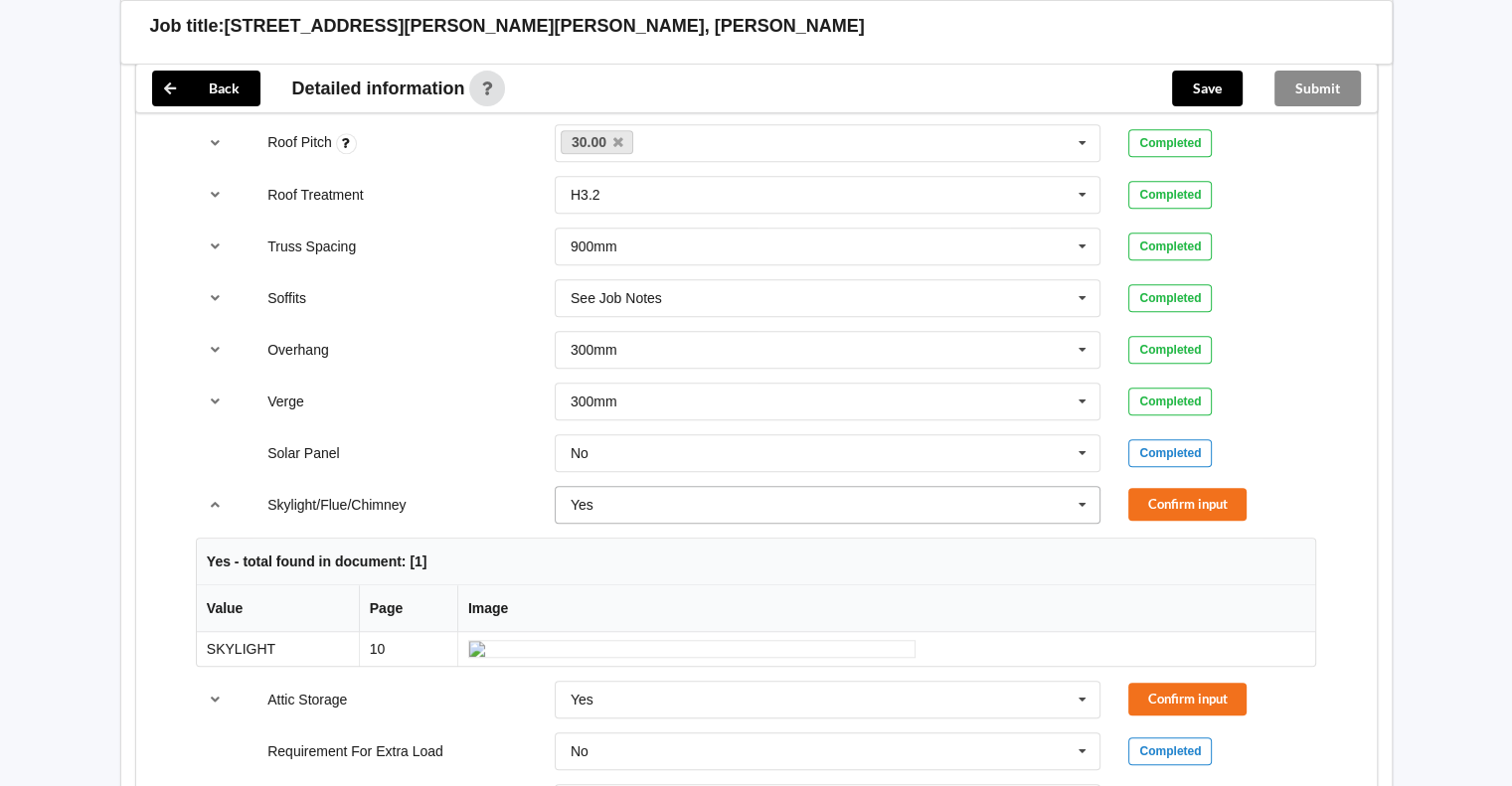 click at bounding box center [1083, 505] 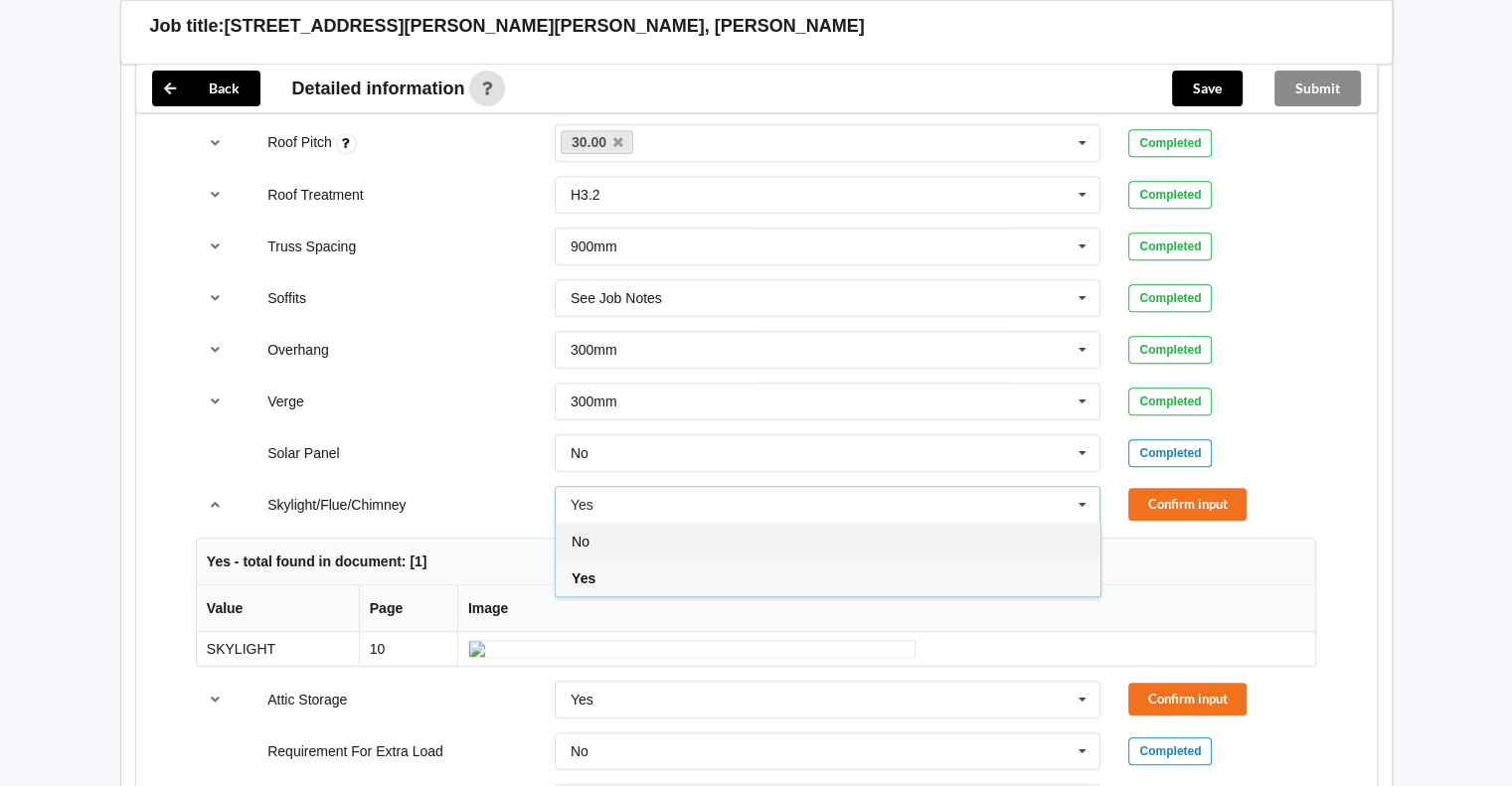 click on "No" at bounding box center (828, 541) 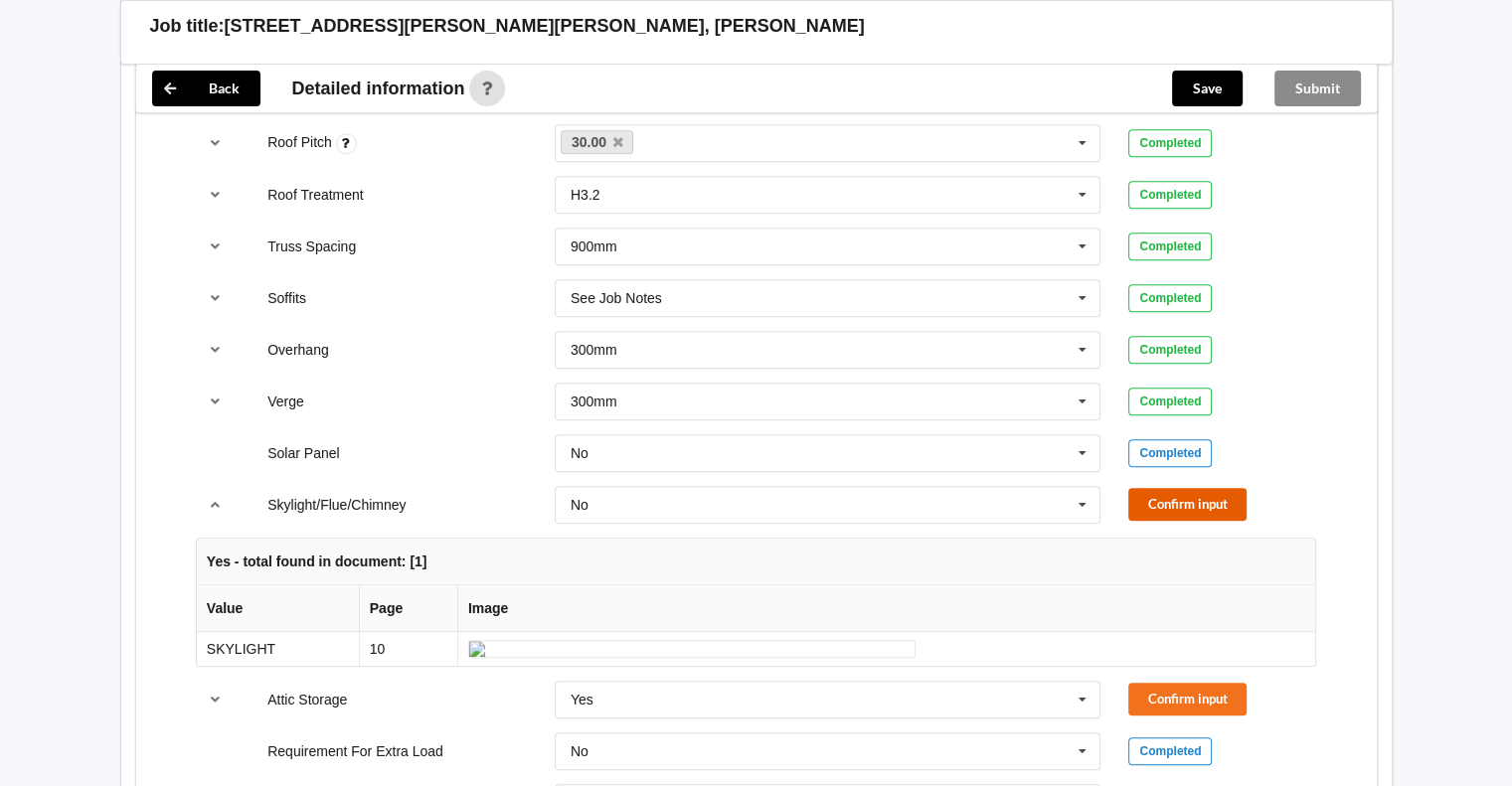 click on "Confirm input" at bounding box center [1187, 504] 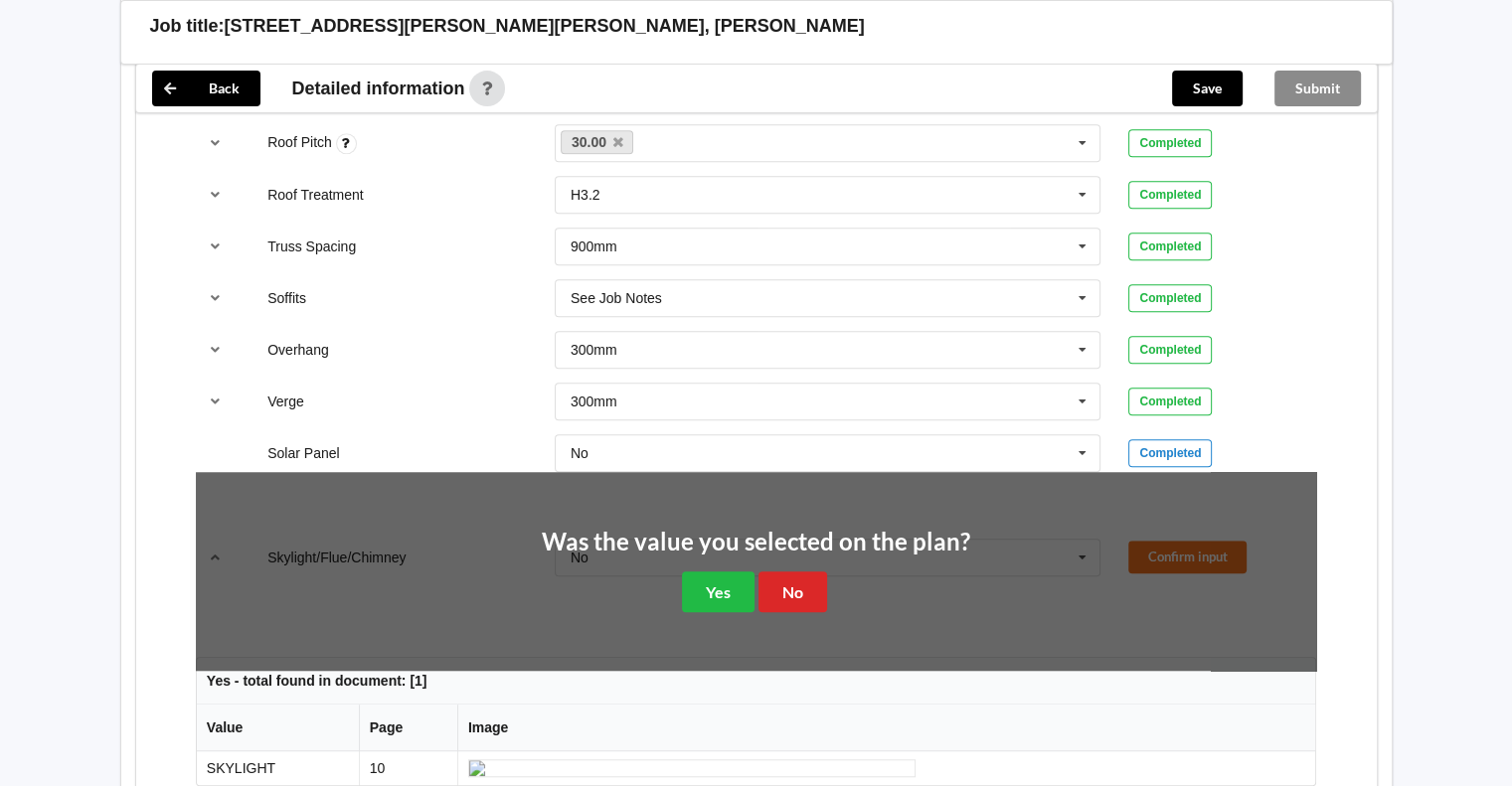 click on "Was the value you selected on the plan? Yes No" at bounding box center [756, 571] 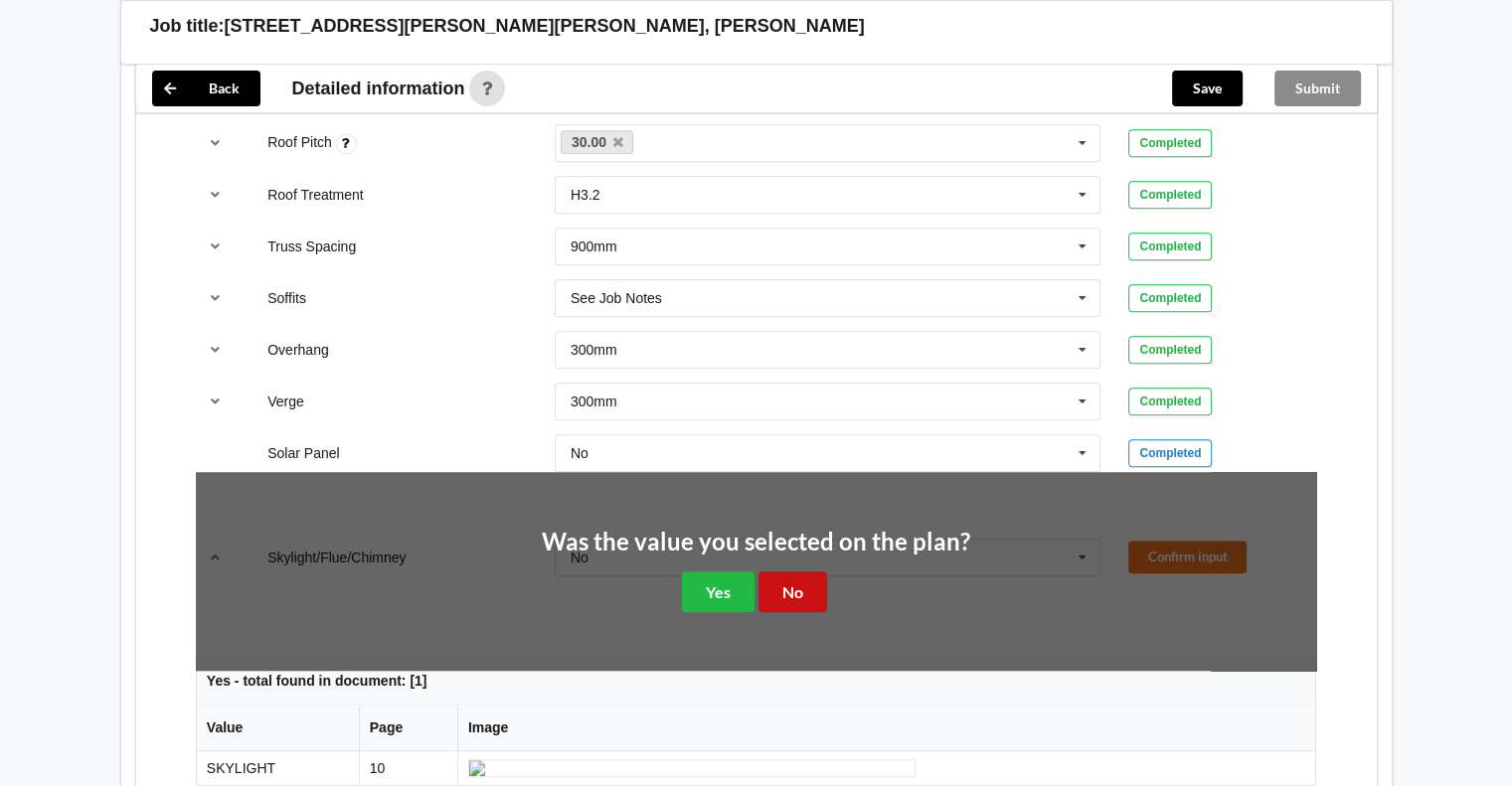 click on "No" at bounding box center [792, 591] 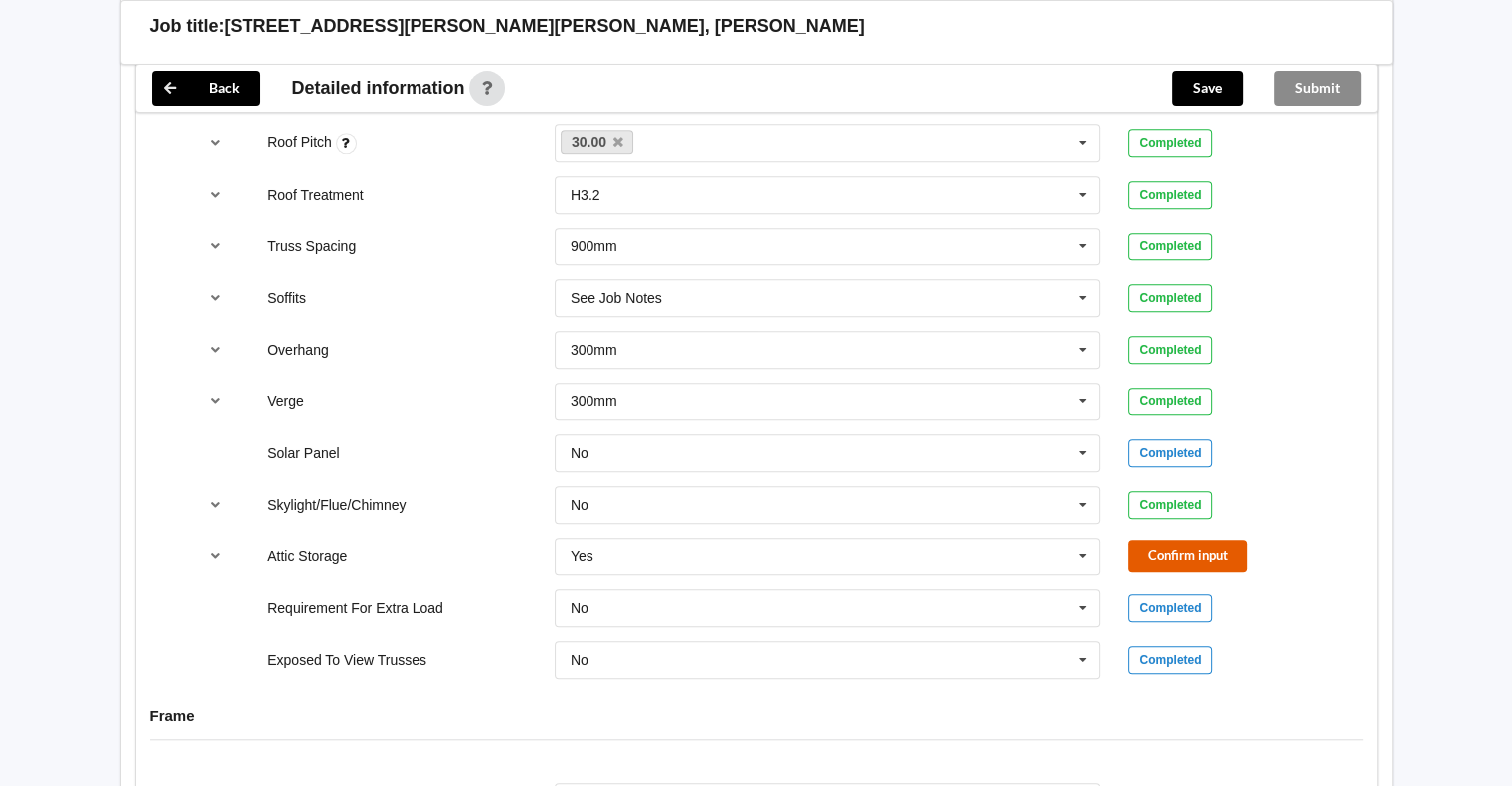 click on "Confirm input" at bounding box center [1187, 555] 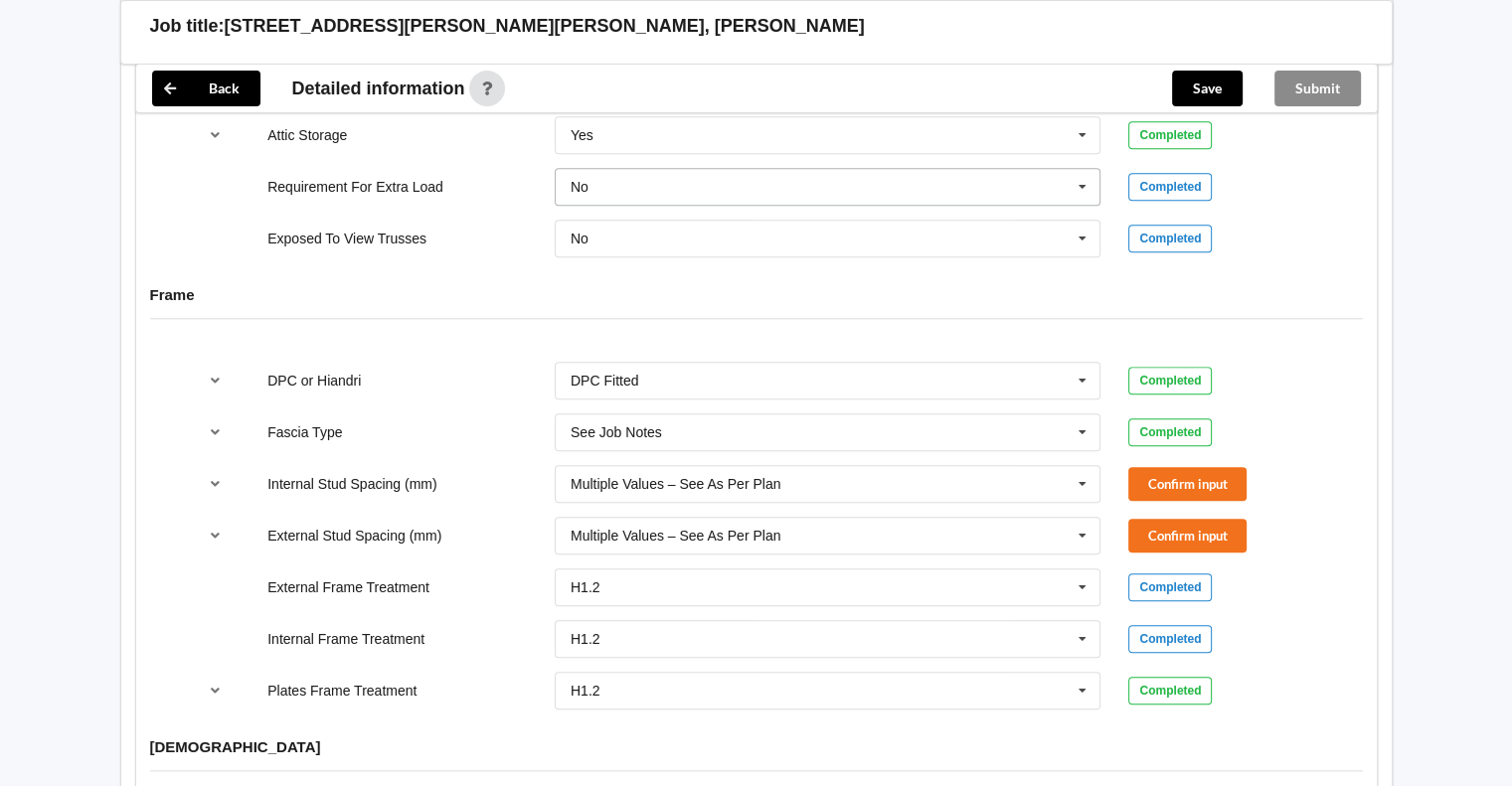 scroll, scrollTop: 1987, scrollLeft: 0, axis: vertical 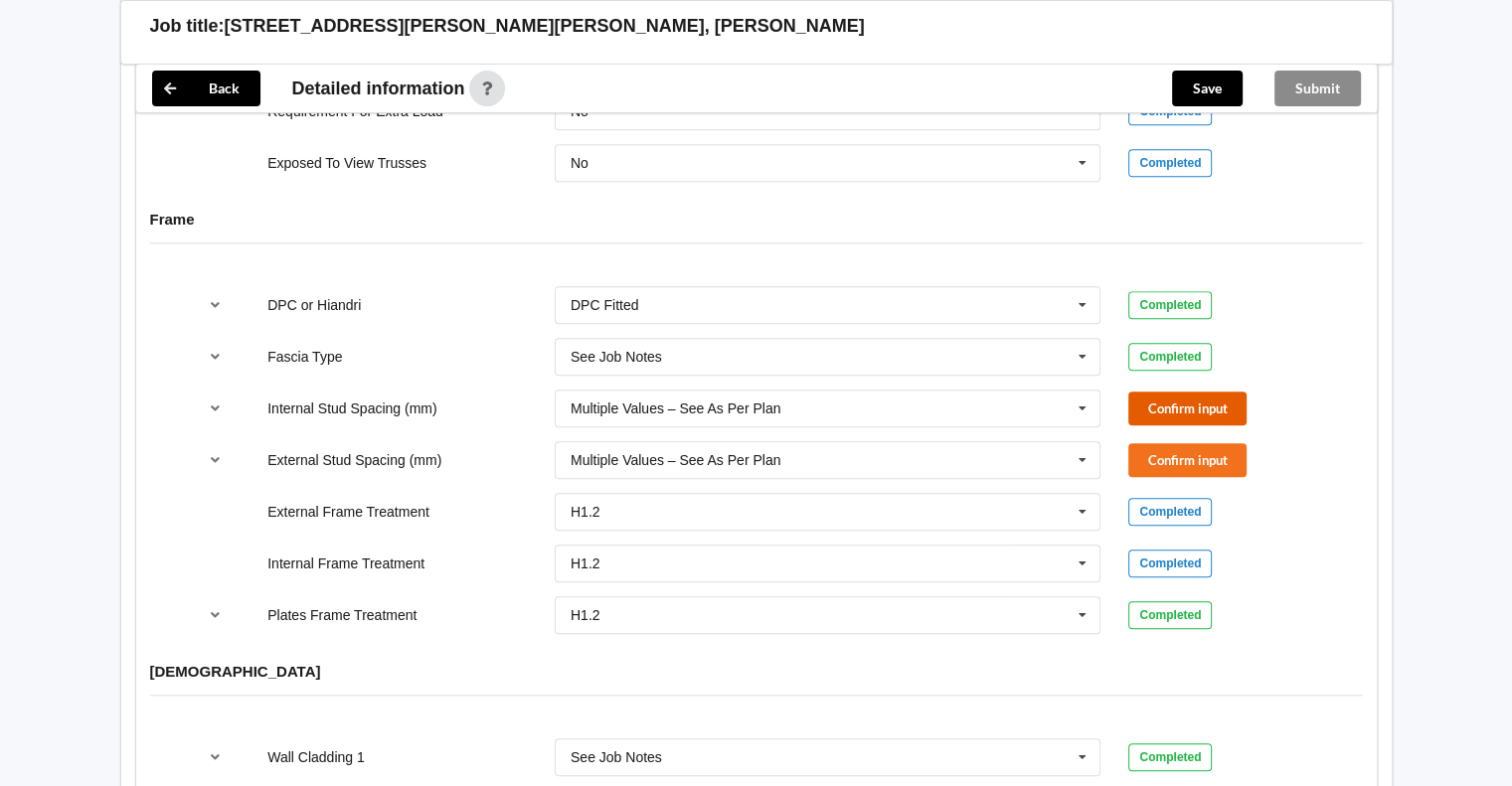 click on "Confirm input" at bounding box center (1187, 407) 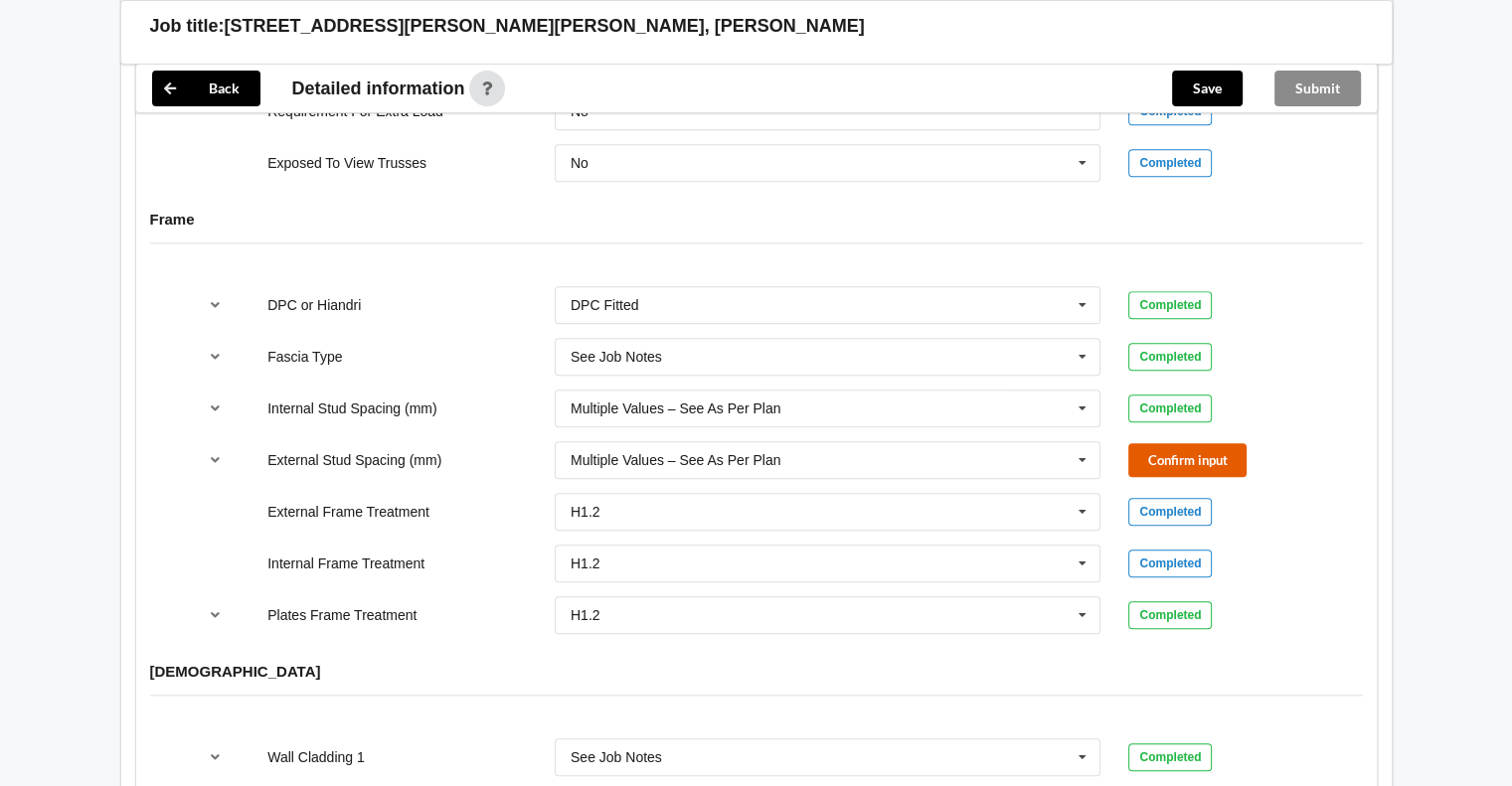 drag, startPoint x: 1173, startPoint y: 438, endPoint x: 1015, endPoint y: 460, distance: 159.5243 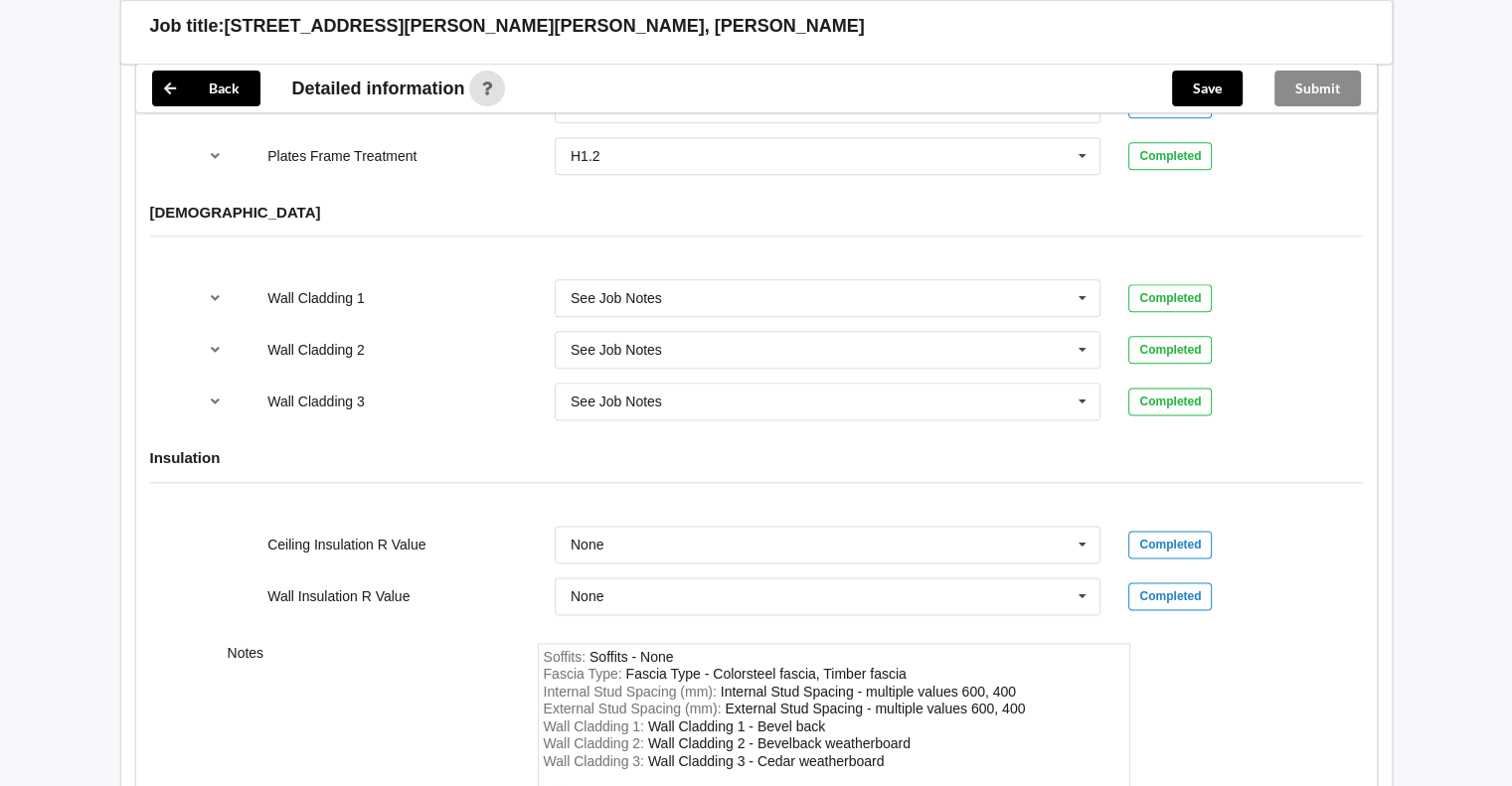 scroll, scrollTop: 2484, scrollLeft: 0, axis: vertical 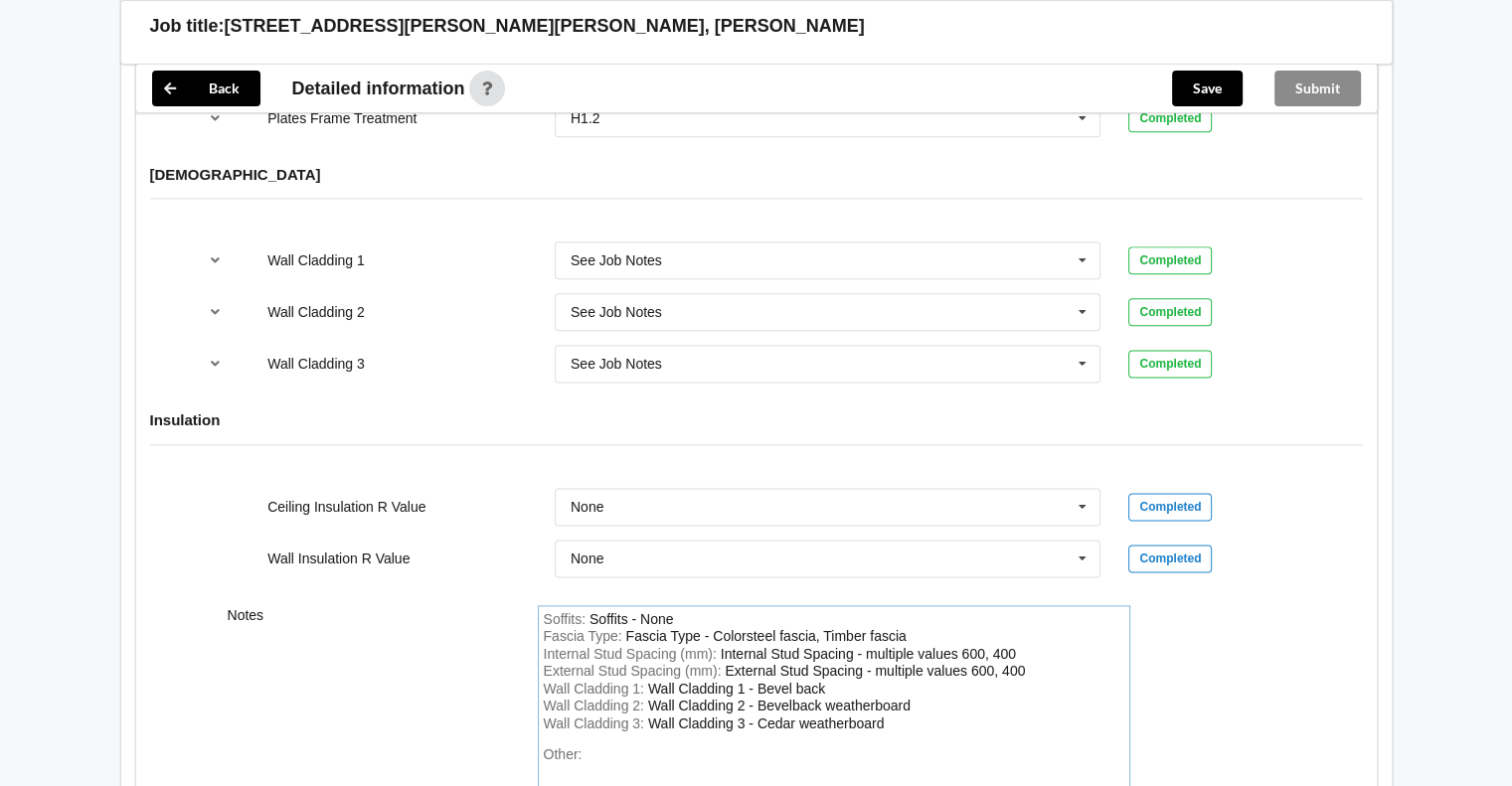 click on "Wall Cladding 1 :   Wall Cladding 1 - Bevel back" at bounding box center [834, 690] 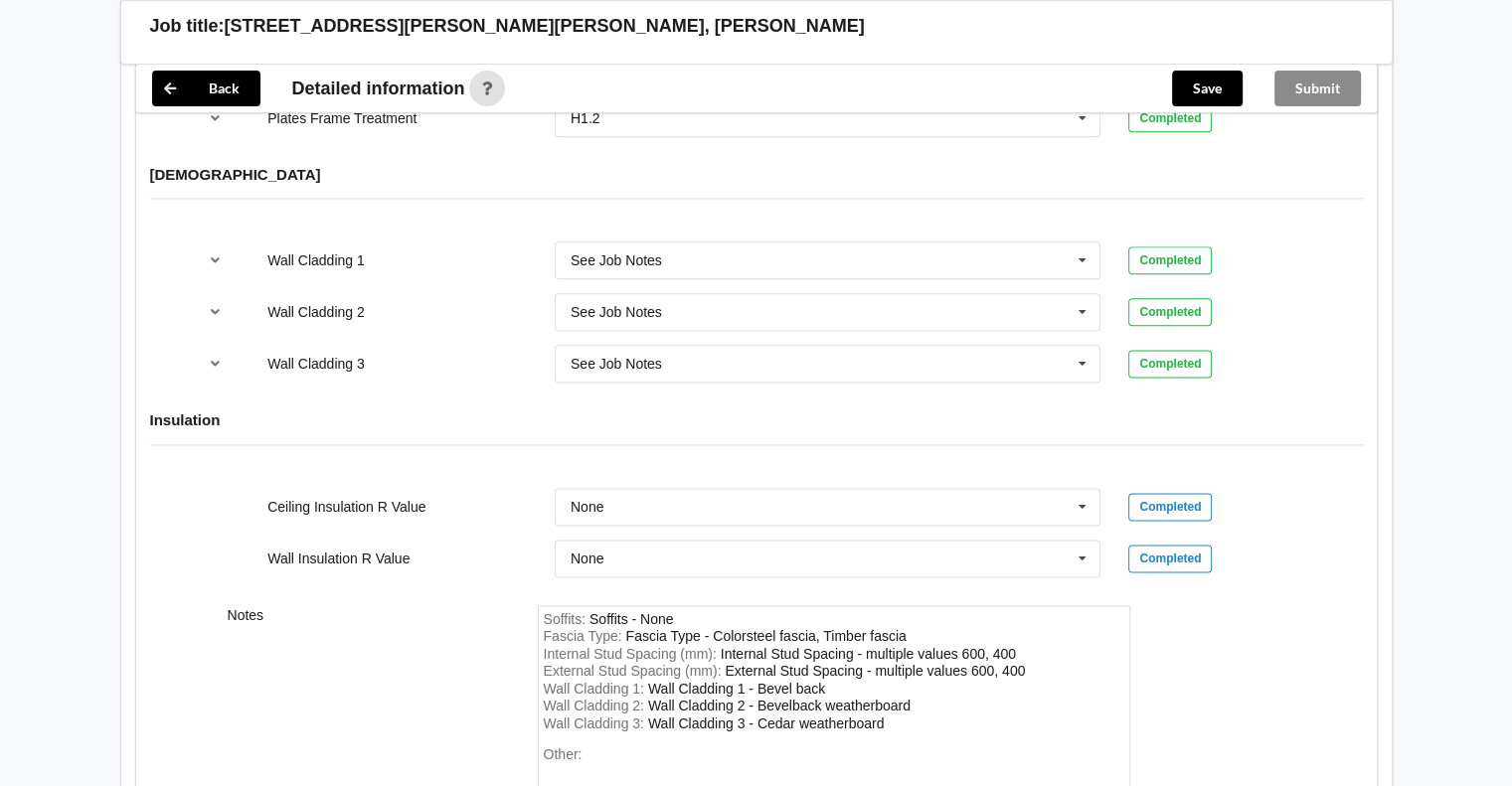 drag, startPoint x: 822, startPoint y: 660, endPoint x: 784, endPoint y: 662, distance: 38.052595 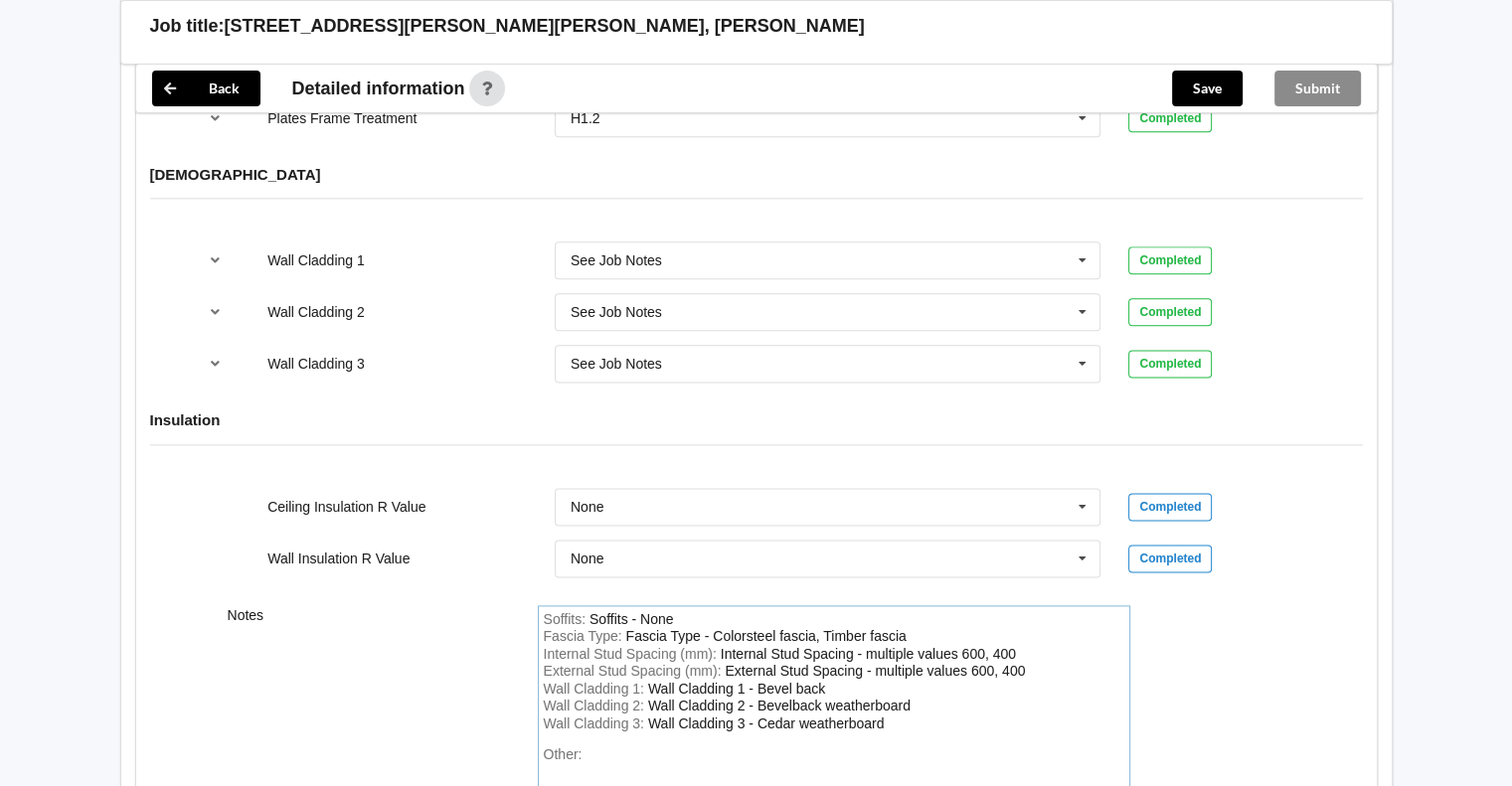 click on "Wall Cladding 1 - Bevel back" at bounding box center (737, 689) 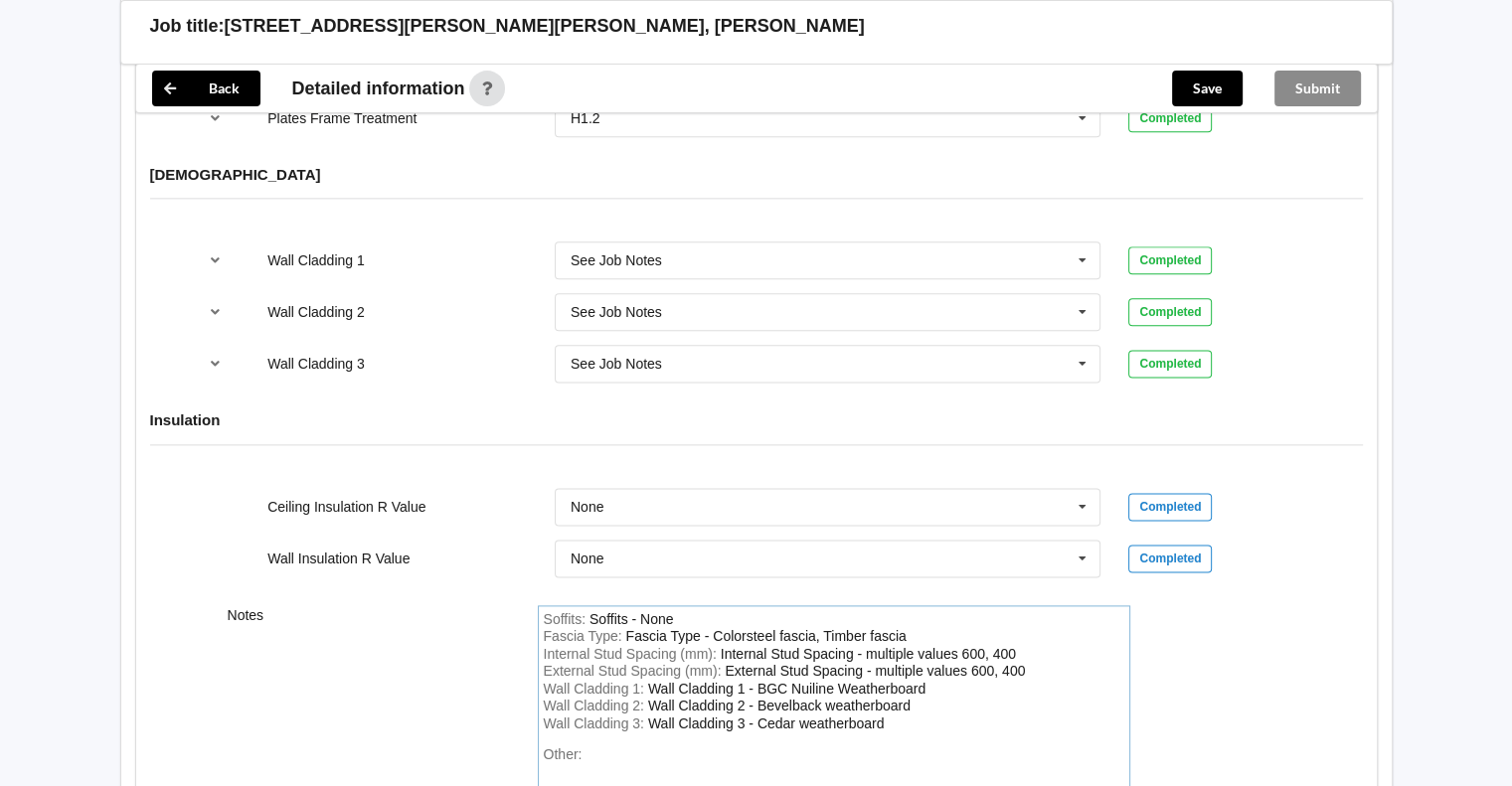 click on "Other:" at bounding box center [834, 816] 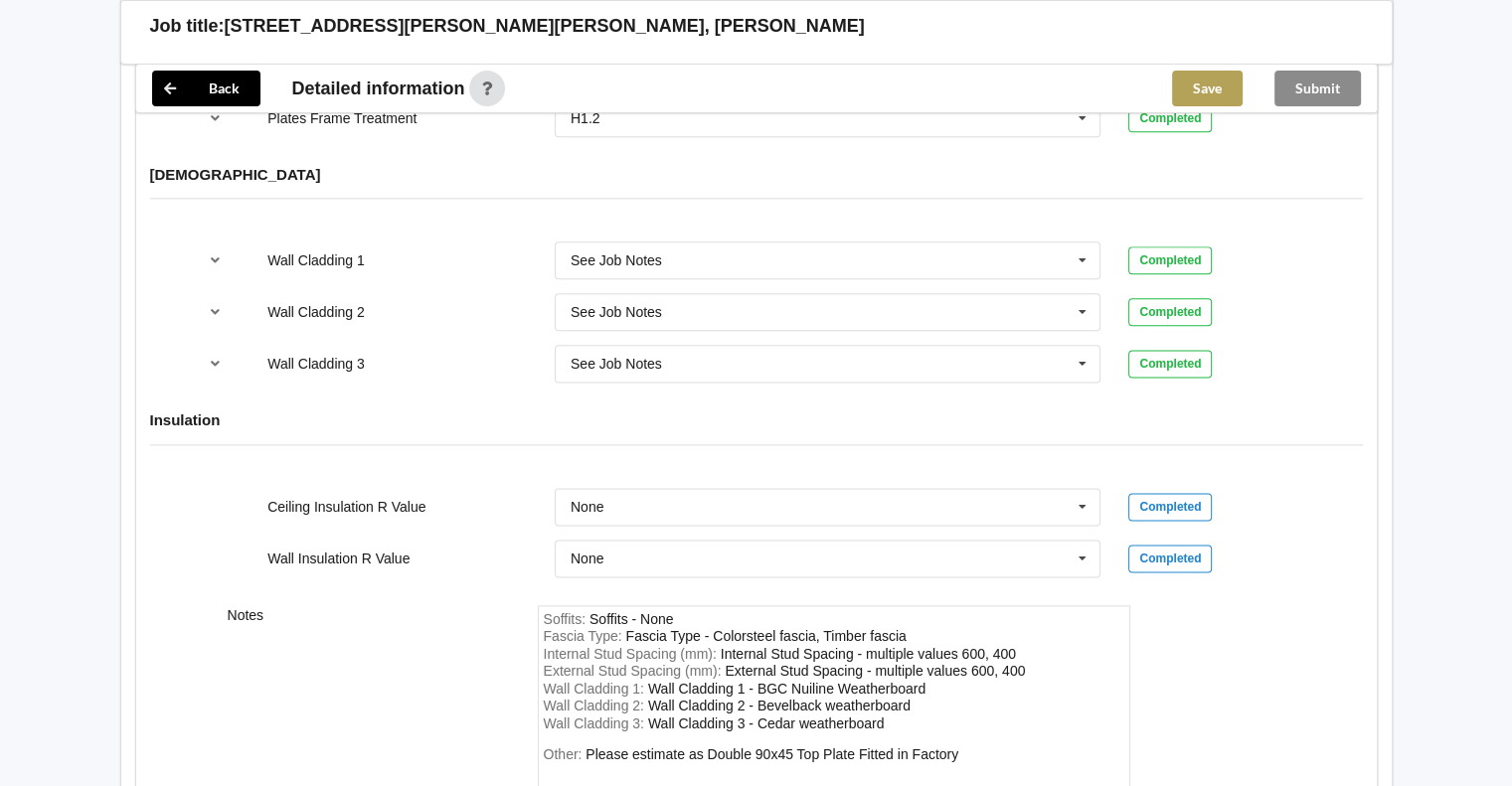 click on "Save" at bounding box center (1207, 88) 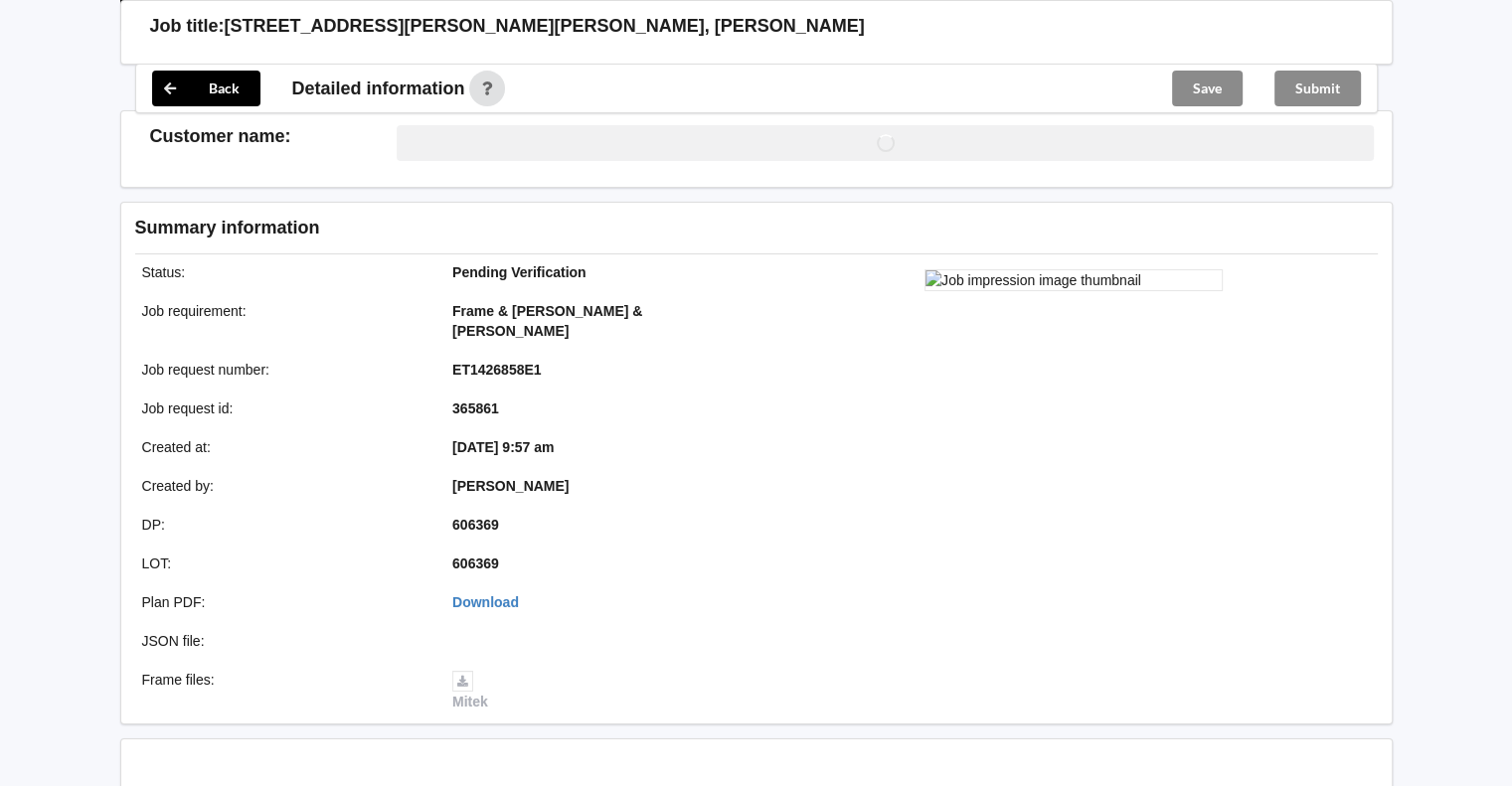 scroll, scrollTop: 2484, scrollLeft: 0, axis: vertical 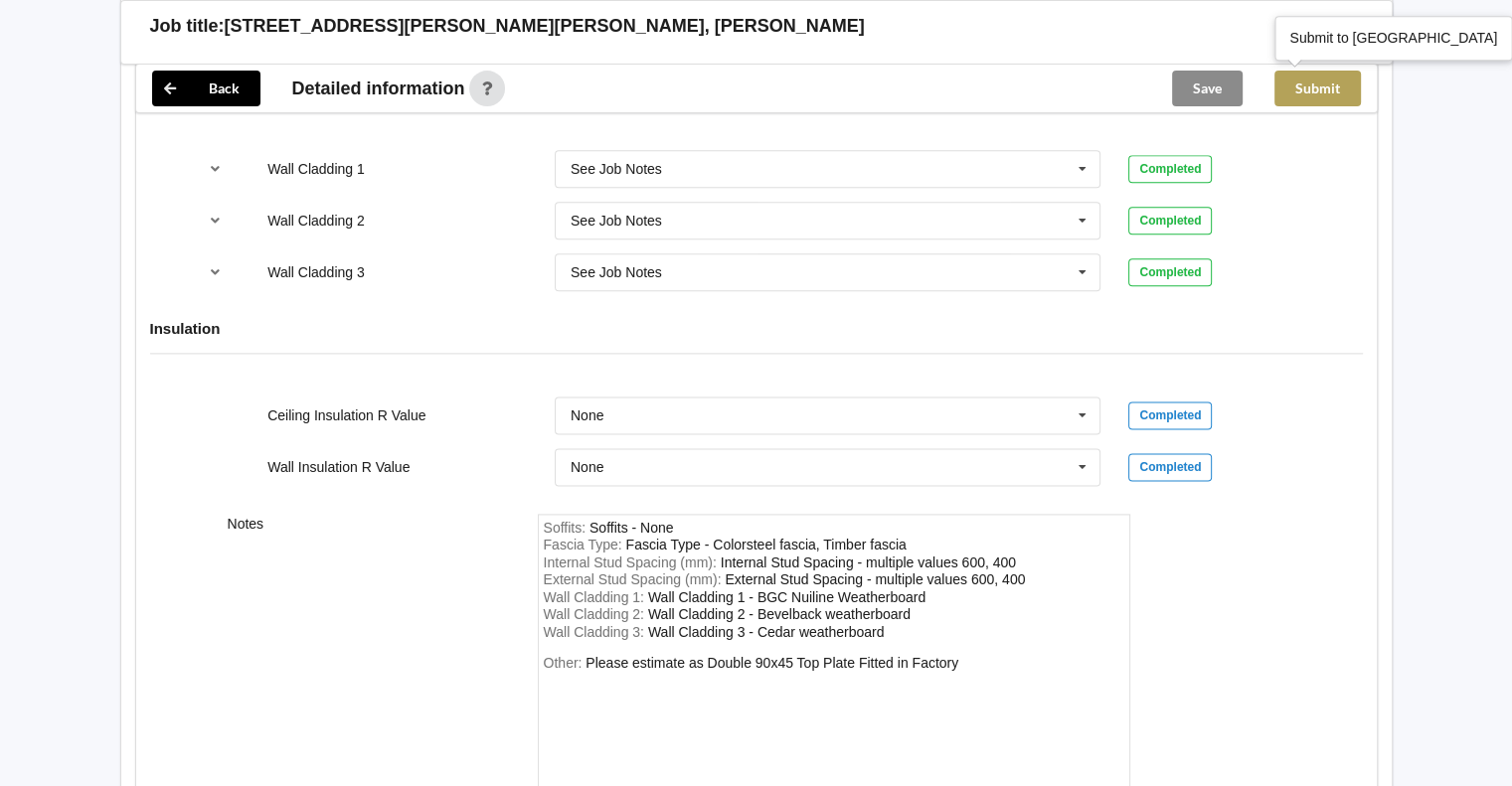 click on "Submit" at bounding box center (1317, 88) 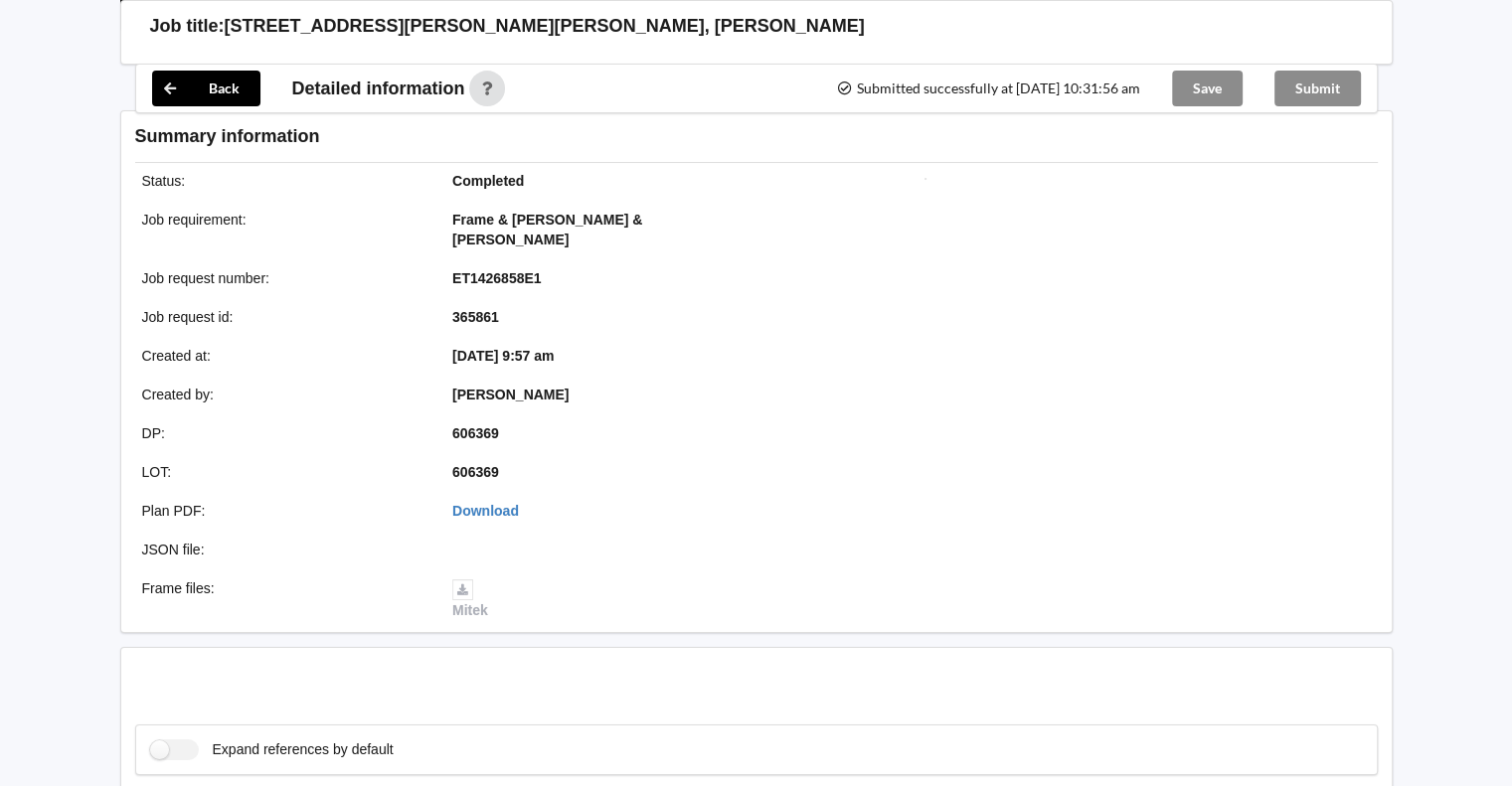 scroll, scrollTop: 2484, scrollLeft: 0, axis: vertical 